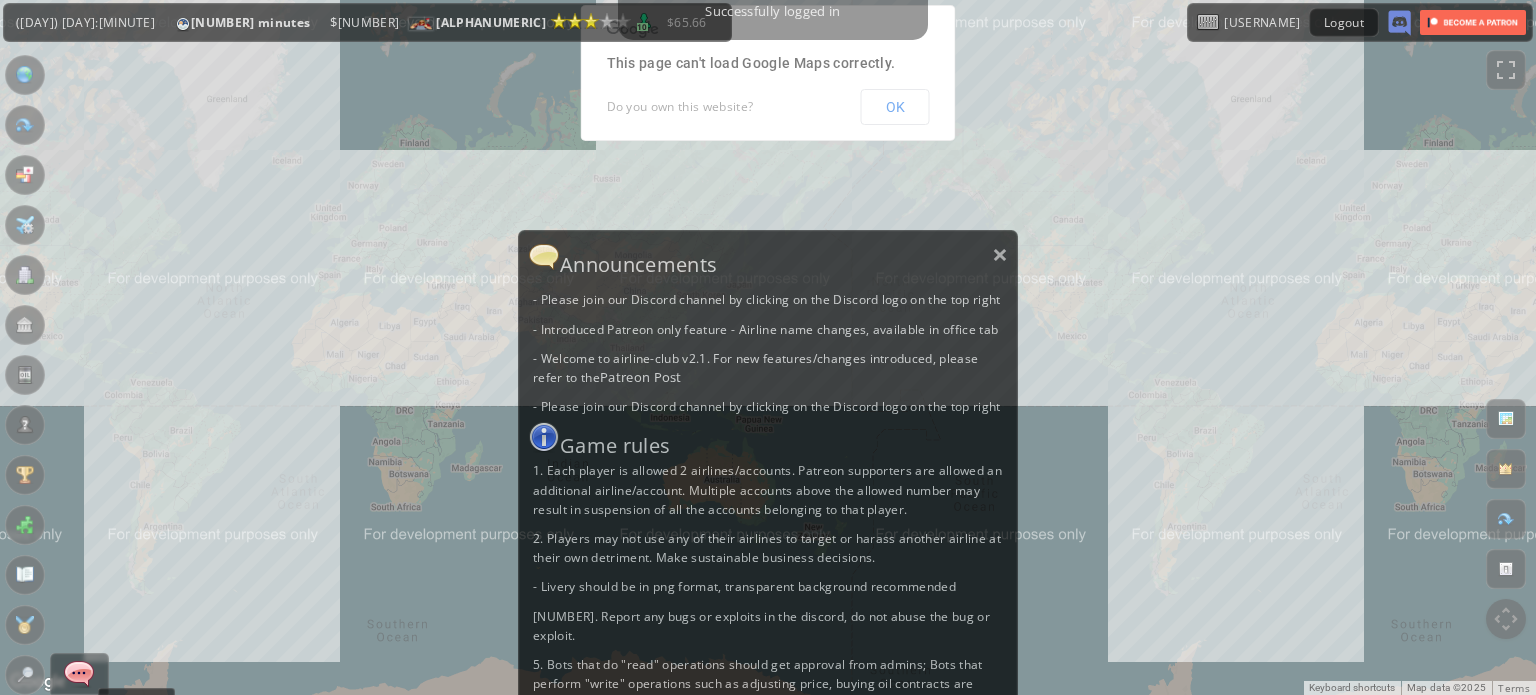 scroll, scrollTop: 0, scrollLeft: 0, axis: both 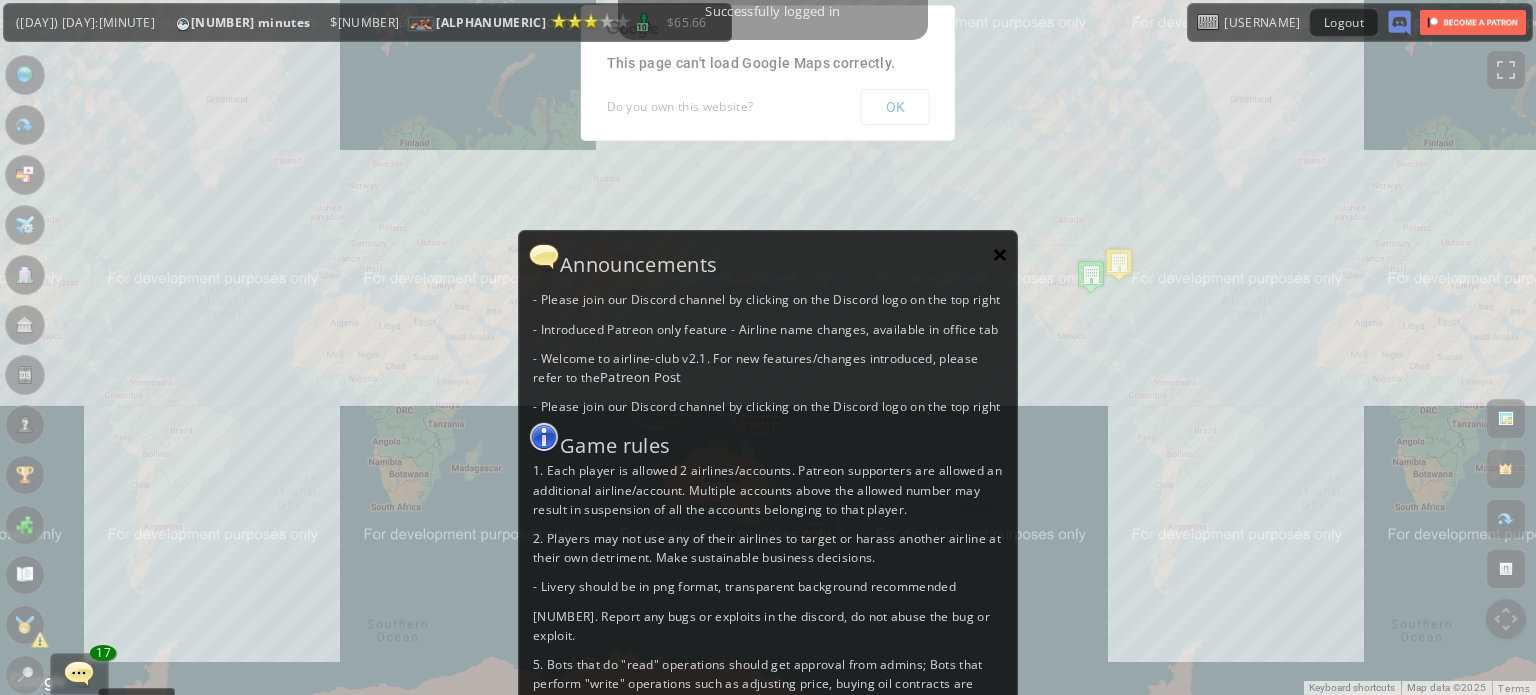 click on "×" at bounding box center (1000, 254) 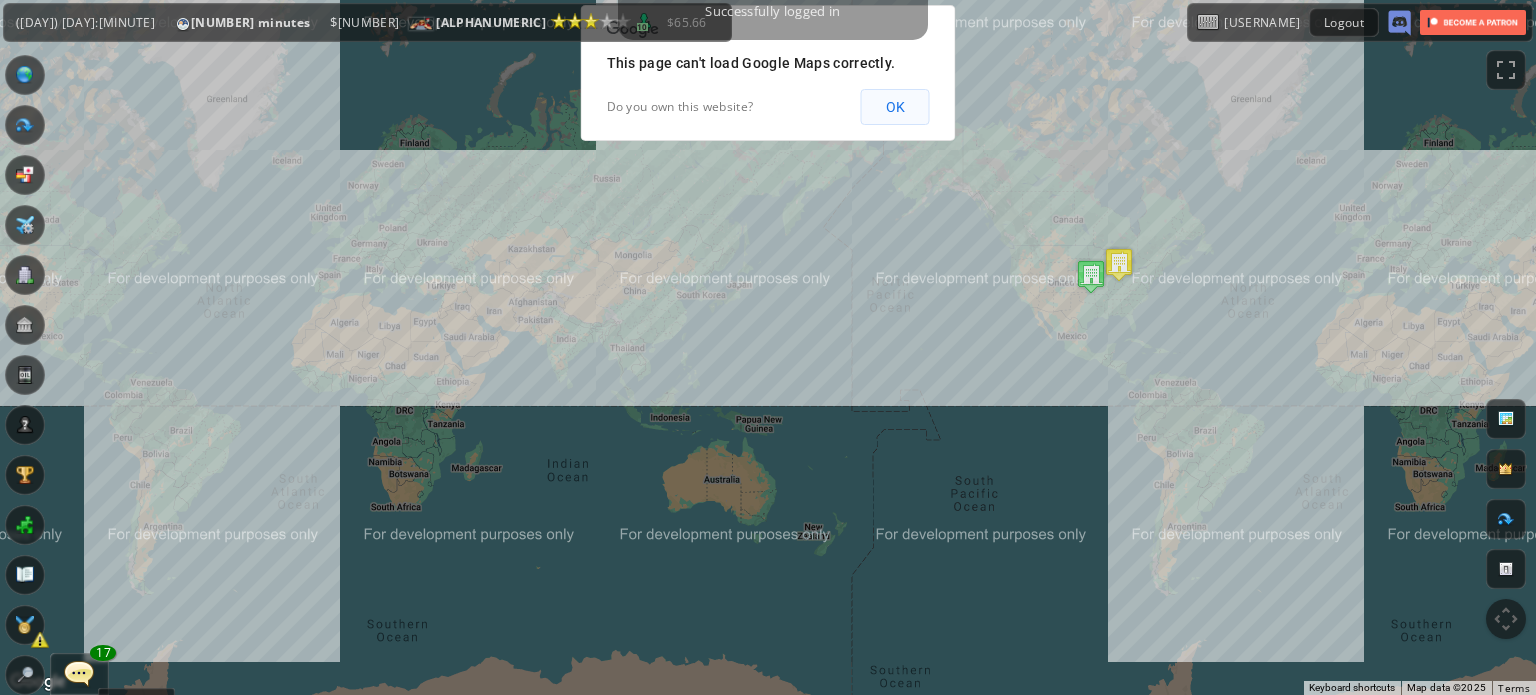 click on "OK" at bounding box center (895, 107) 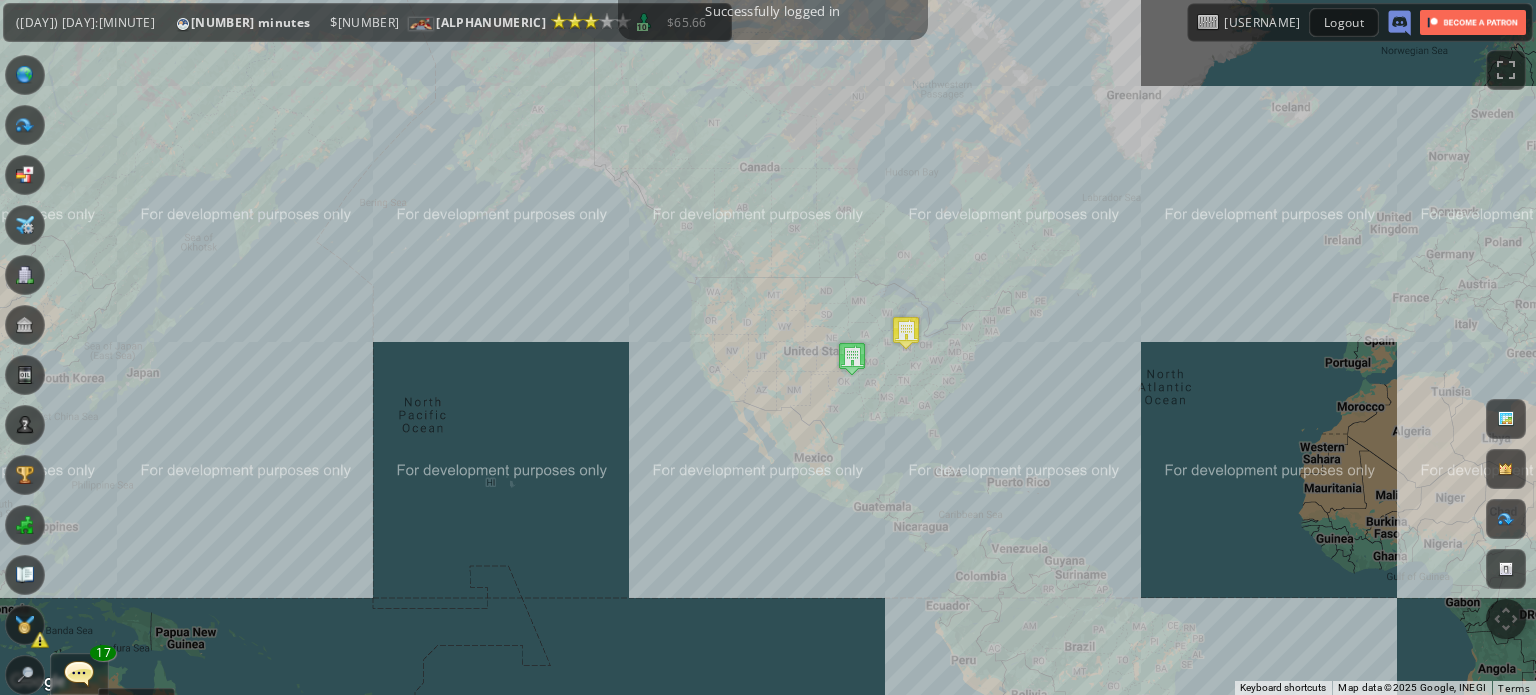 drag, startPoint x: 1097, startPoint y: 339, endPoint x: 752, endPoint y: 495, distance: 378.63043 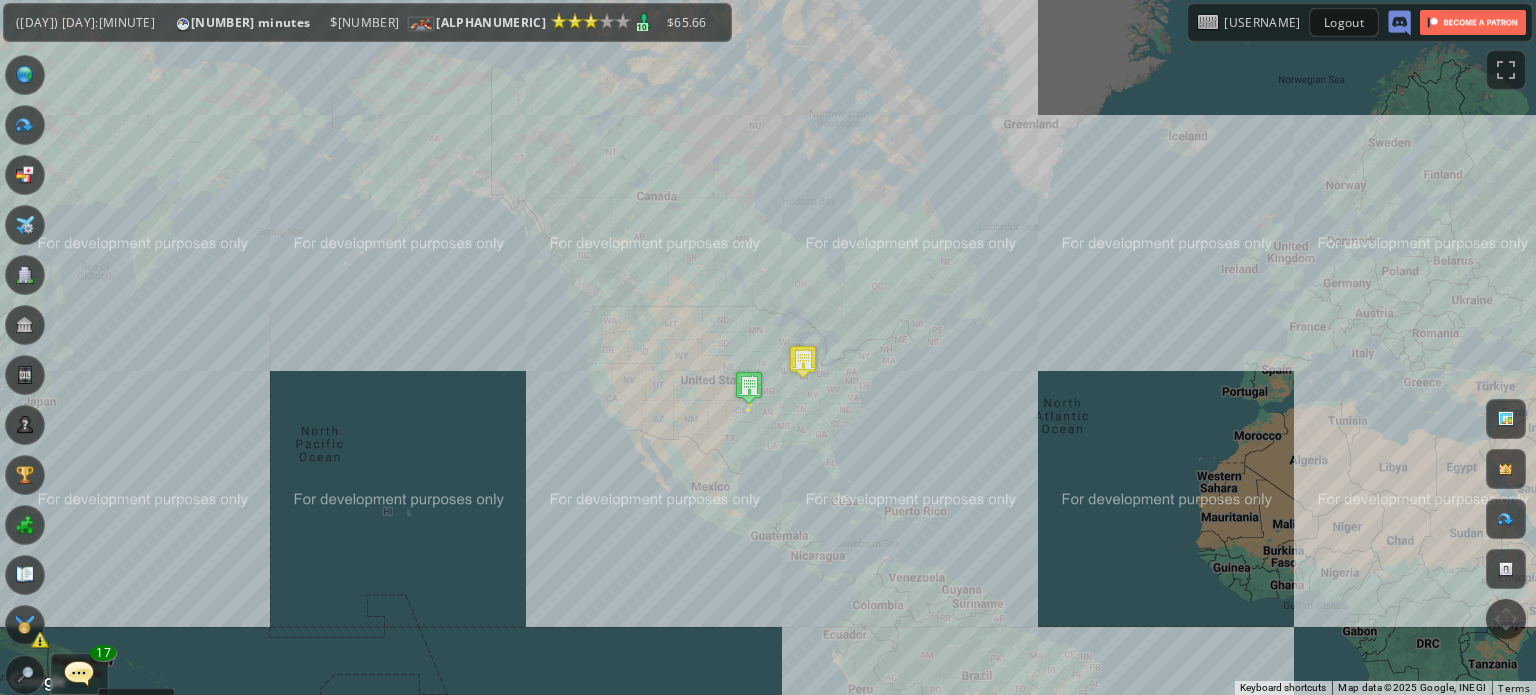 click at bounding box center [7, 347] 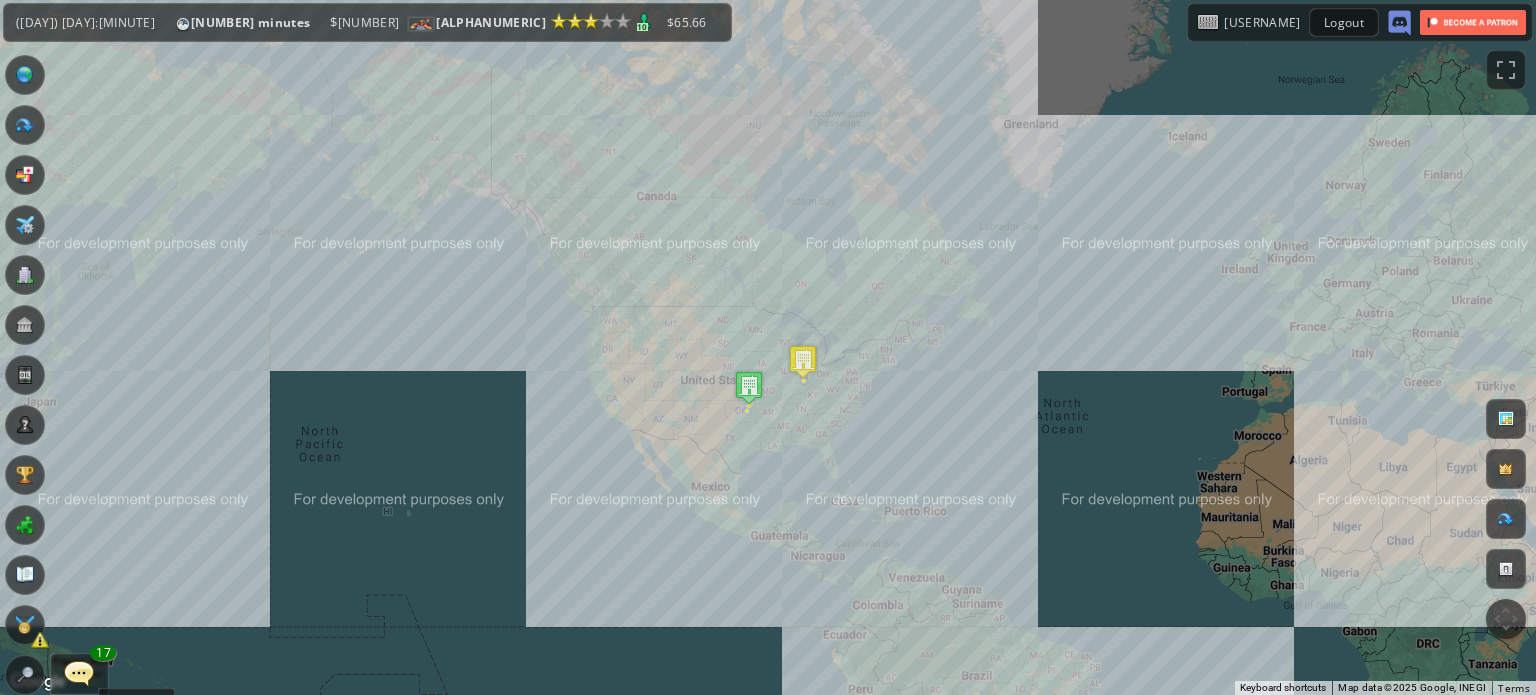 click at bounding box center (25, 625) 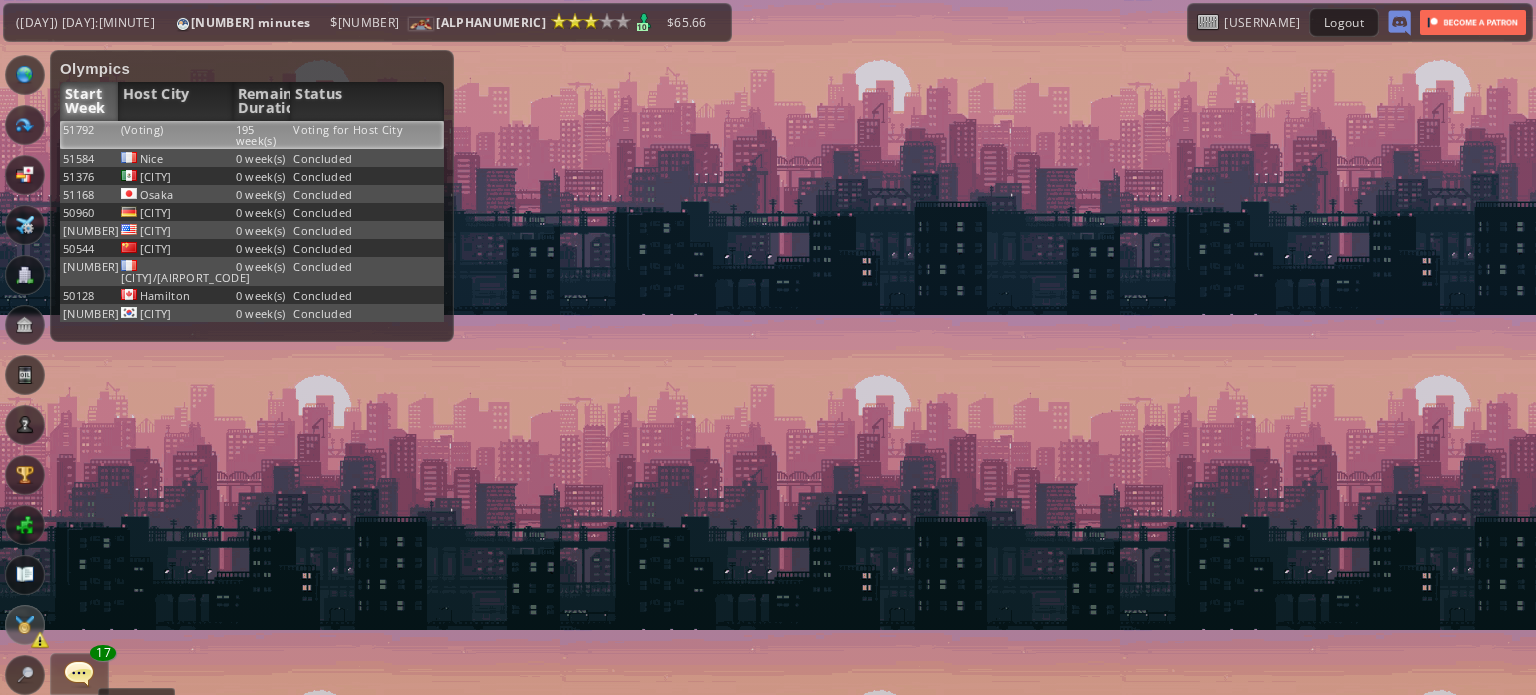 click on "Voting for Host City" at bounding box center [367, 135] 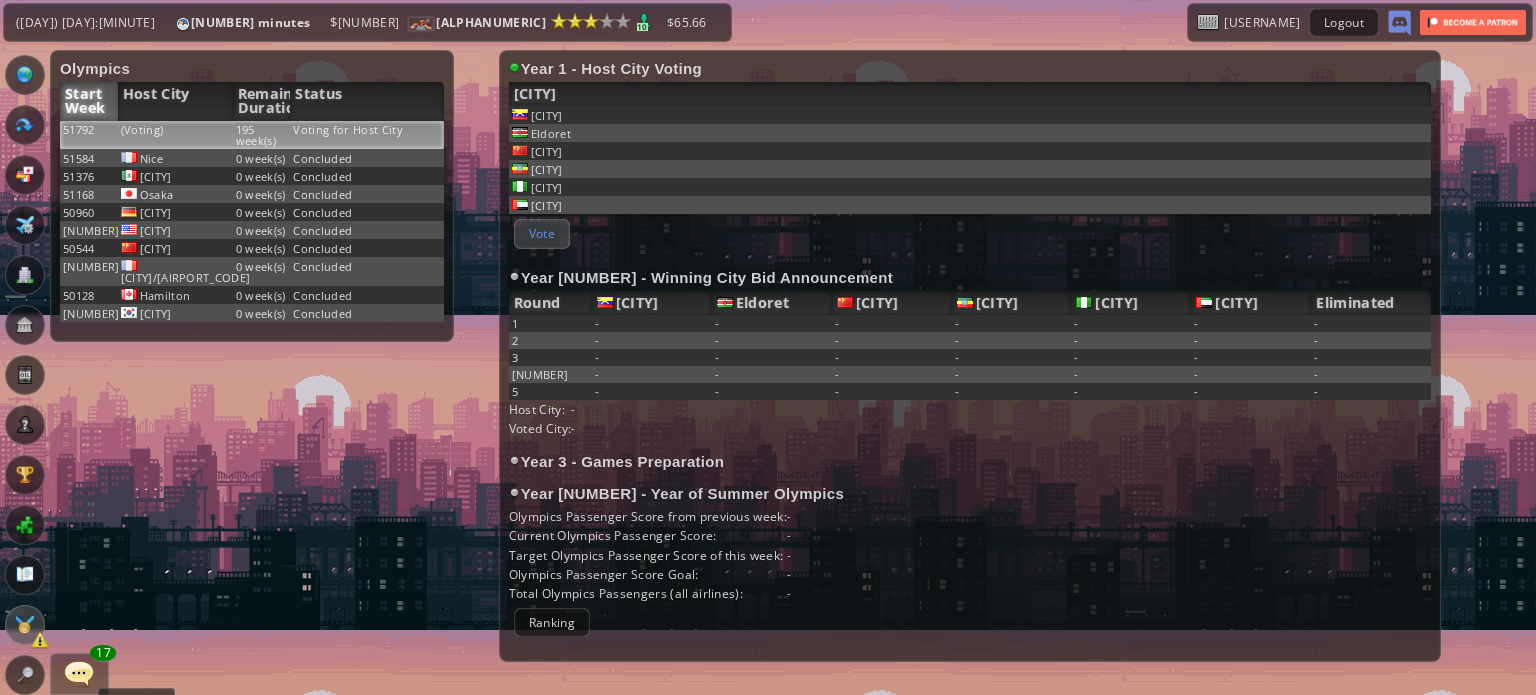 click on "Vote" at bounding box center (542, 233) 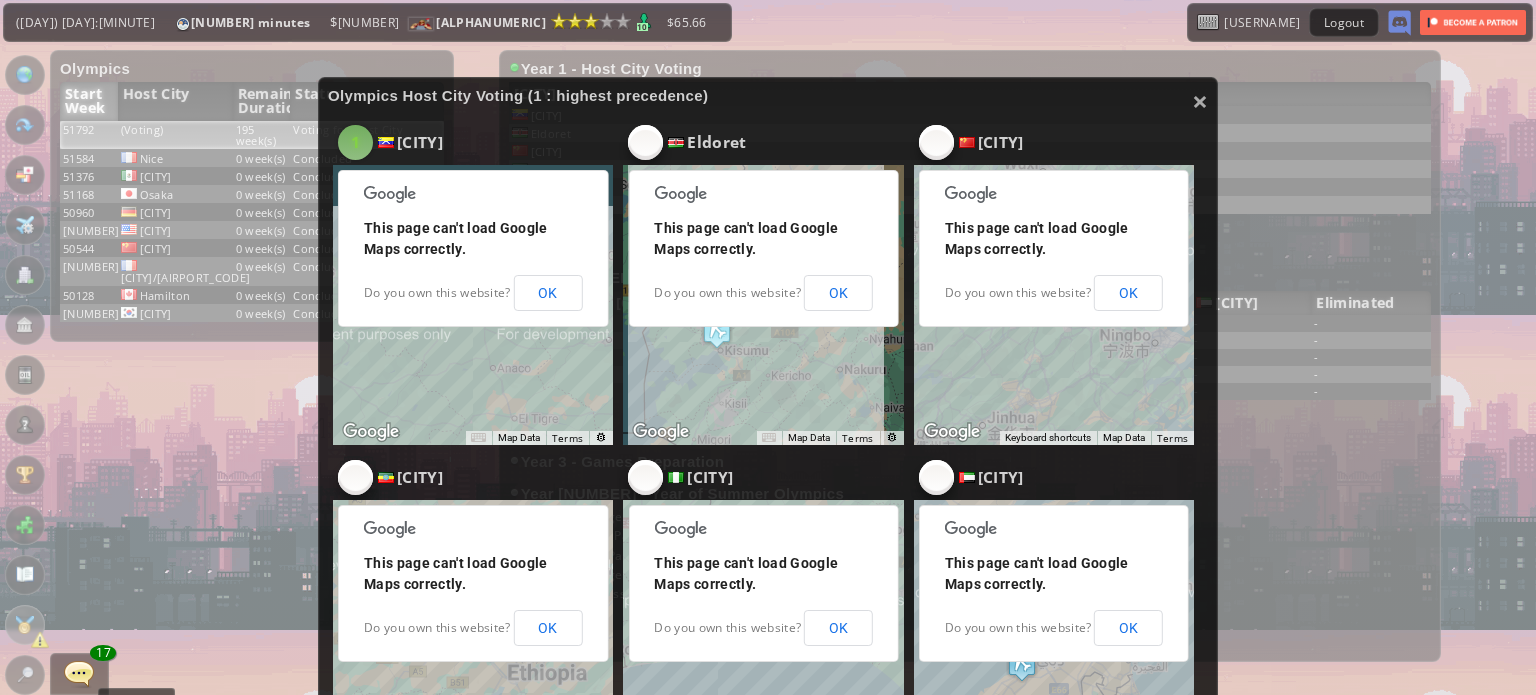 click on "1" at bounding box center (355, 142) 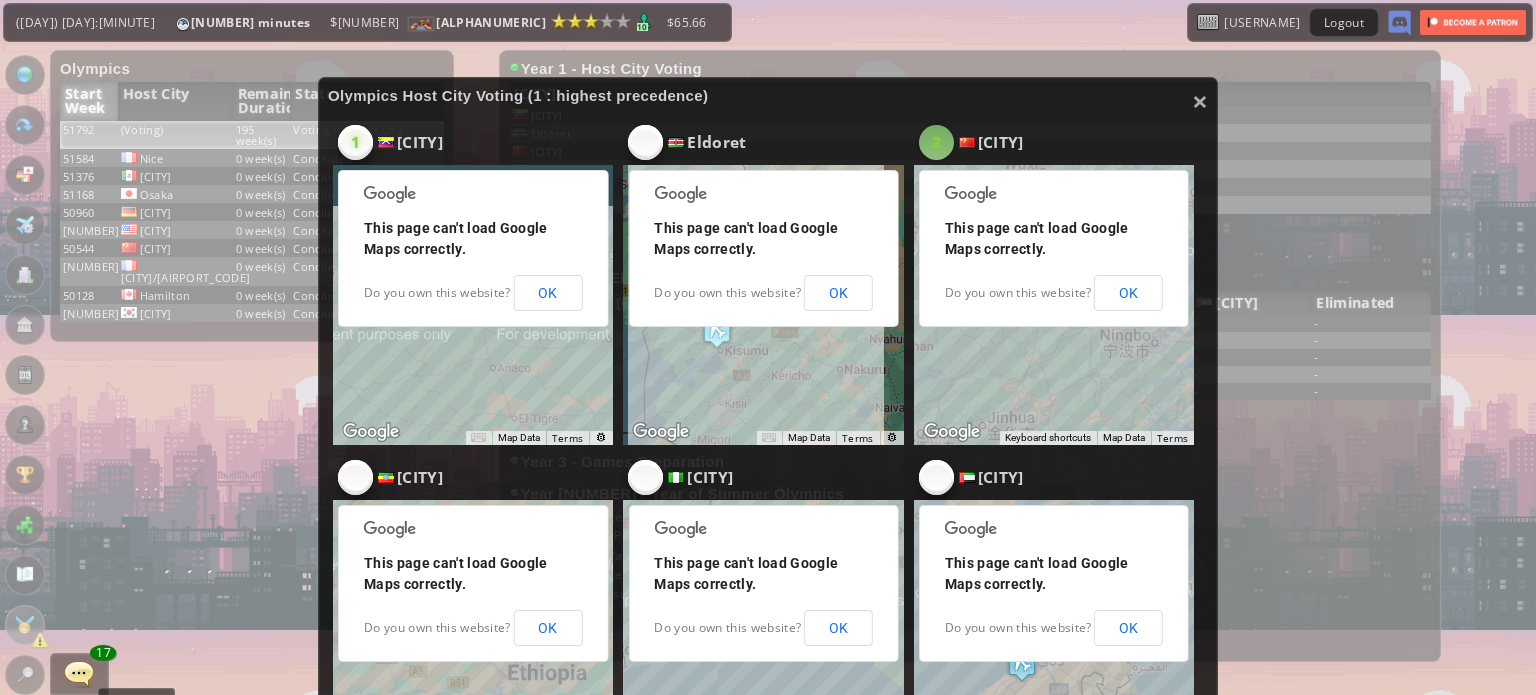 click on "2" at bounding box center [355, 143] 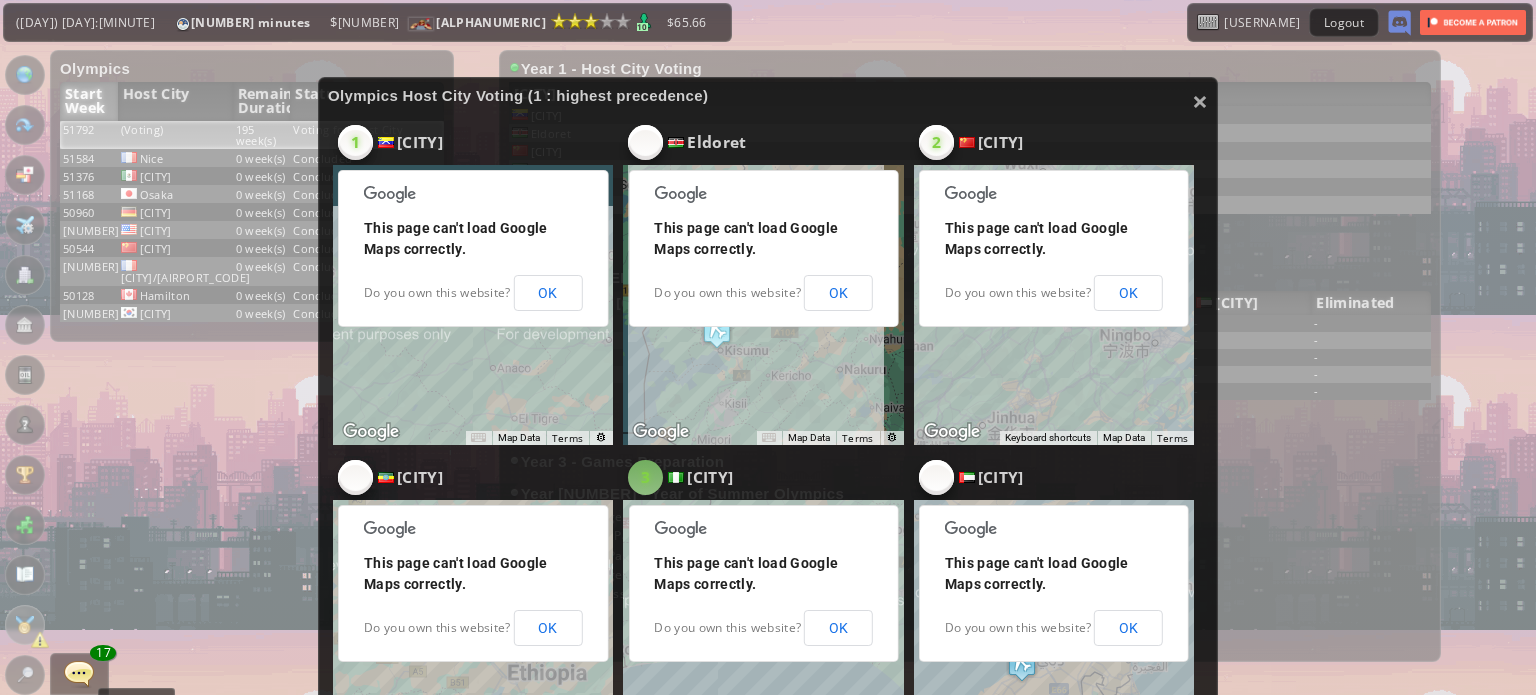 click on "3" at bounding box center [355, 143] 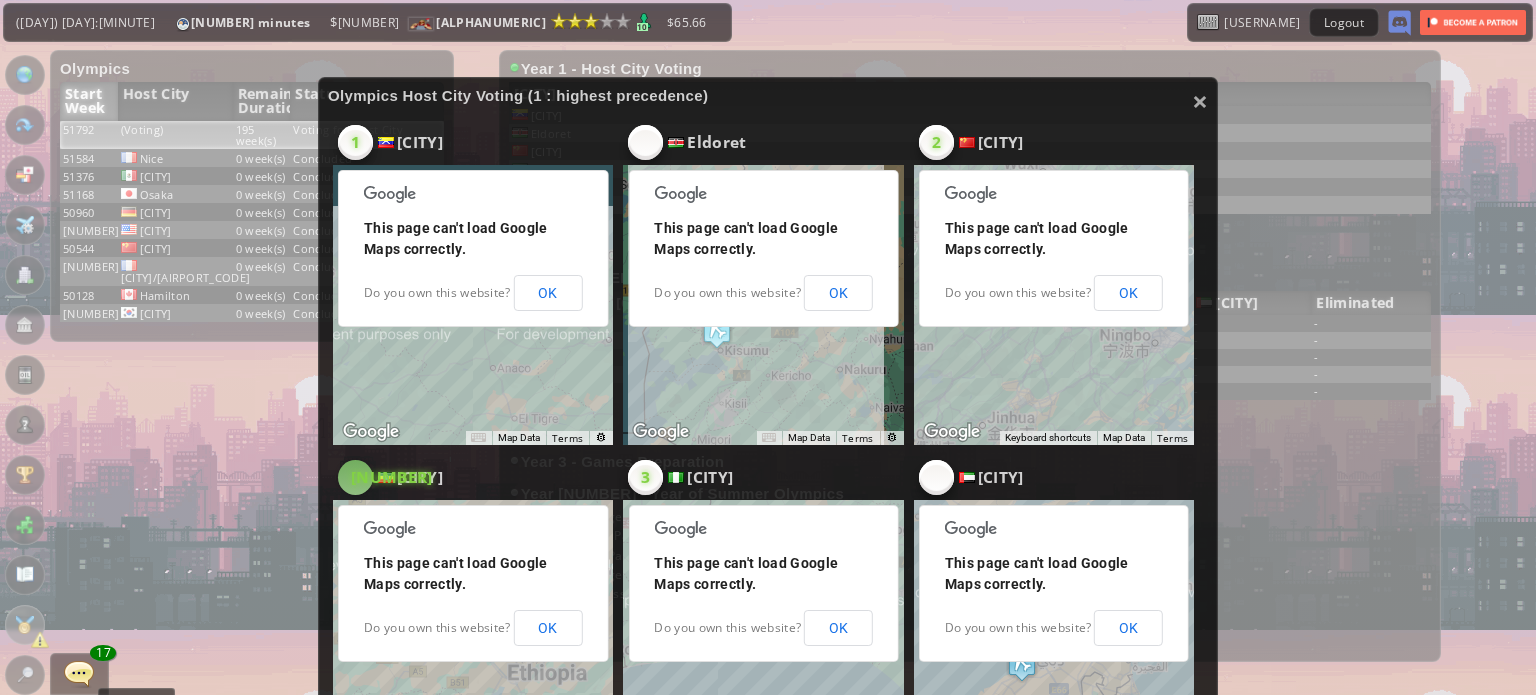 click on "[NUMBER]" at bounding box center [355, 143] 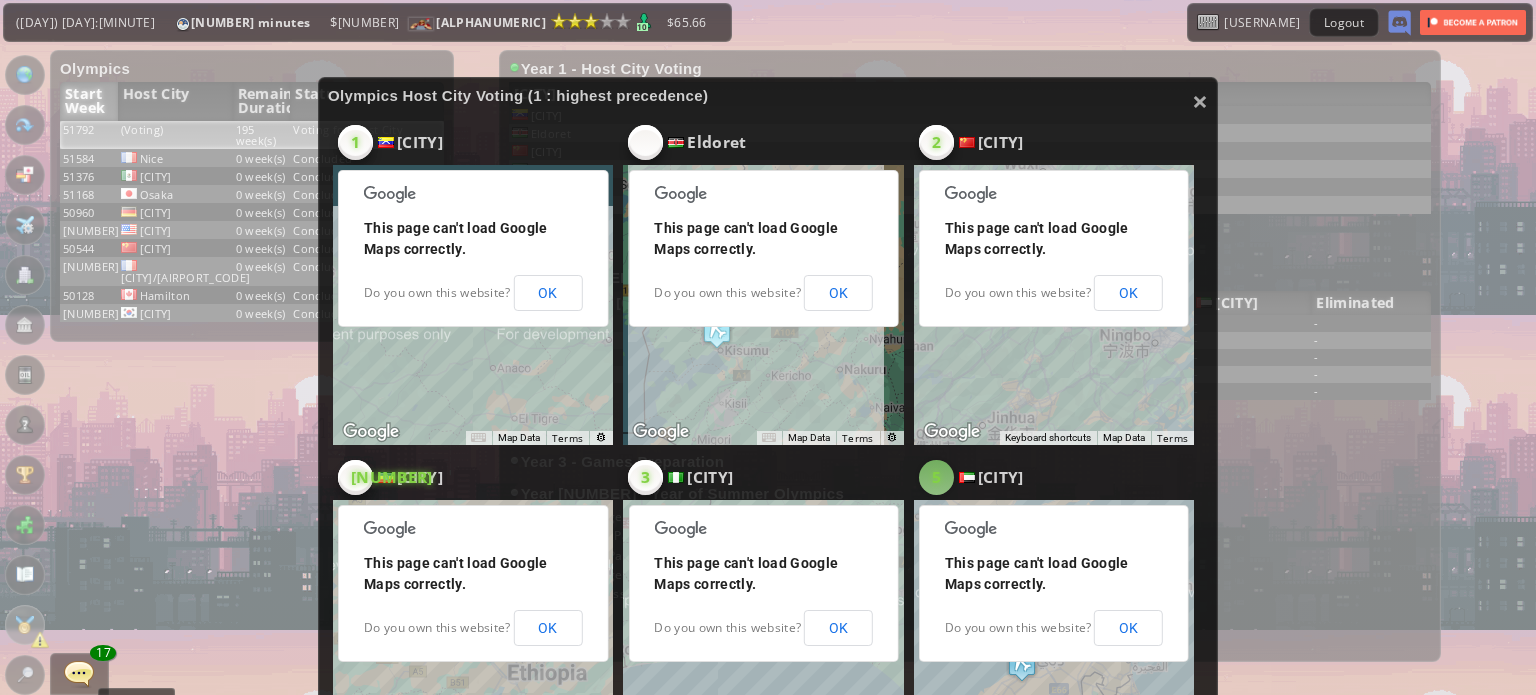 click on "5" at bounding box center [355, 142] 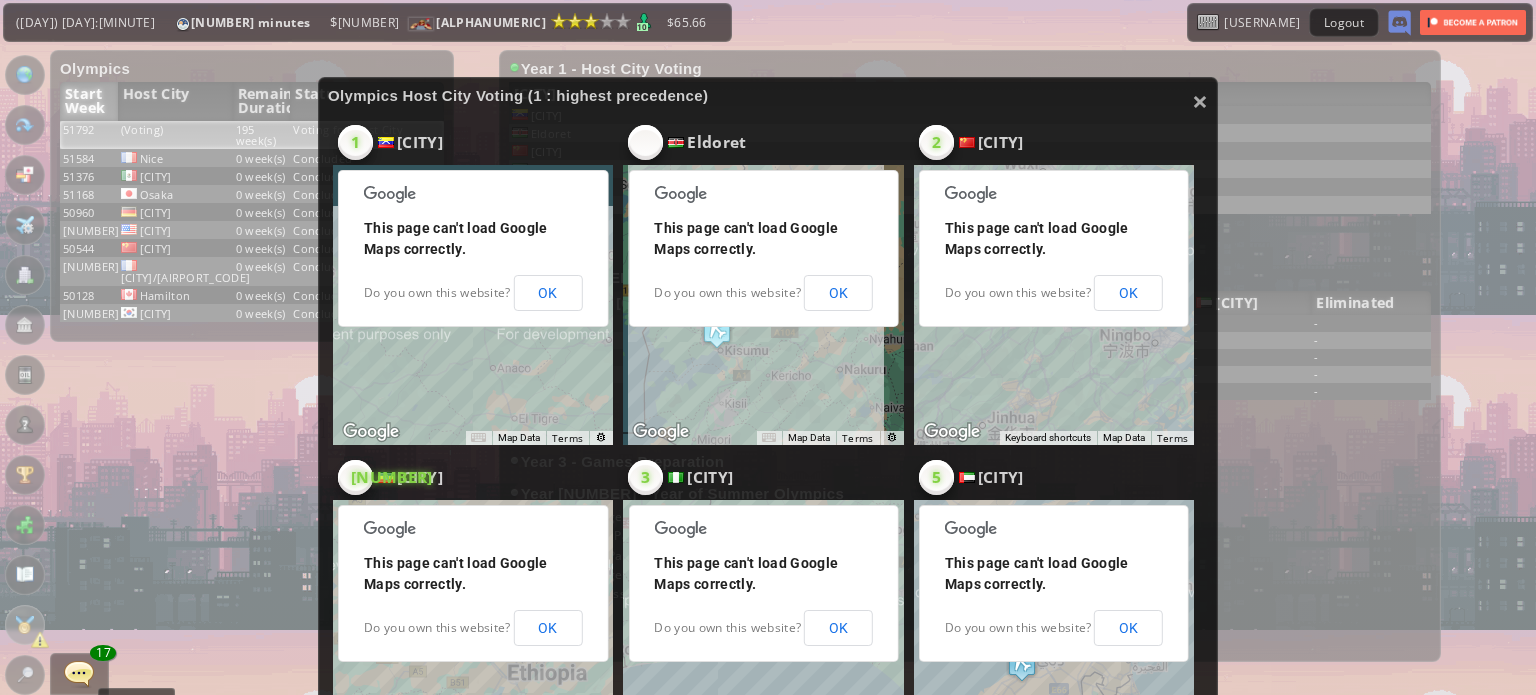 click on "Eldoret" at bounding box center (473, 142) 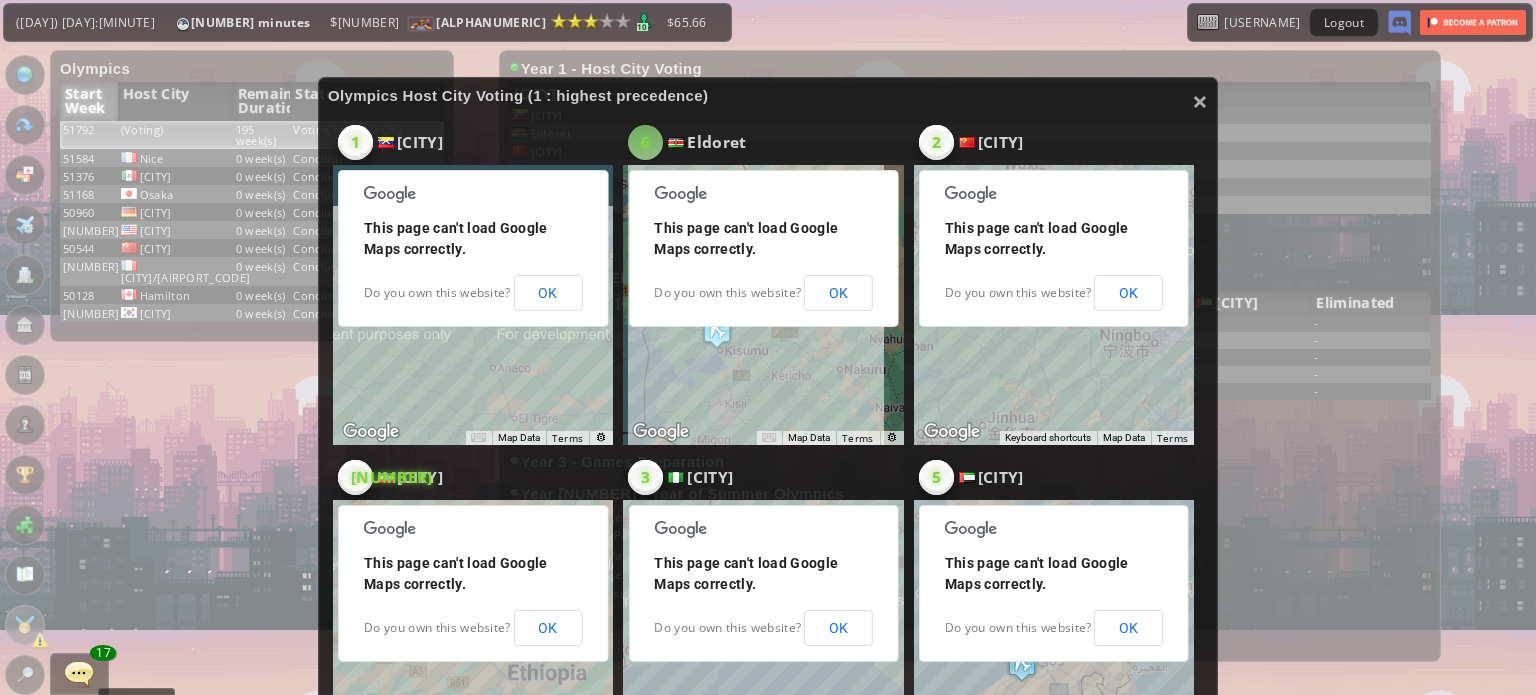 click on "6" at bounding box center (355, 142) 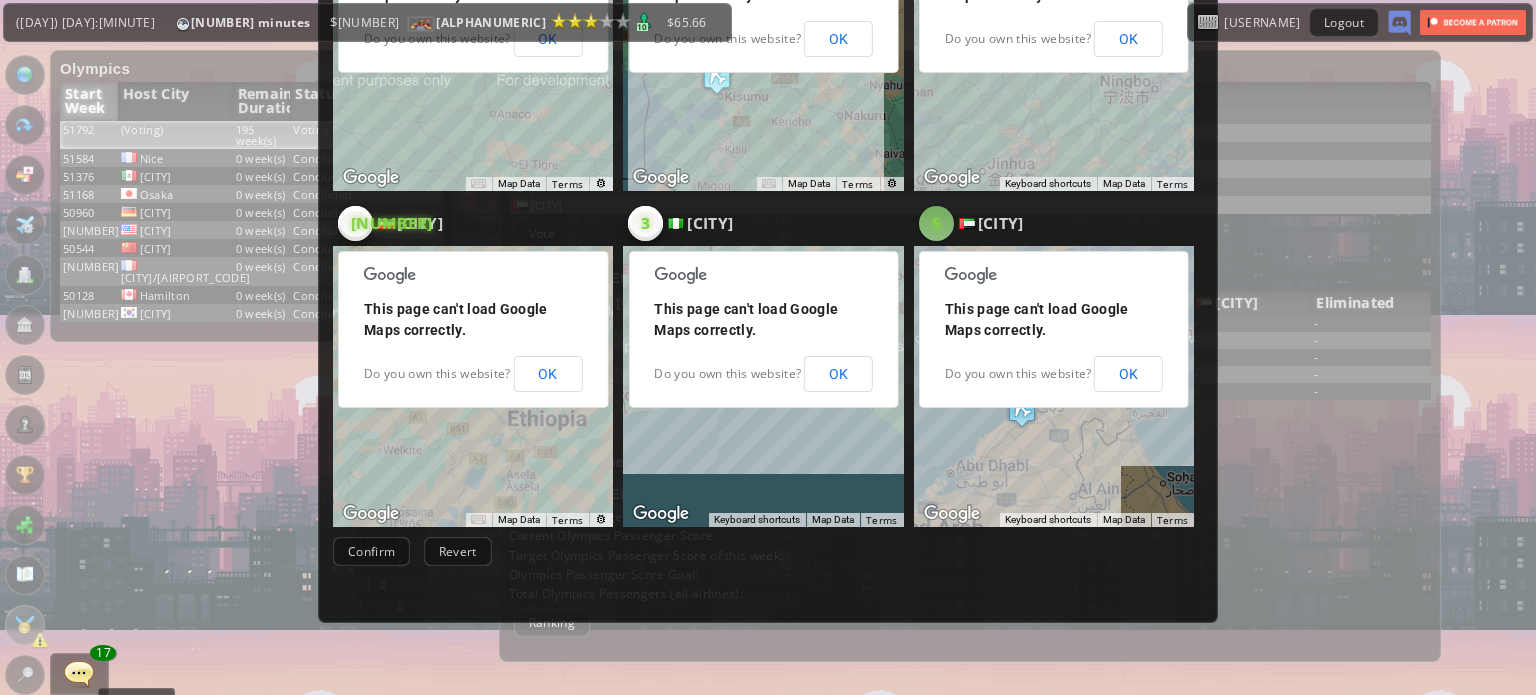 scroll, scrollTop: 257, scrollLeft: 0, axis: vertical 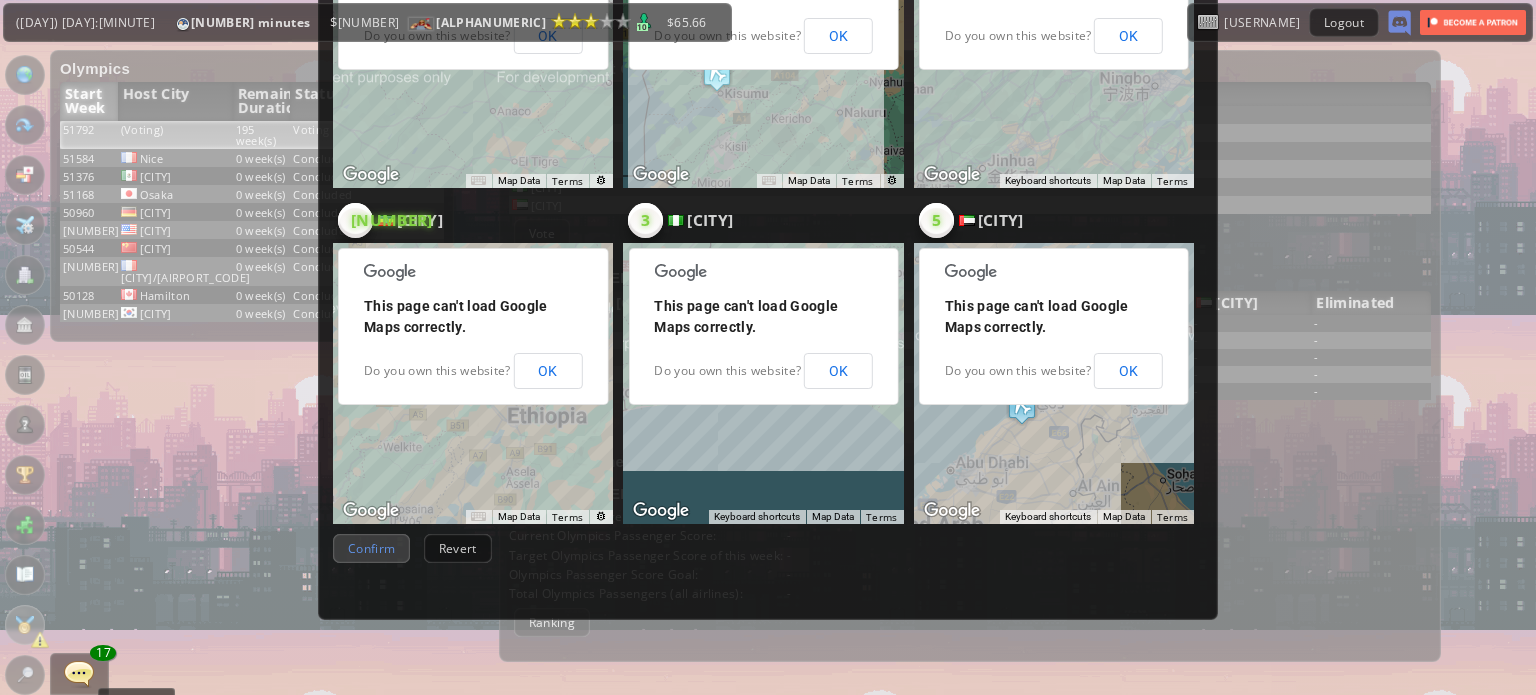 click on "Confirm" at bounding box center (371, 548) 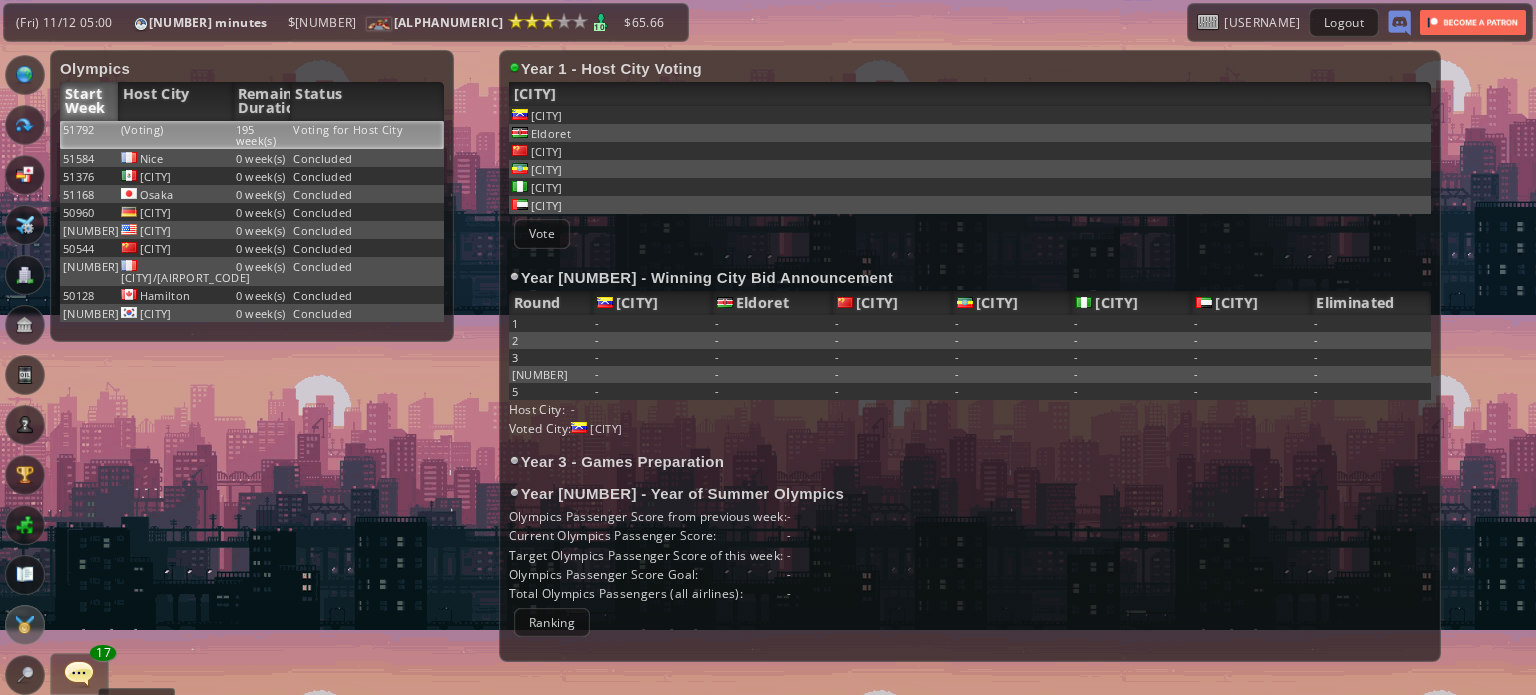 click at bounding box center [79, 673] 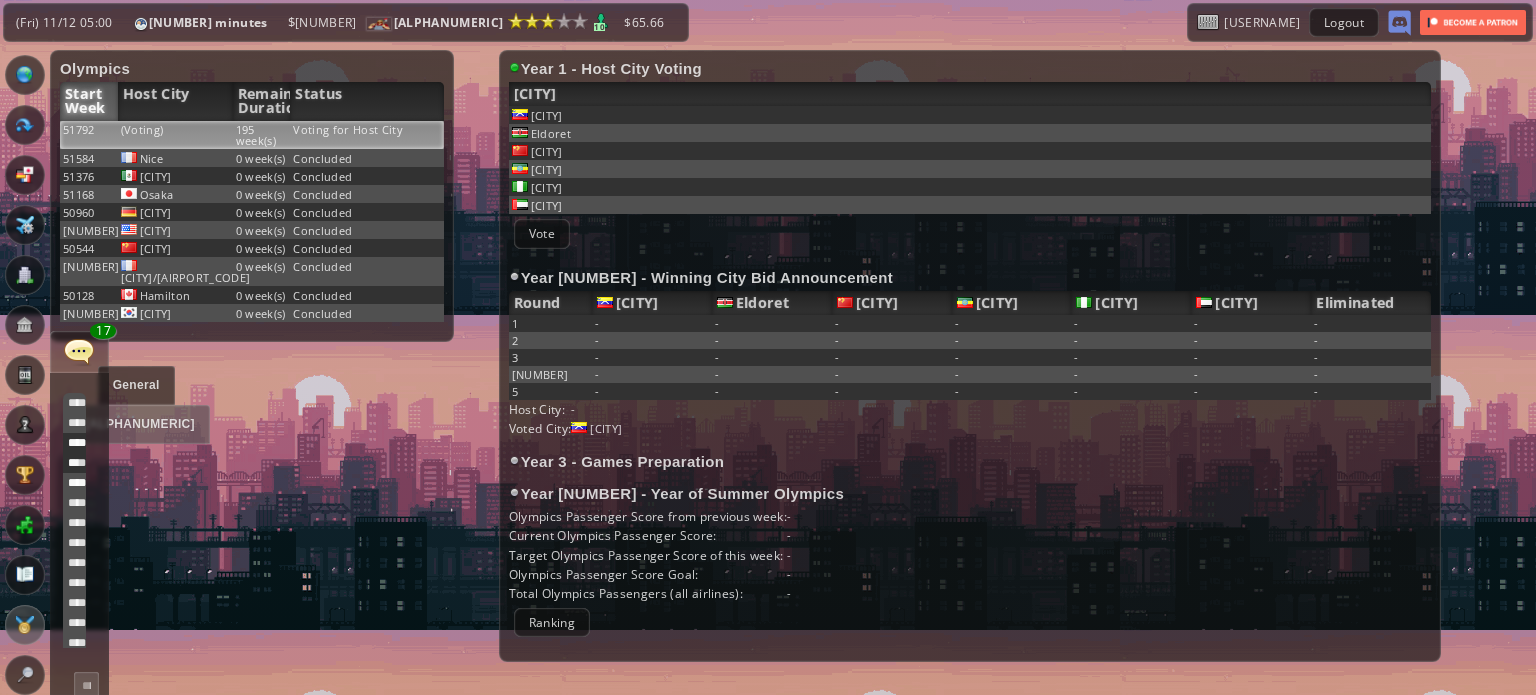 scroll, scrollTop: 658, scrollLeft: 0, axis: vertical 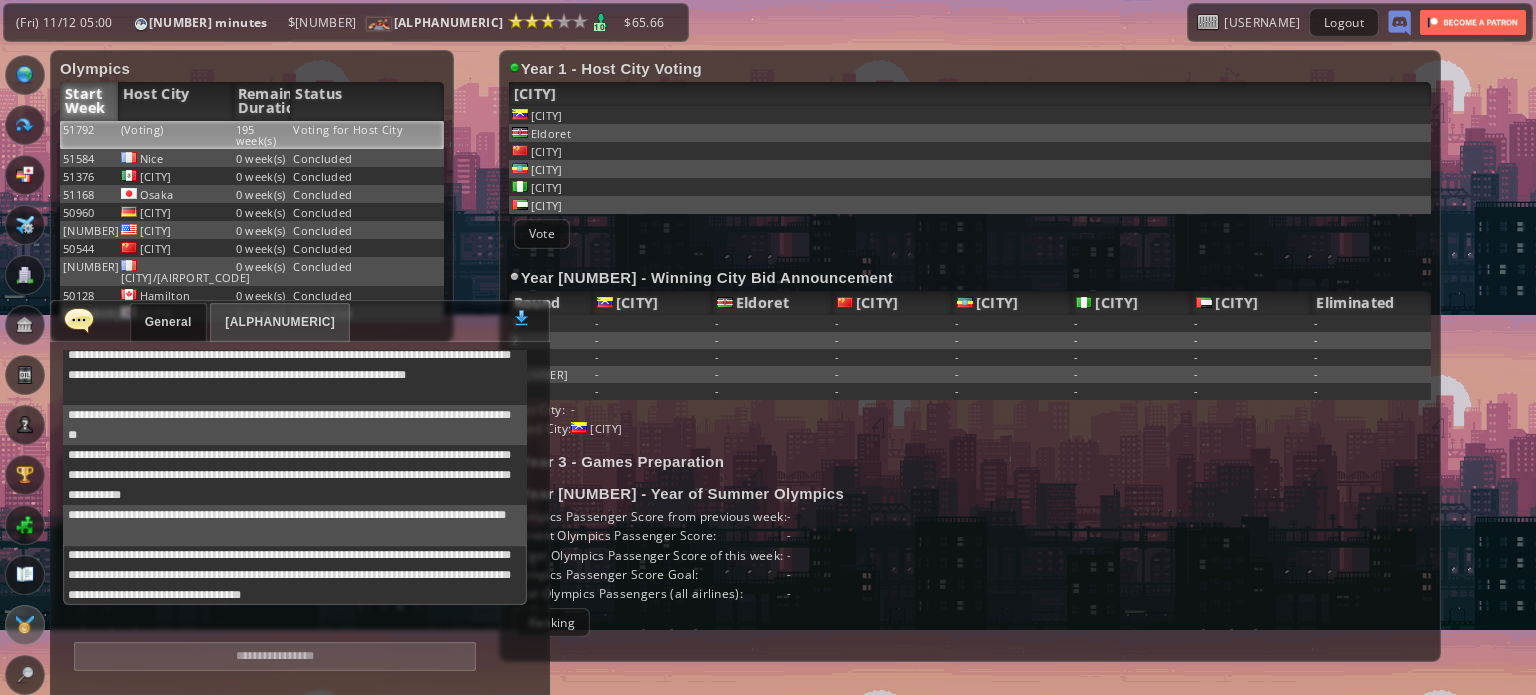 drag, startPoint x: 203, startPoint y: 642, endPoint x: 212, endPoint y: 651, distance: 12.727922 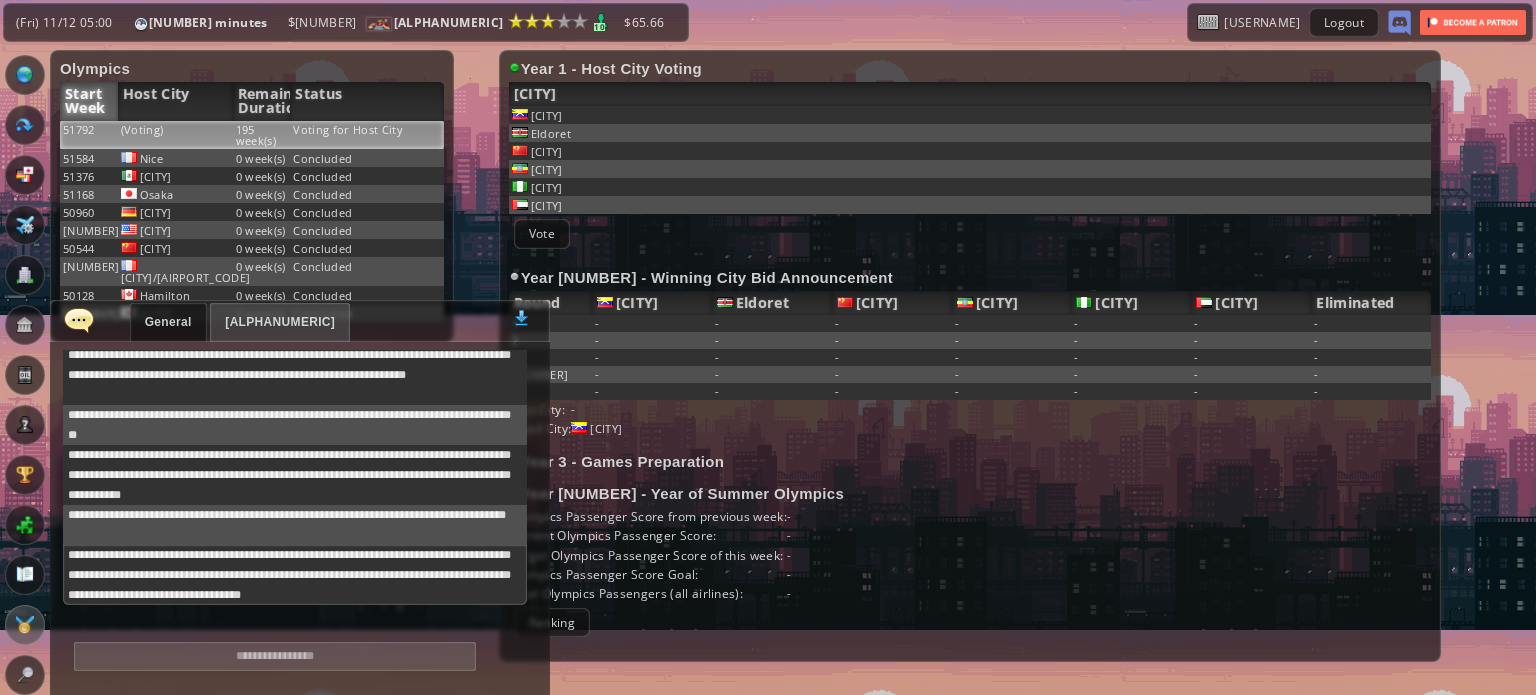 click at bounding box center (275, 656) 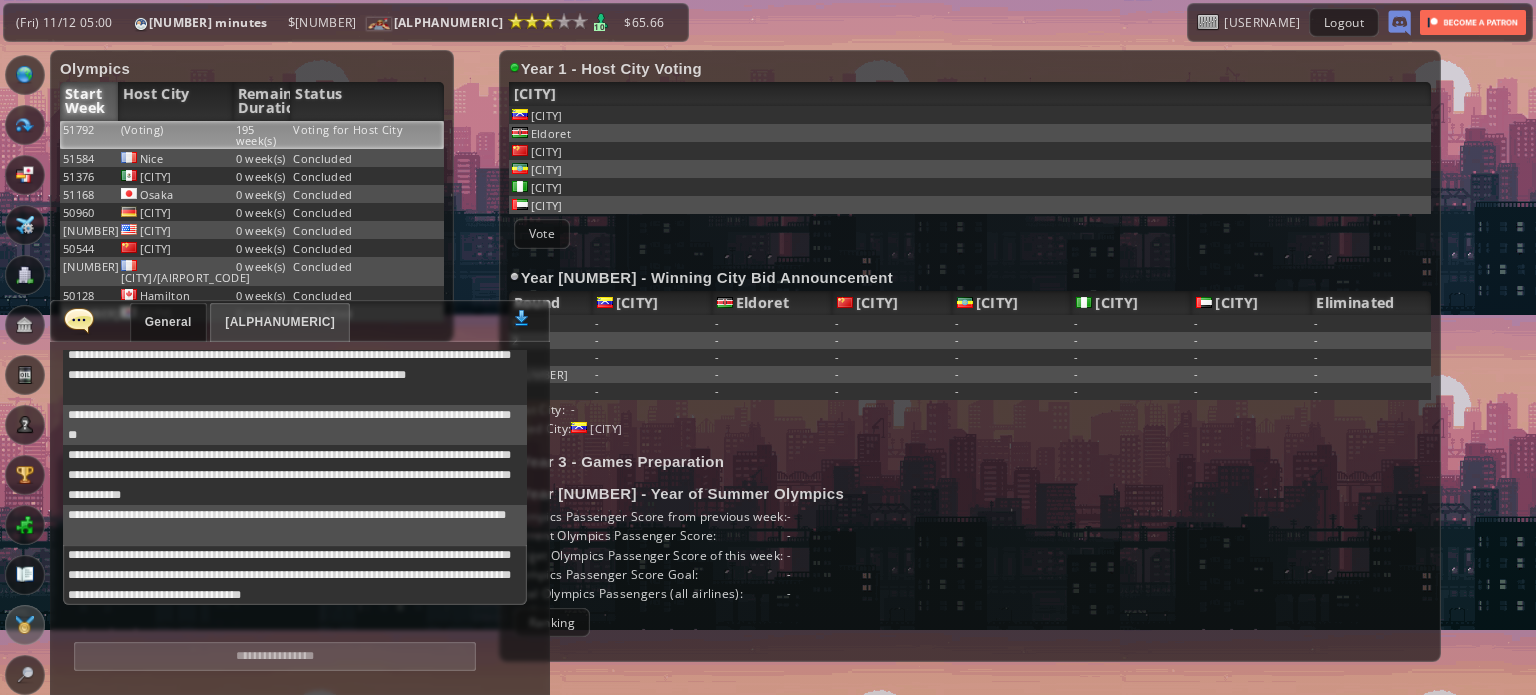 click at bounding box center (275, 656) 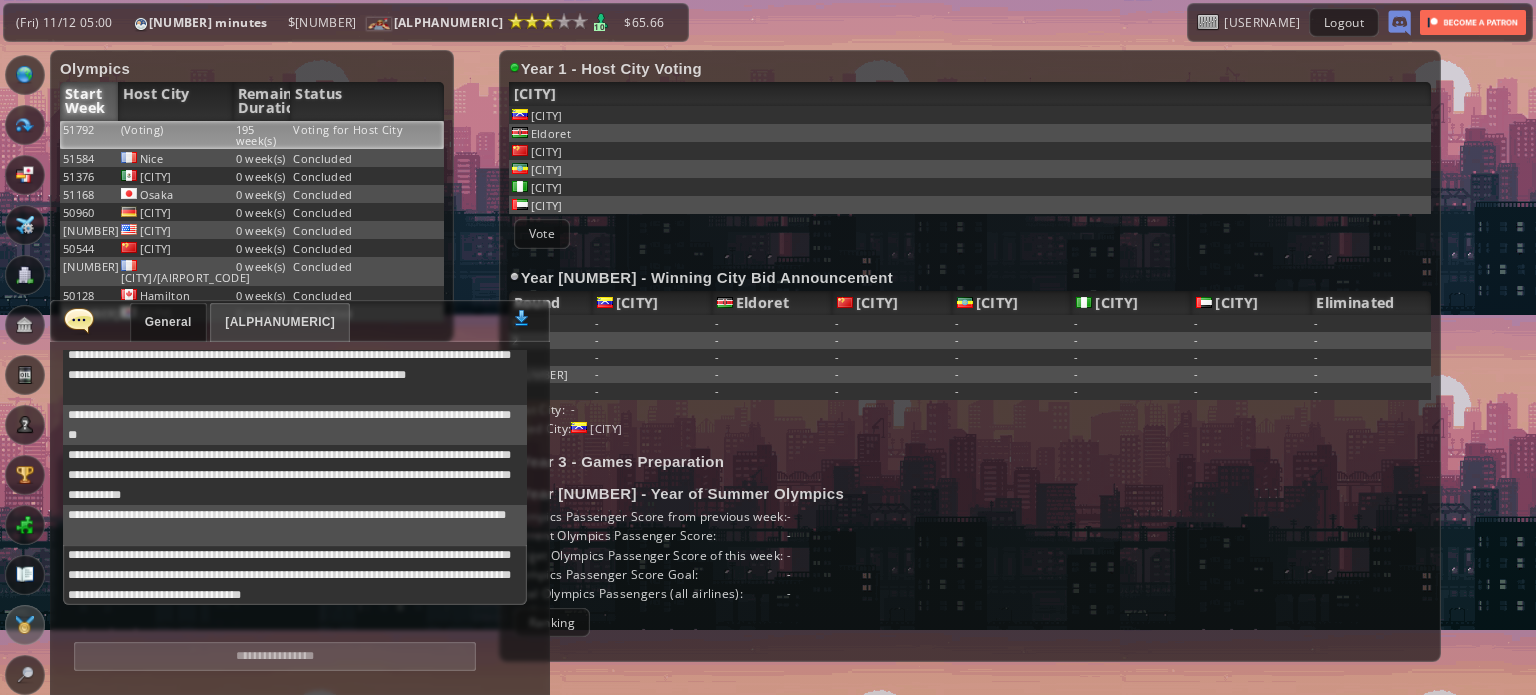 click on "[ALPHANUMERIC]" at bounding box center (280, 322) 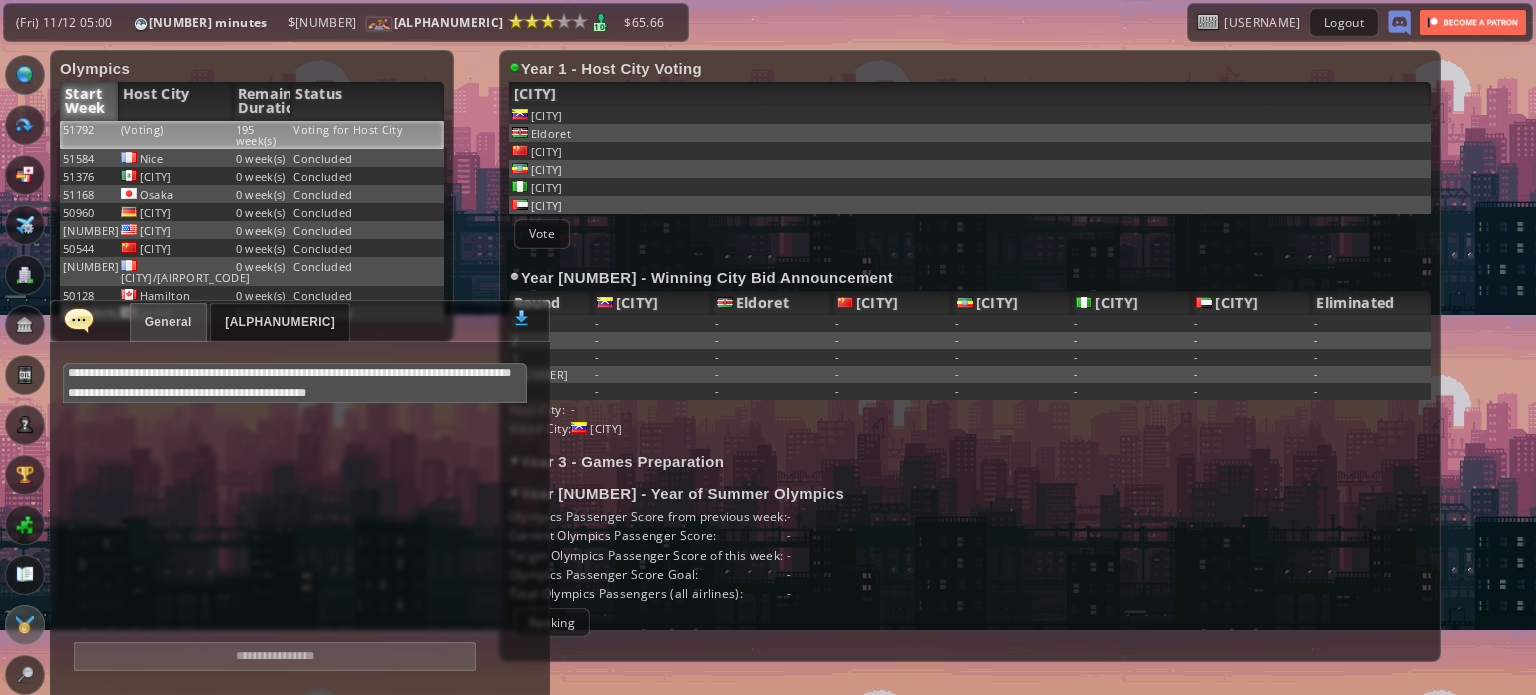 click at bounding box center (79, 320) 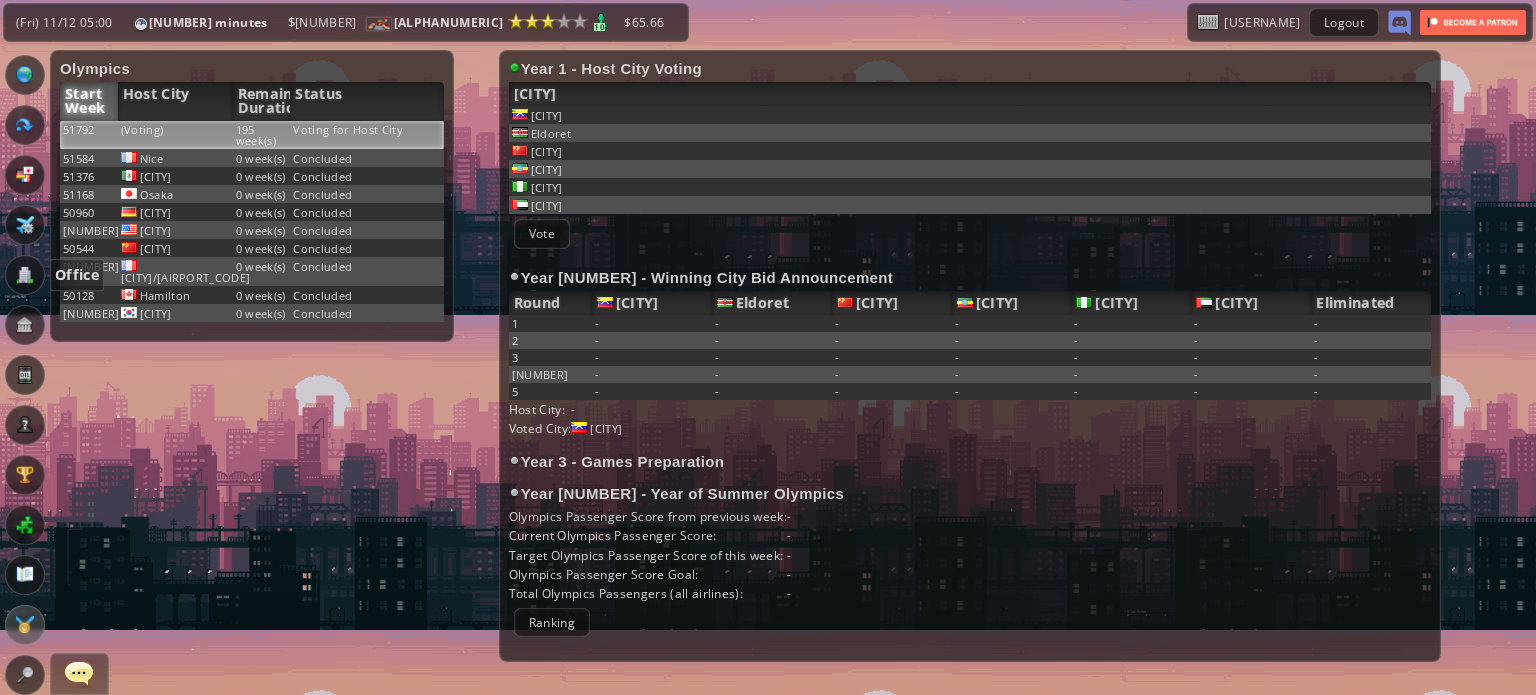 click at bounding box center [25, 275] 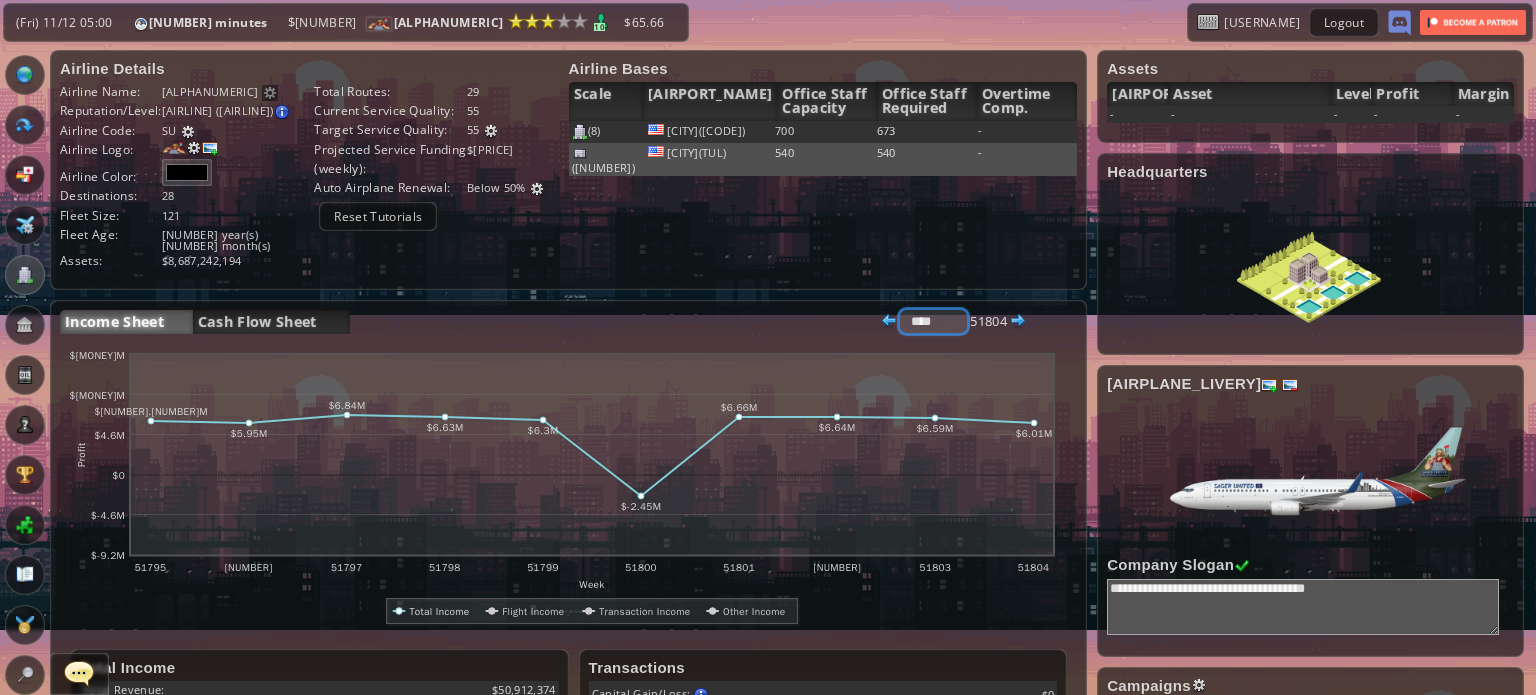 click on "****
*****
****" at bounding box center [933, 321] 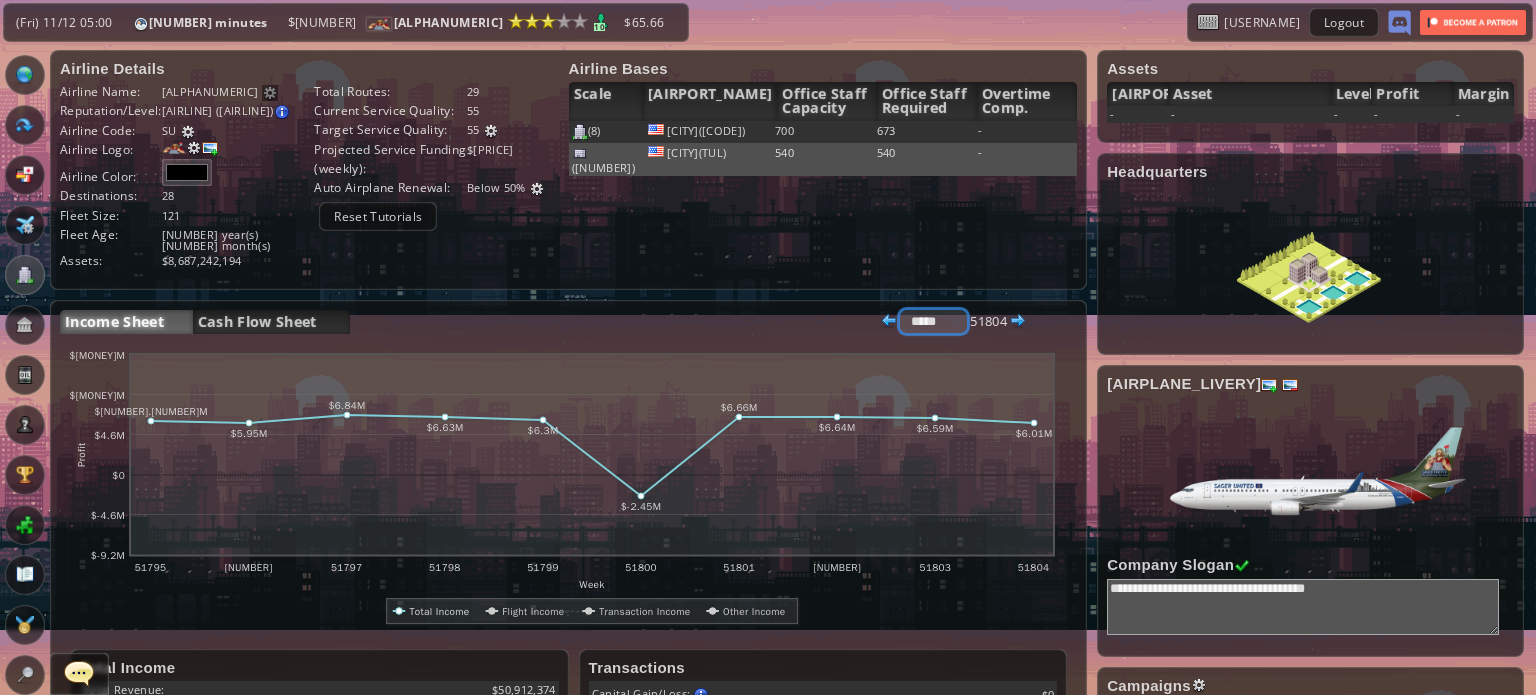 click on "****
*****
****" at bounding box center [933, 321] 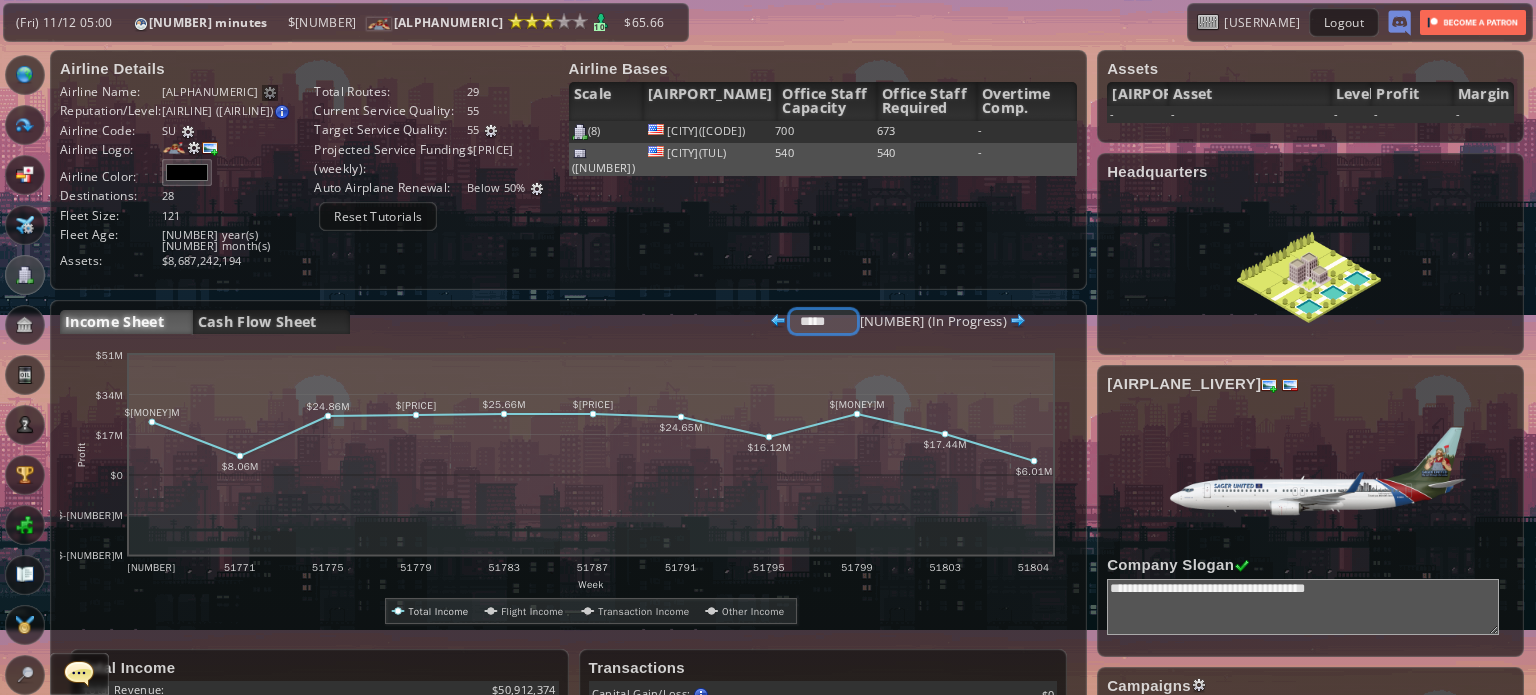 click on "****
*****
****" at bounding box center (823, 321) 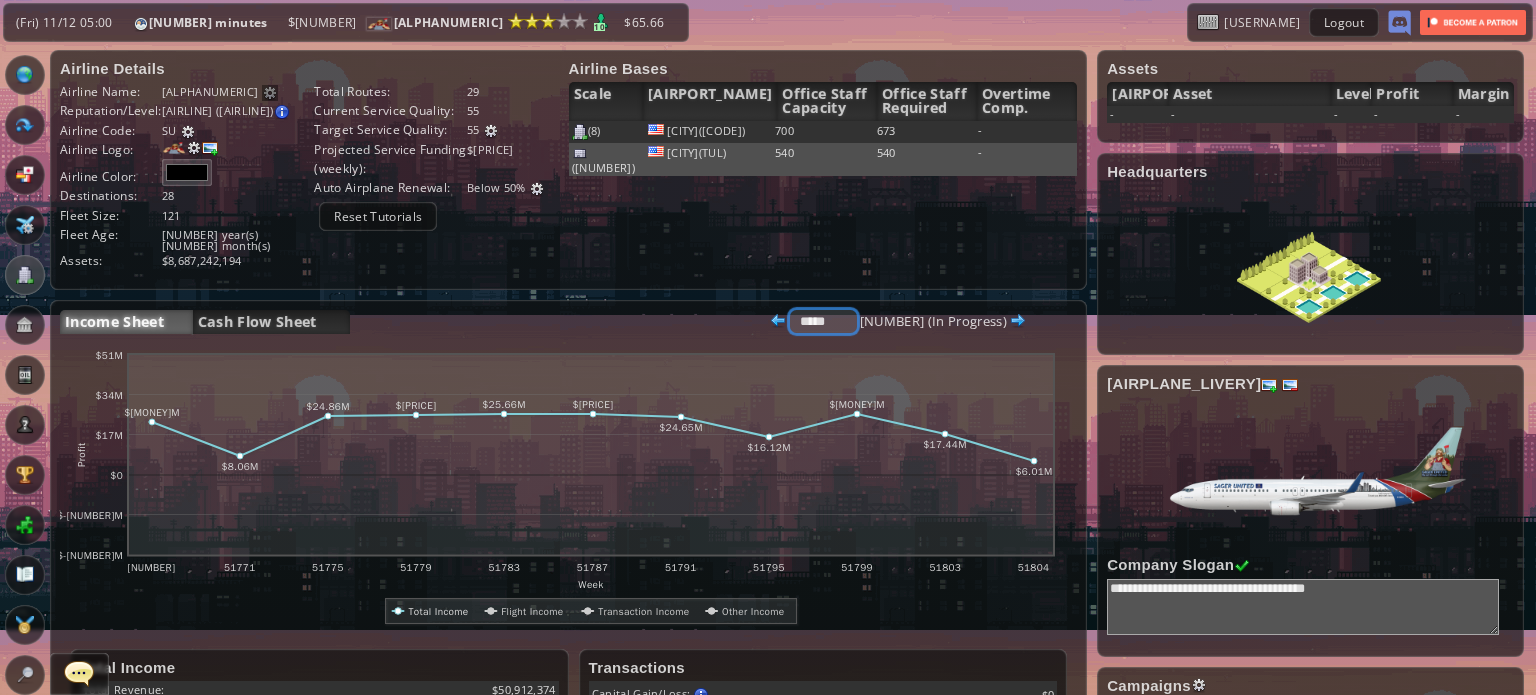 select on "******" 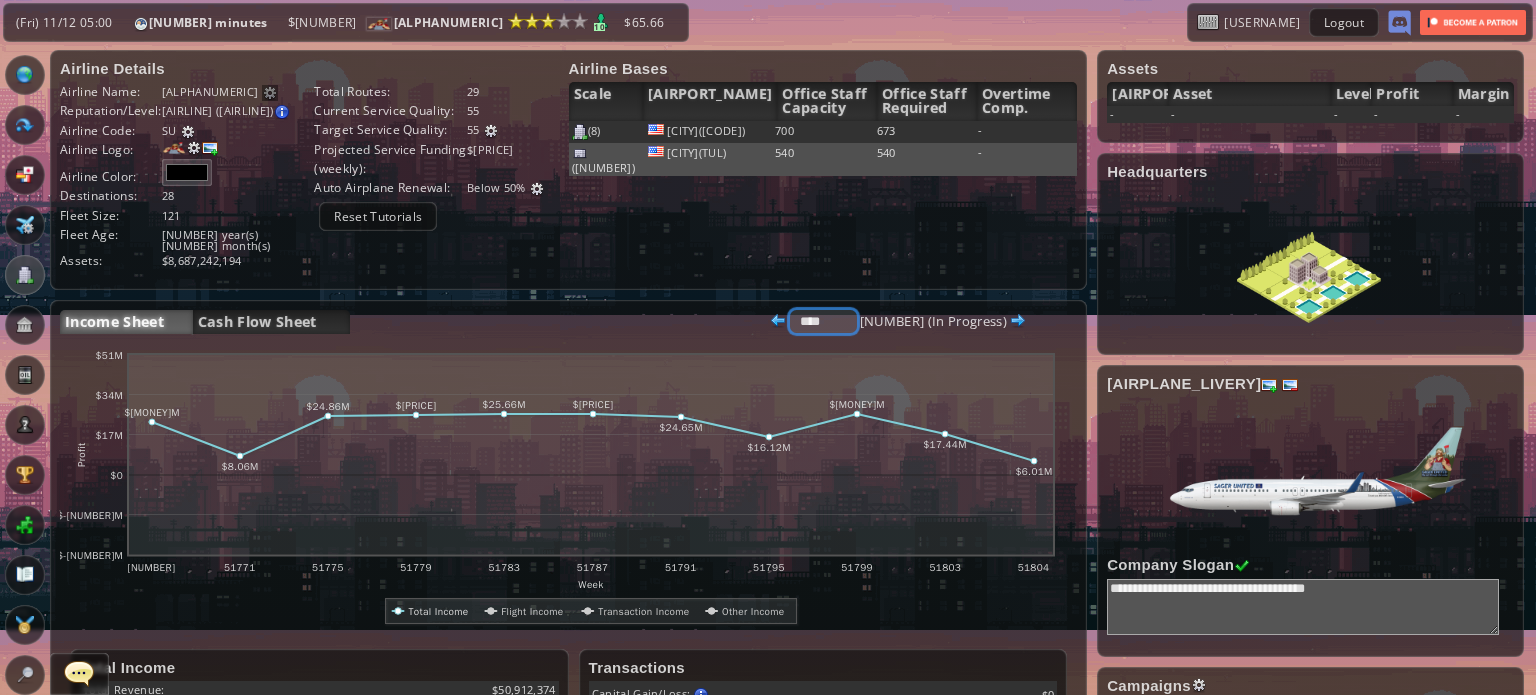 click on "****
*****
****" at bounding box center [823, 321] 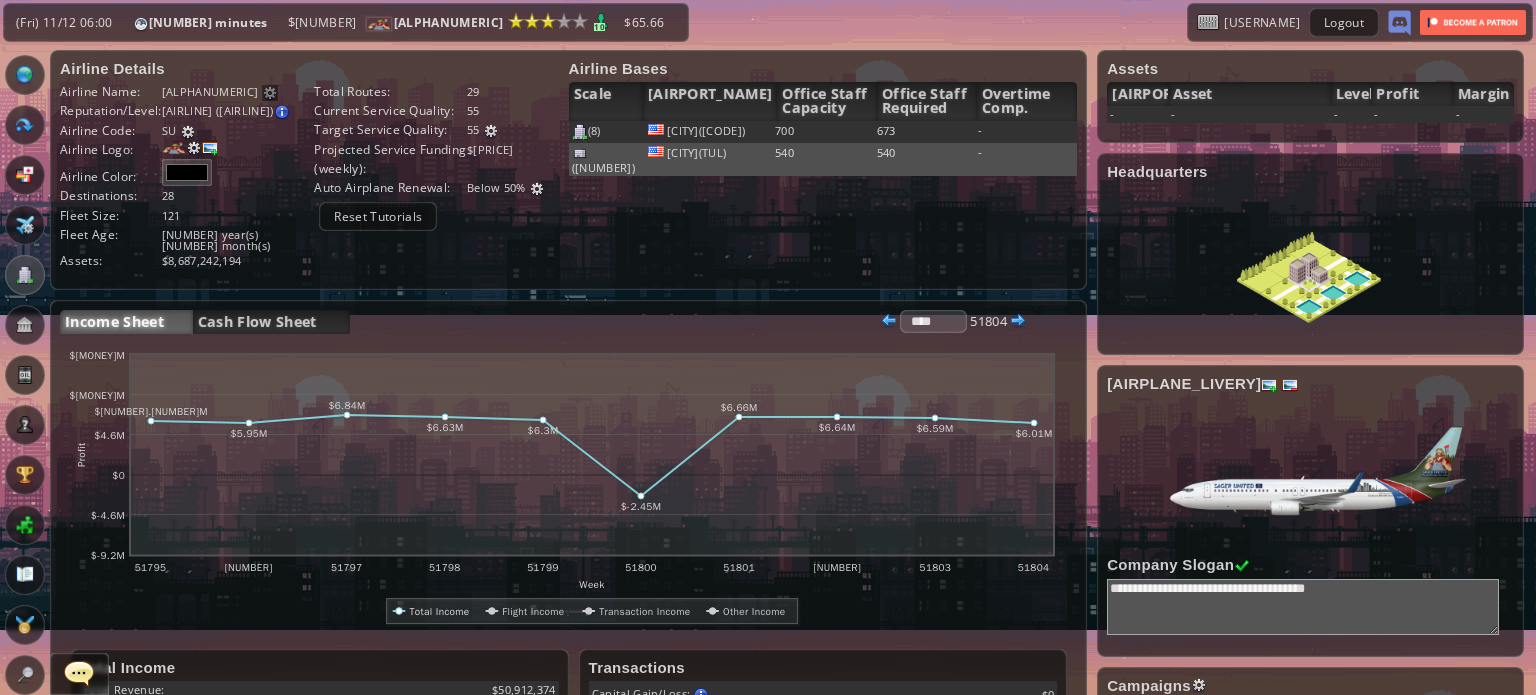 click at bounding box center (25, 375) 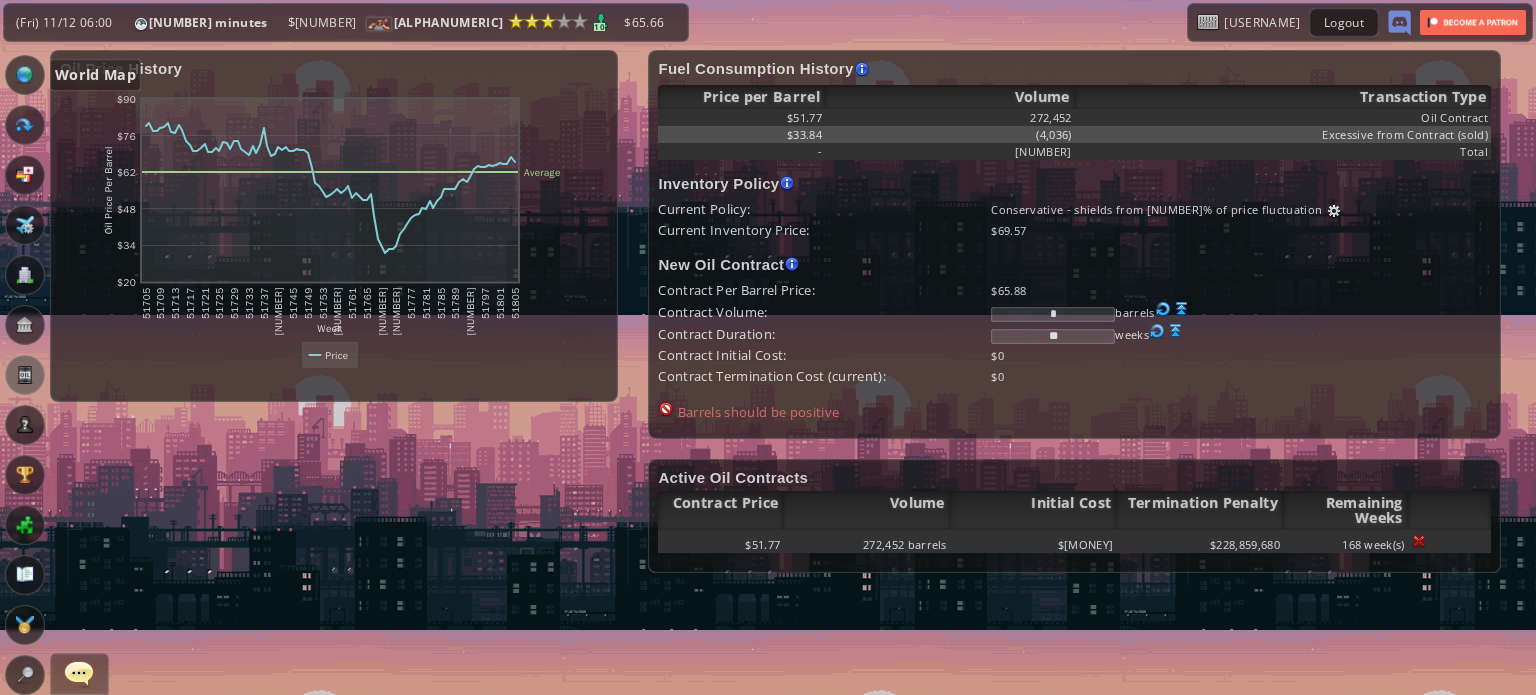 click at bounding box center (25, 75) 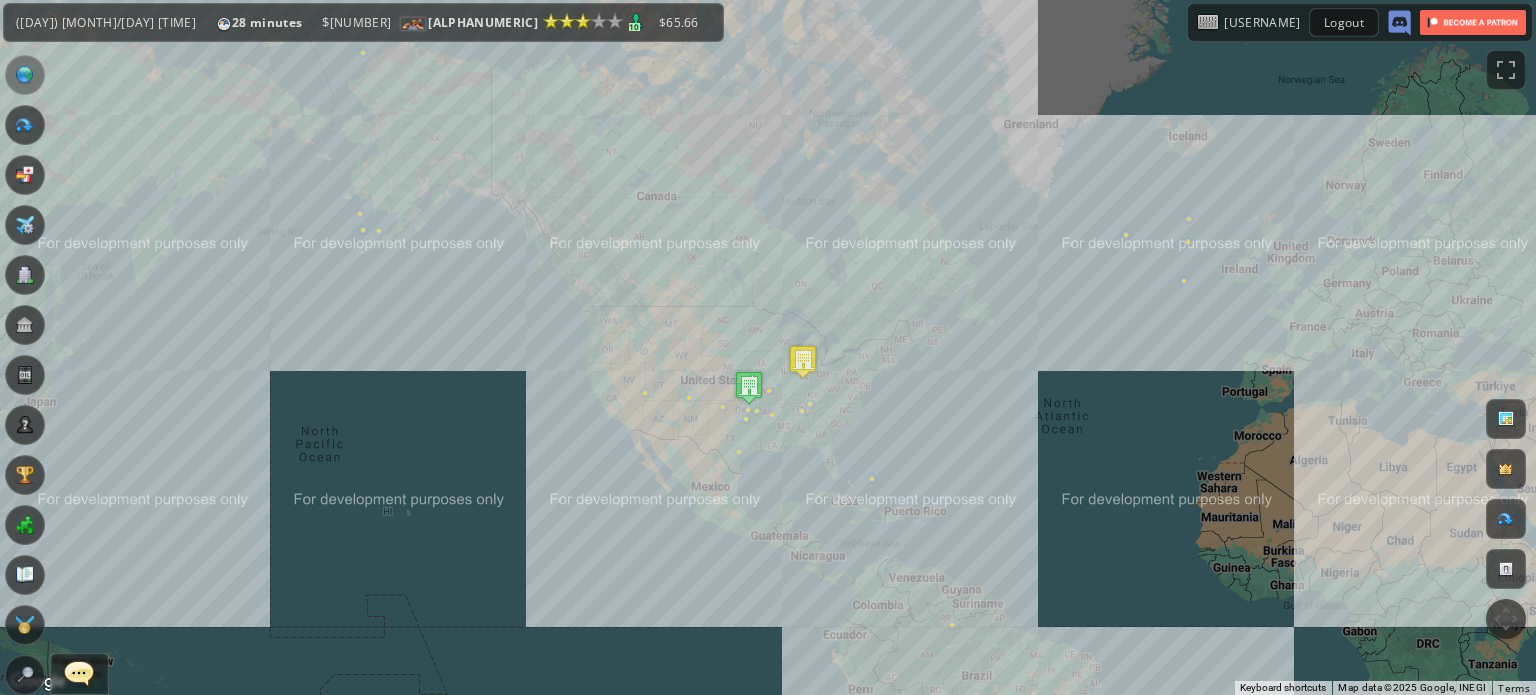 click at bounding box center (25, 125) 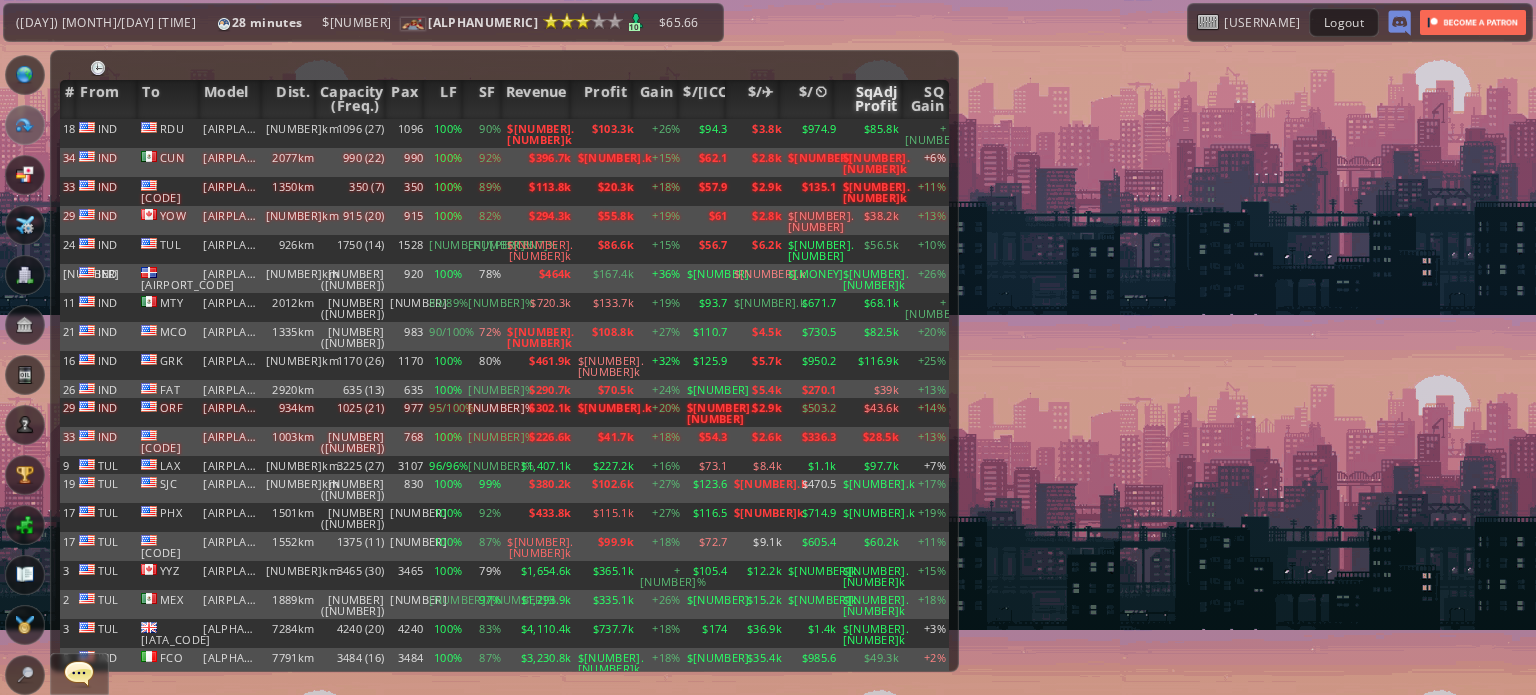 click on "SqAdj Profit" at bounding box center (868, 99) 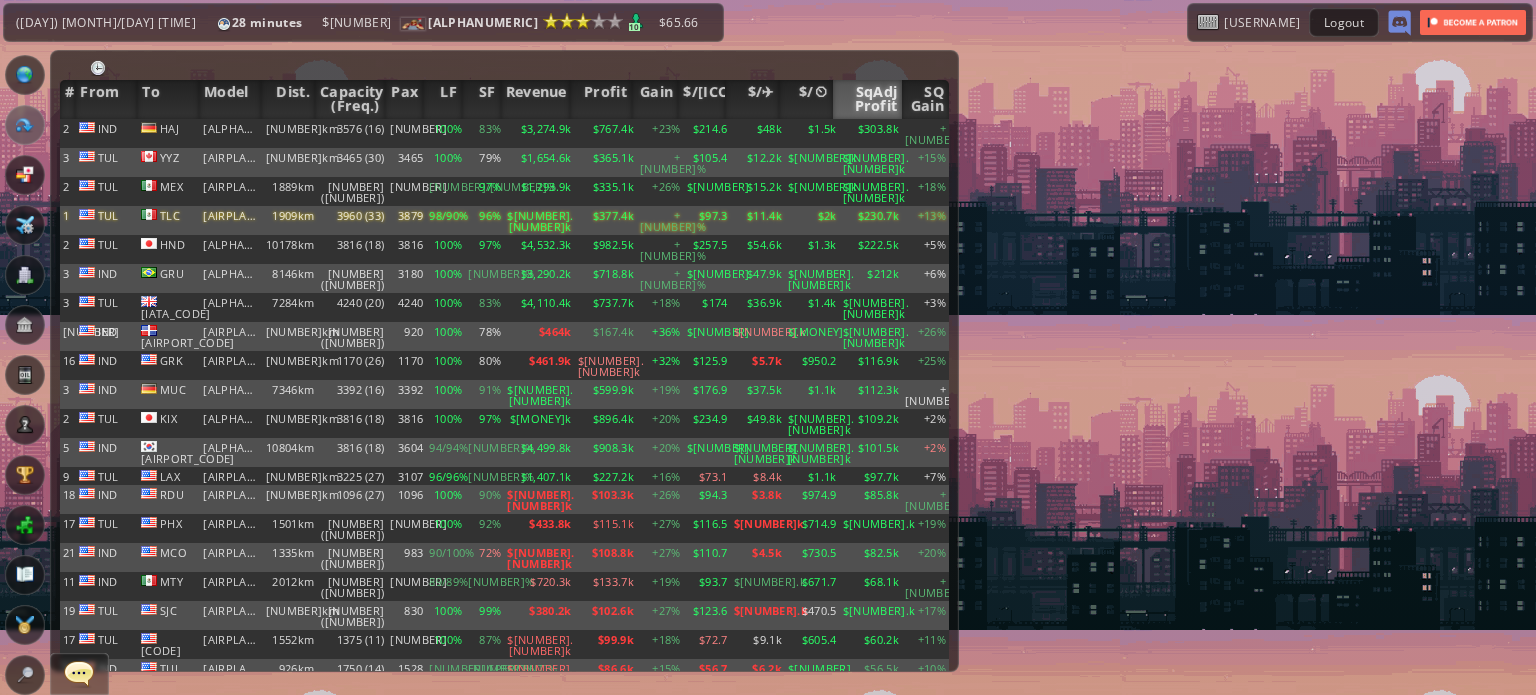 click on "SqAdj Profit" at bounding box center [868, 99] 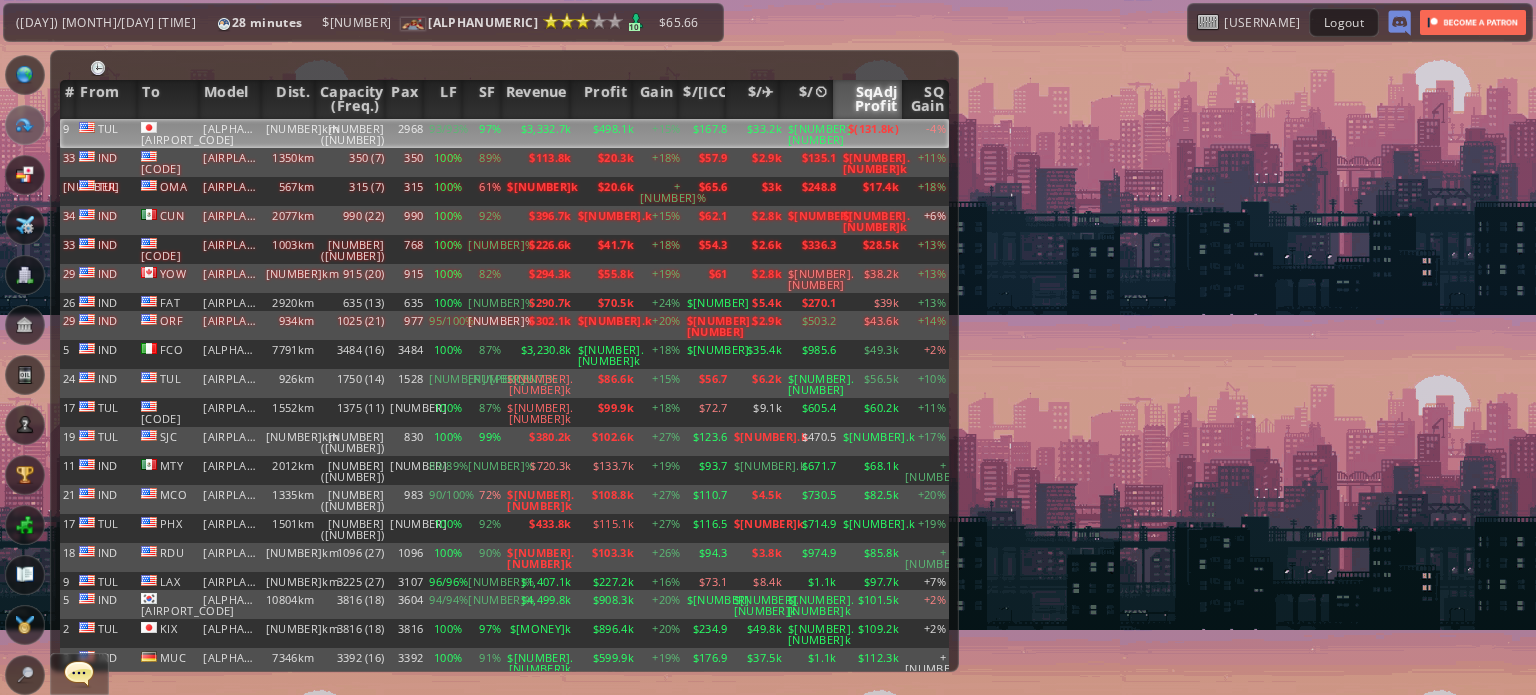 click on "$(131.8k)" at bounding box center (871, 133) 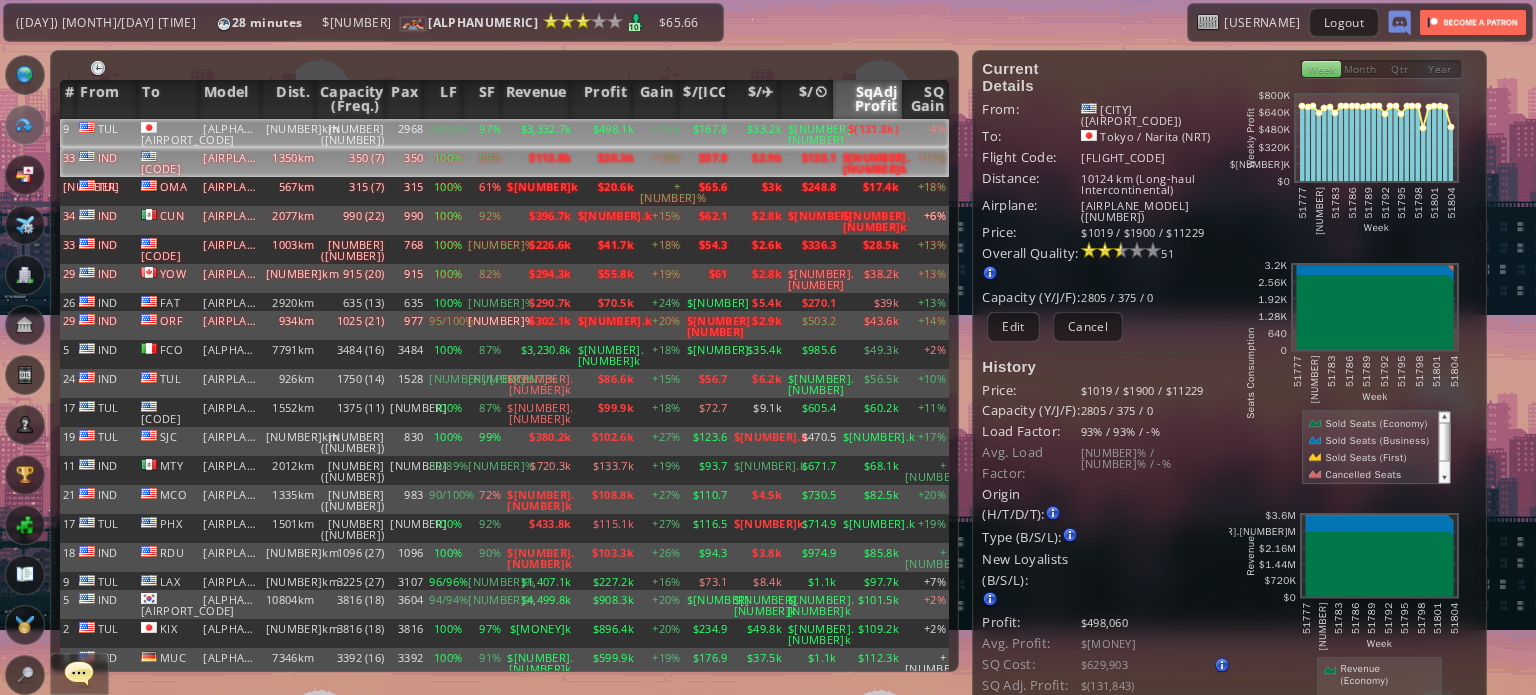 click on "$[NUMBER].[NUMBER]k" at bounding box center [871, 133] 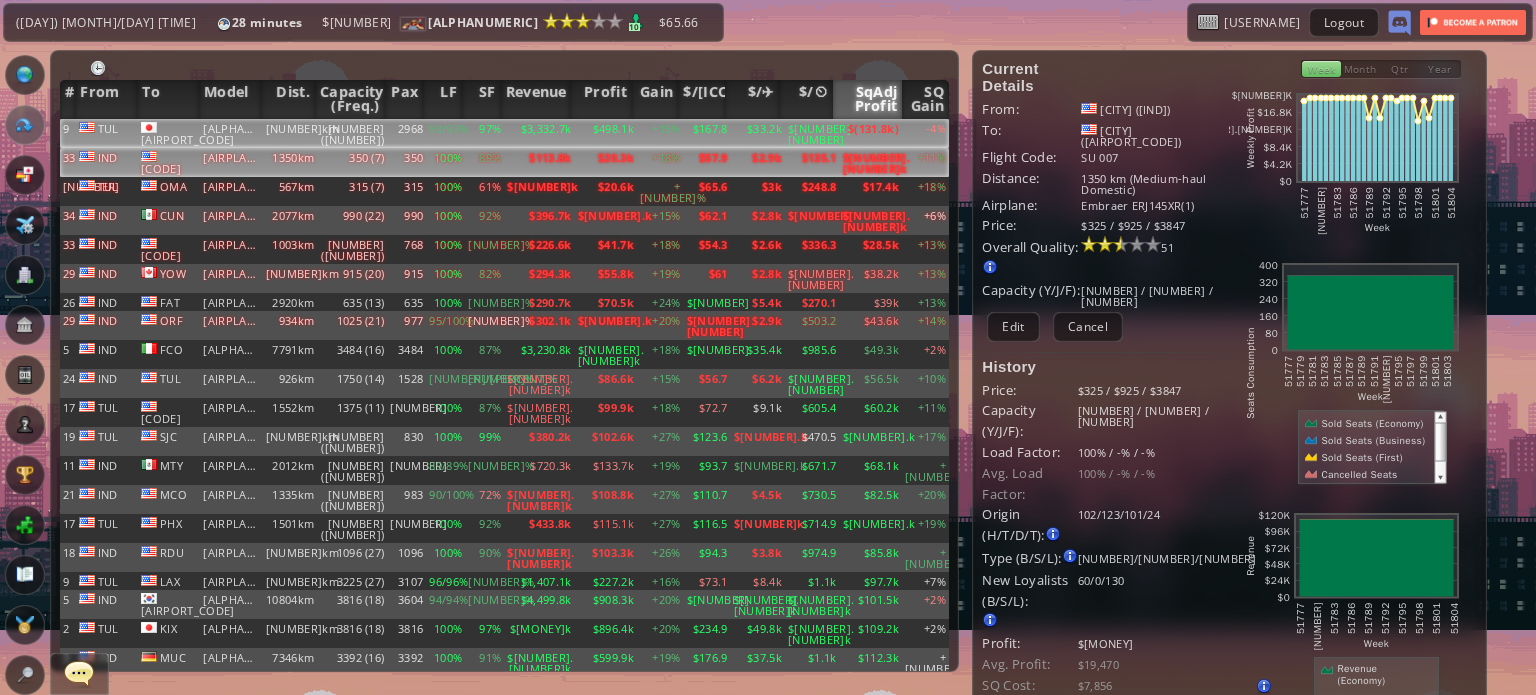 click on "$(131.8k)" at bounding box center [871, 133] 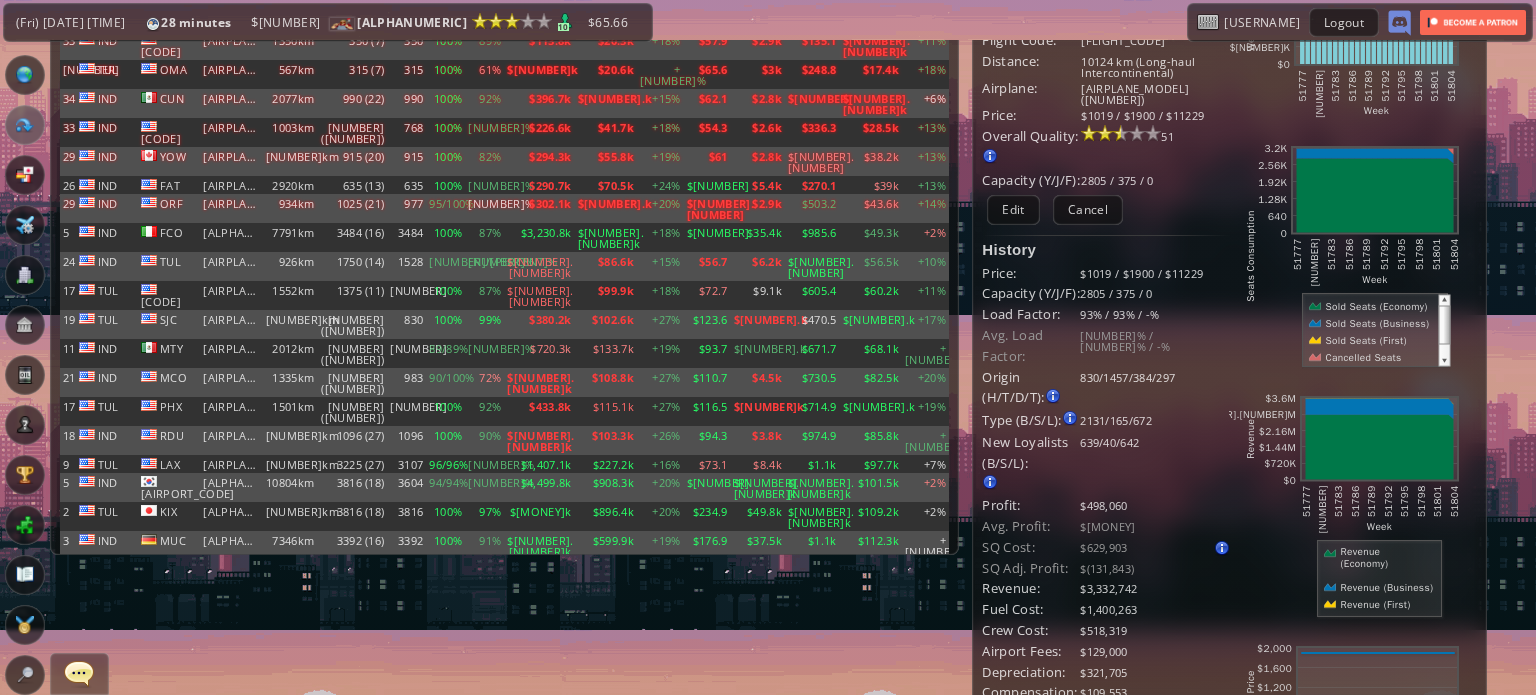 scroll, scrollTop: 0, scrollLeft: 0, axis: both 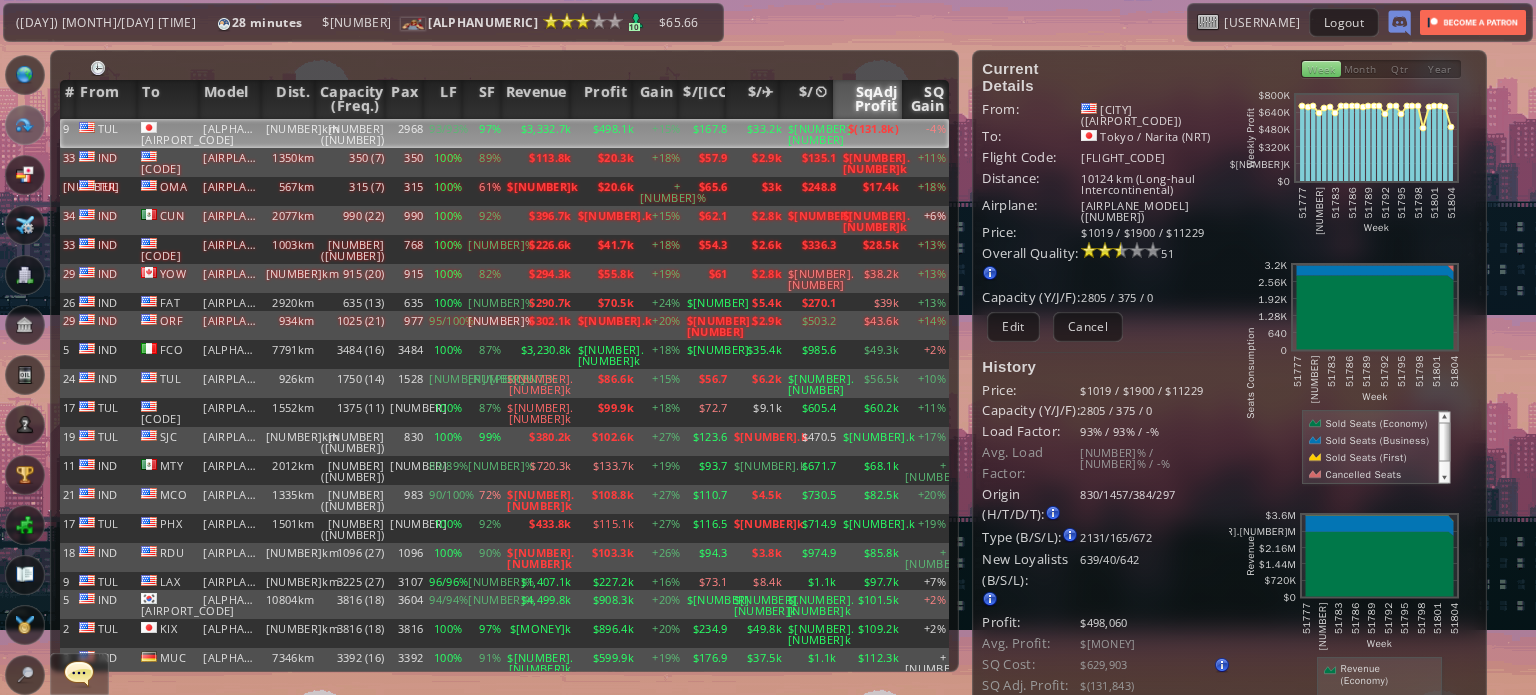 click on "SQ Gain" at bounding box center (925, 99) 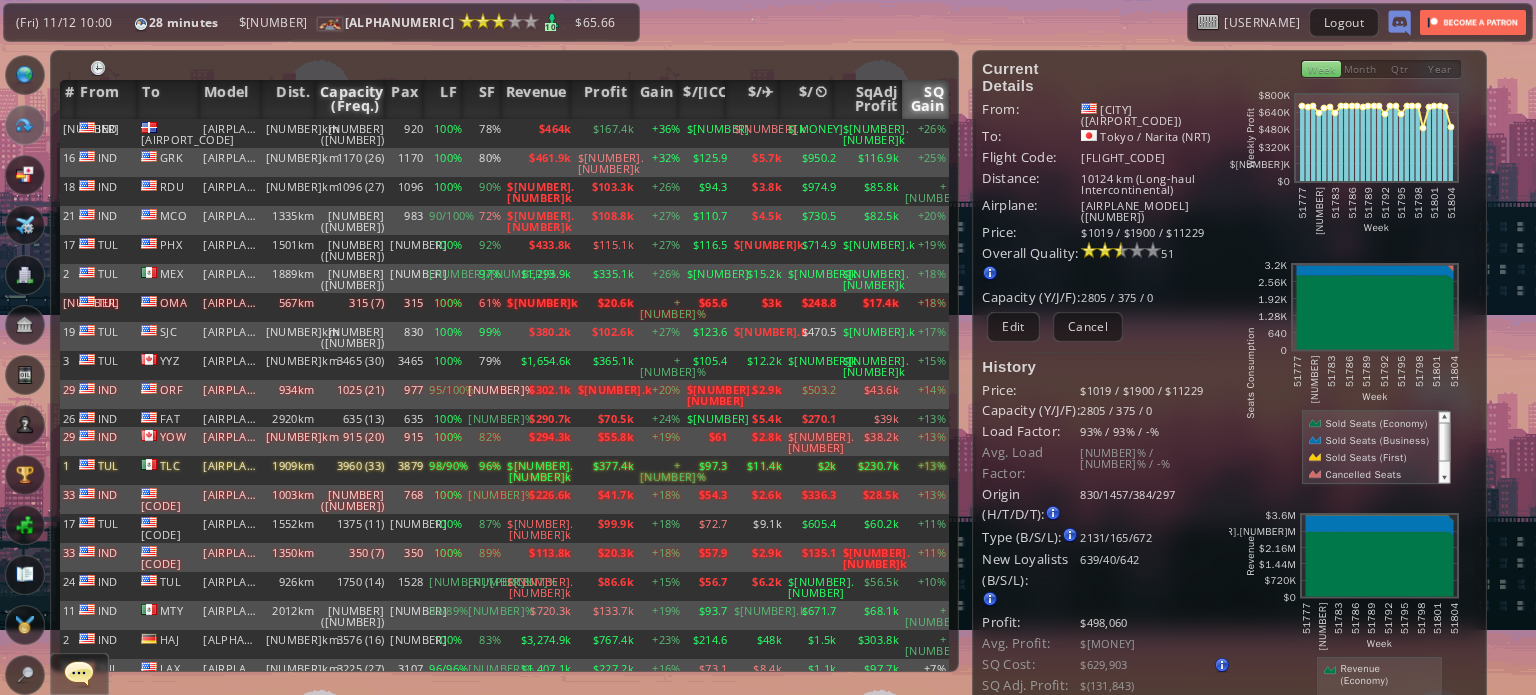 click on "Capacity (Freq.)" at bounding box center (350, 99) 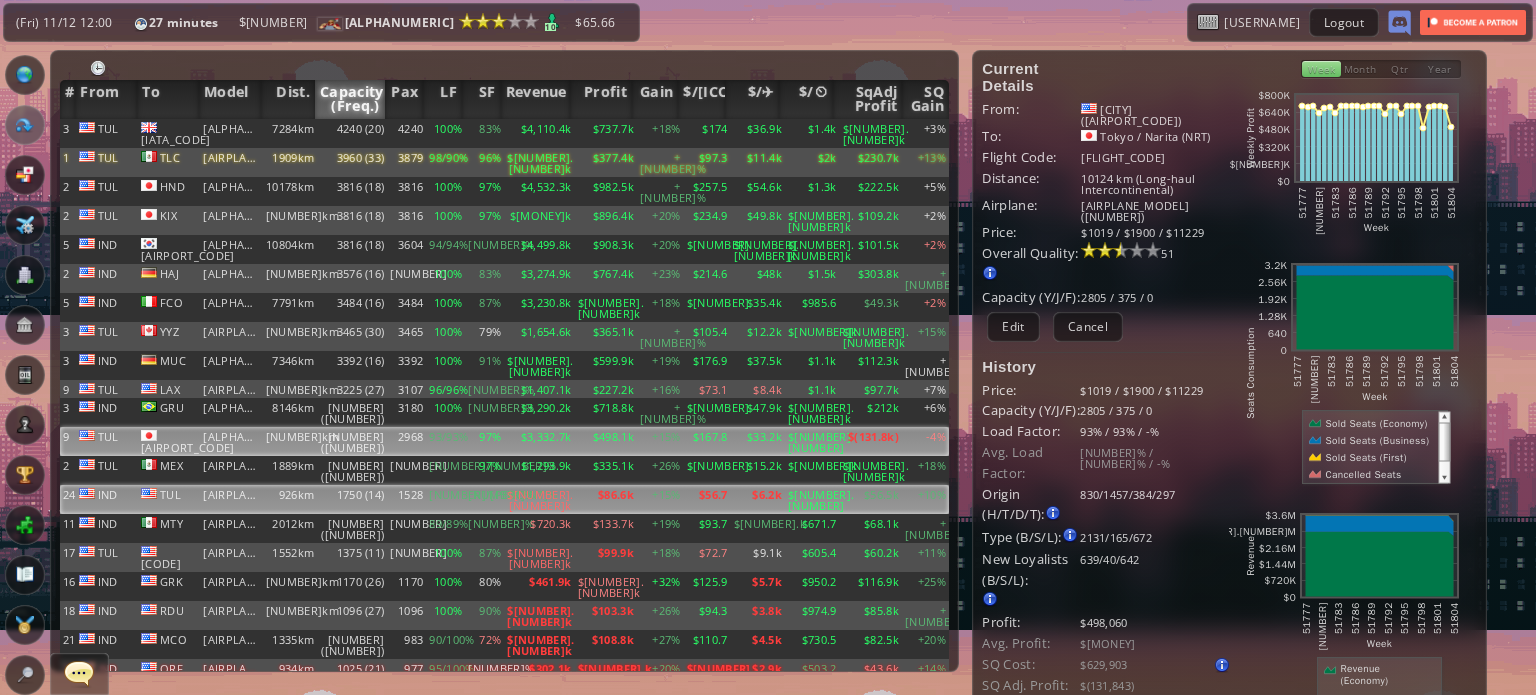 click on "$[NUMBER].[NUMBER]k" at bounding box center [539, 133] 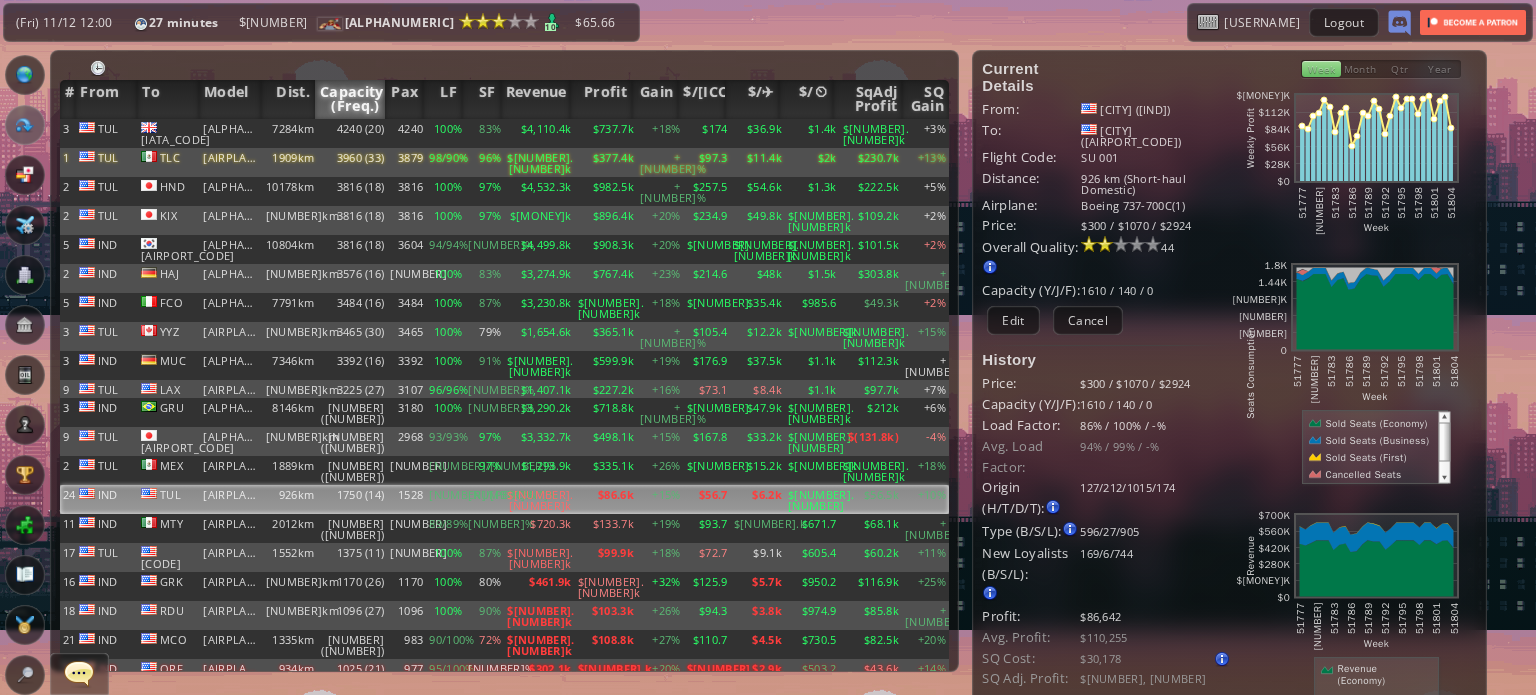 click on "Current Details
From:
Indianapolis (IND)
To:
Tulsa (TUL)
Flight Code:
SU 001
Distance:
926 km (Short-haul Domestic)
Airplane:
Boeing 737-700C(1)
Price:
$300 / $1070 / $2924
Overall Quality:
Overall quality is determined by:
- Fleet Age per Route
- Service Star level per route
- Company wide Service Quality
44
Edit" at bounding box center [1105, 675] 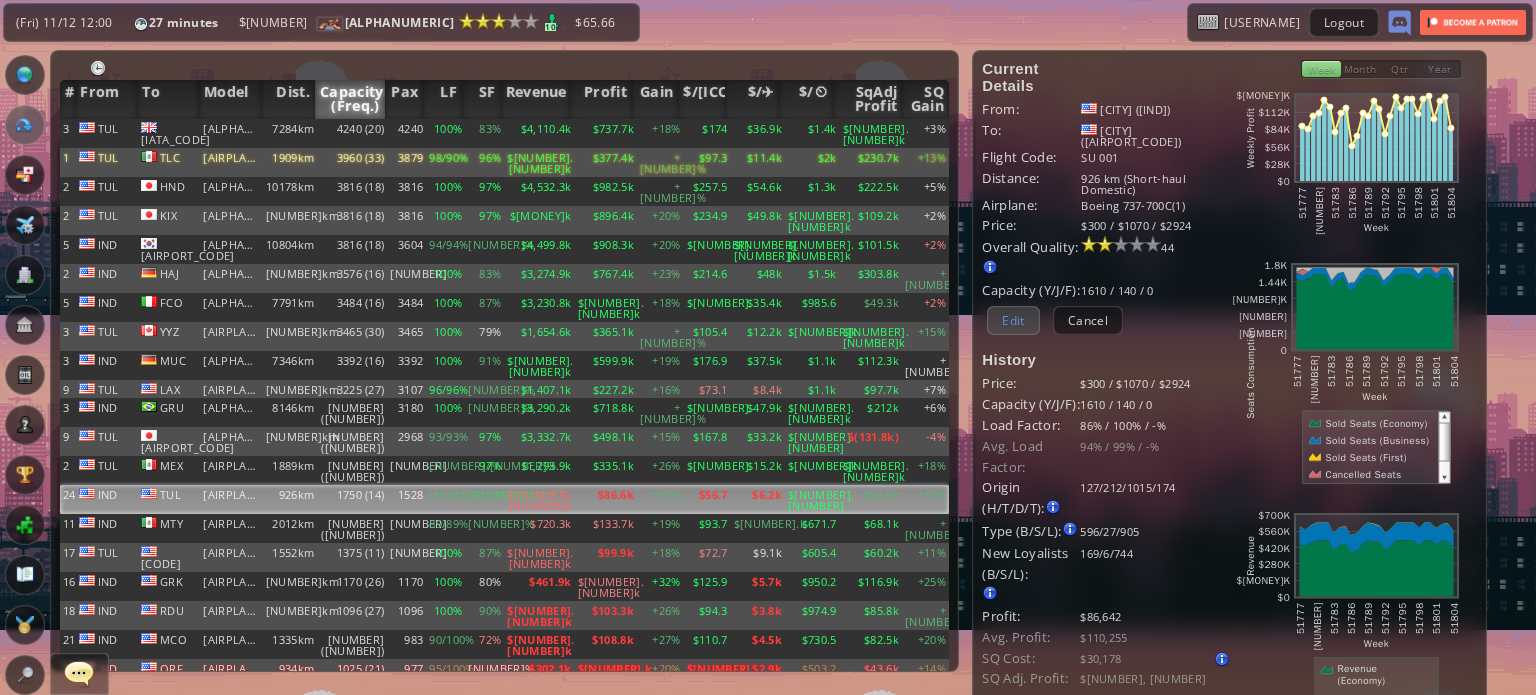 click on "Edit" at bounding box center (1013, 320) 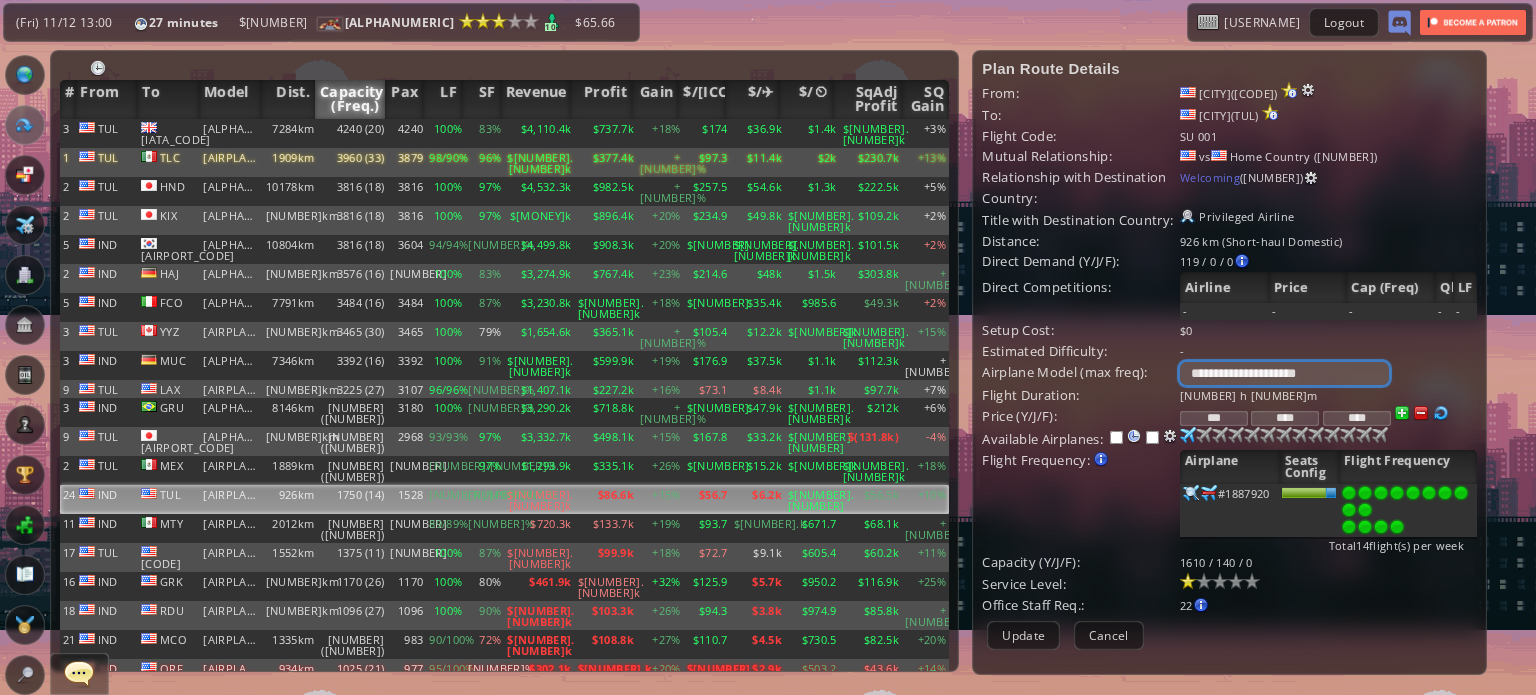 click on "**********" at bounding box center (1284, 373) 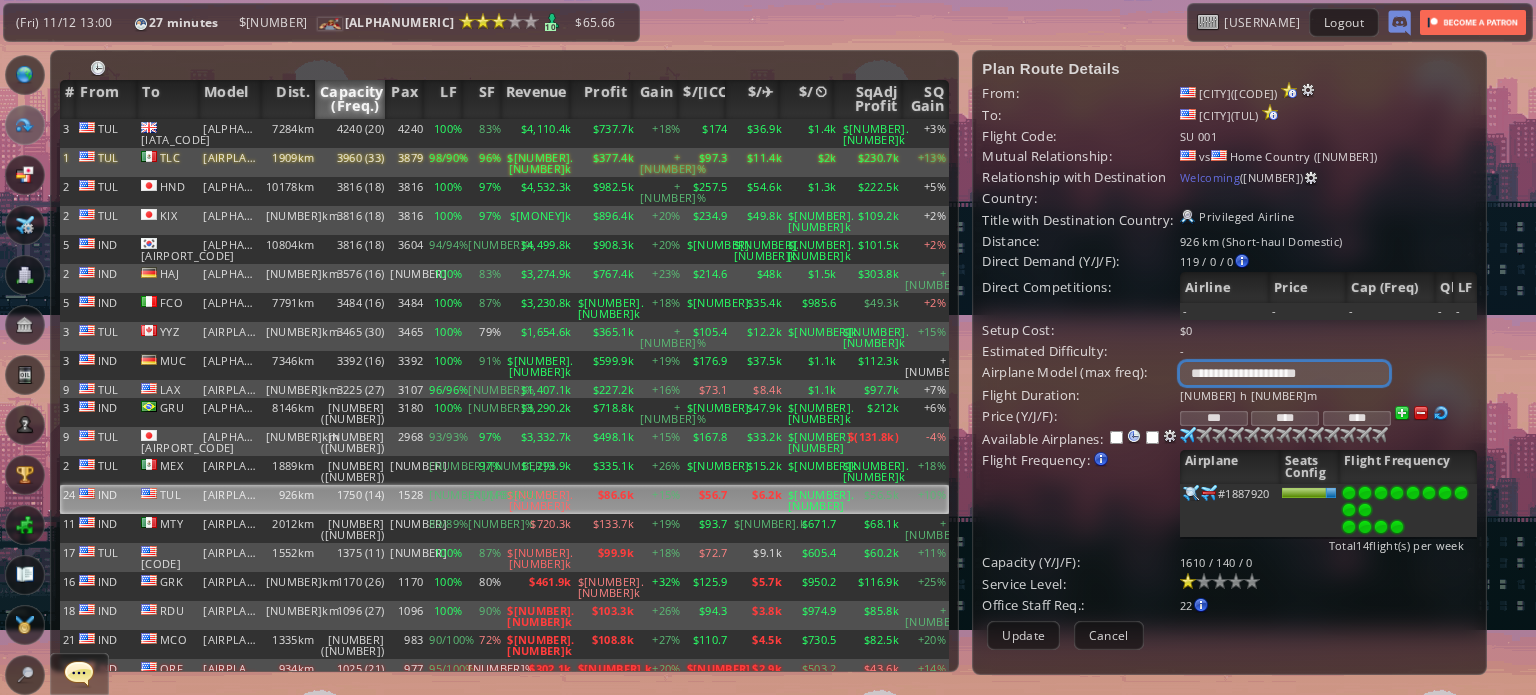 select on "**" 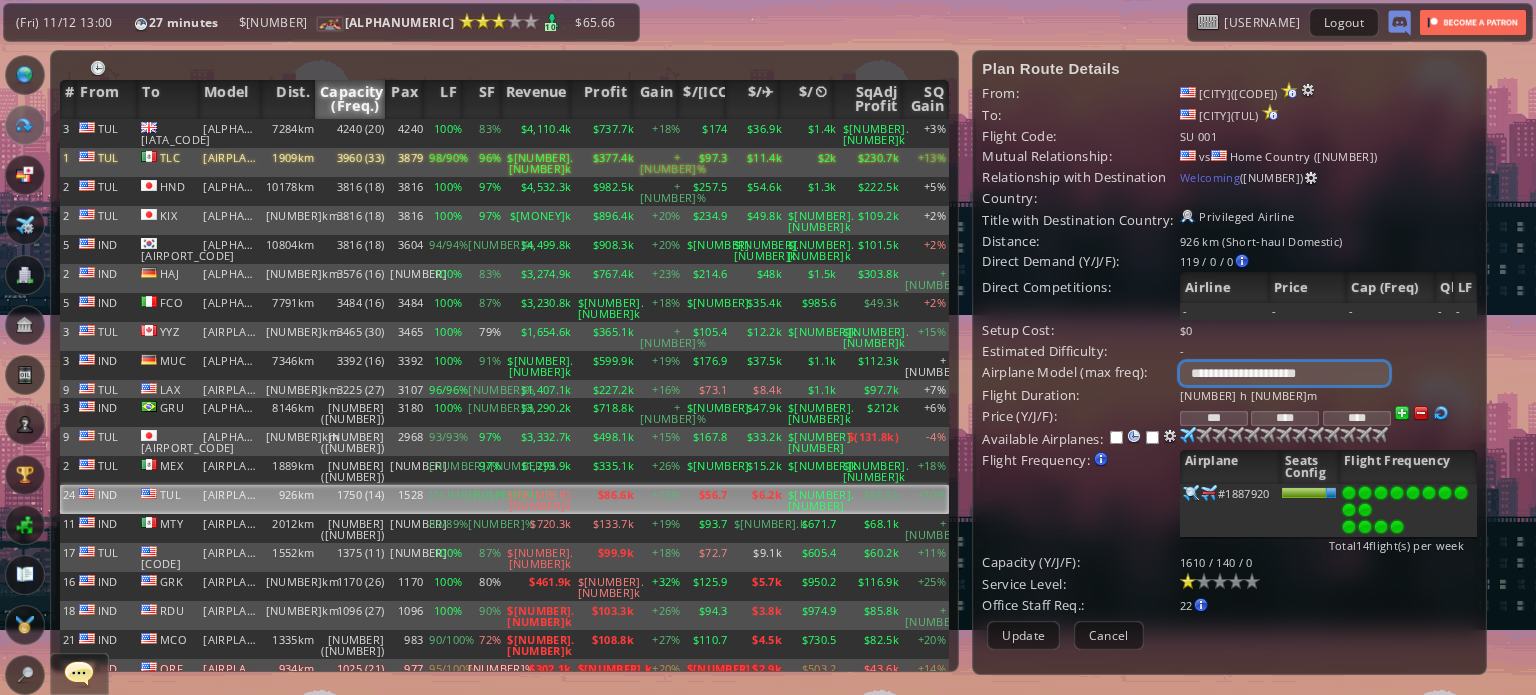 click on "**********" at bounding box center (1284, 373) 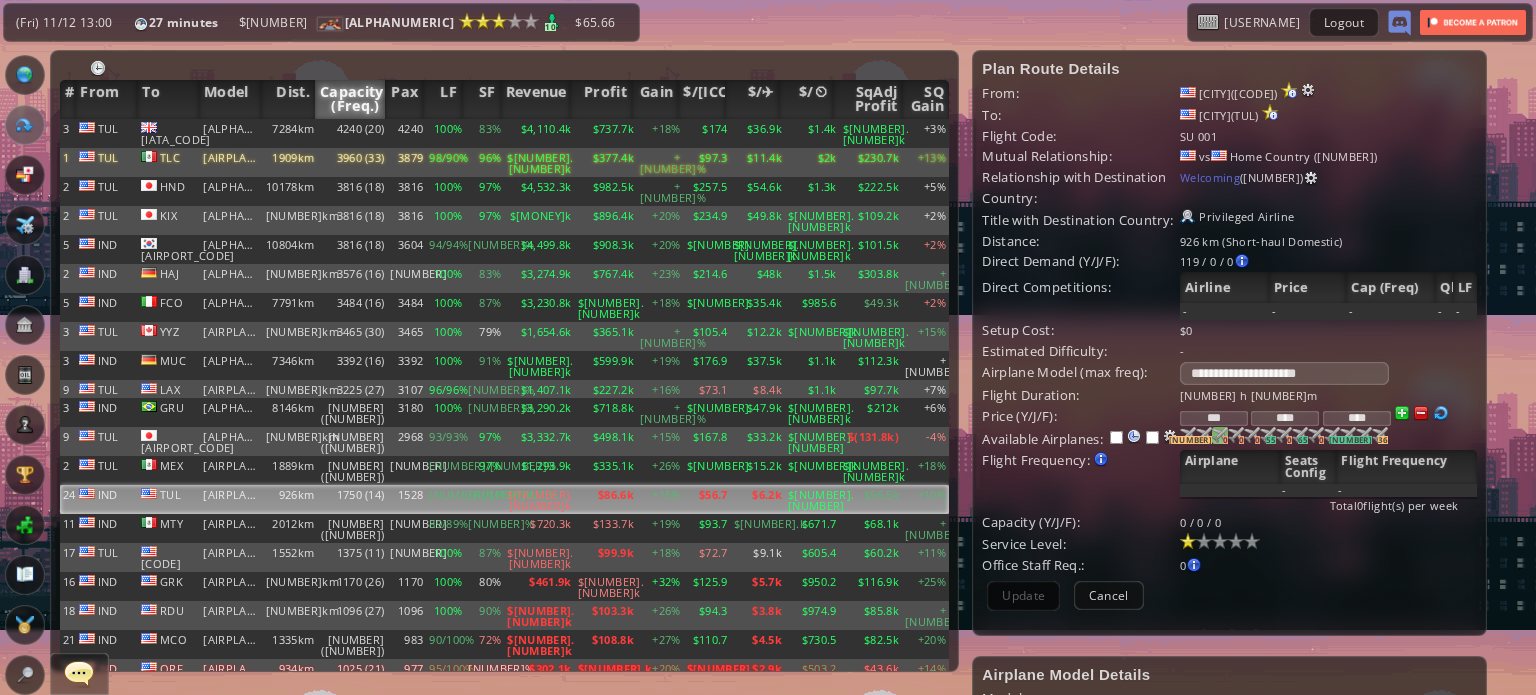click on "0" at bounding box center [1191, 440] 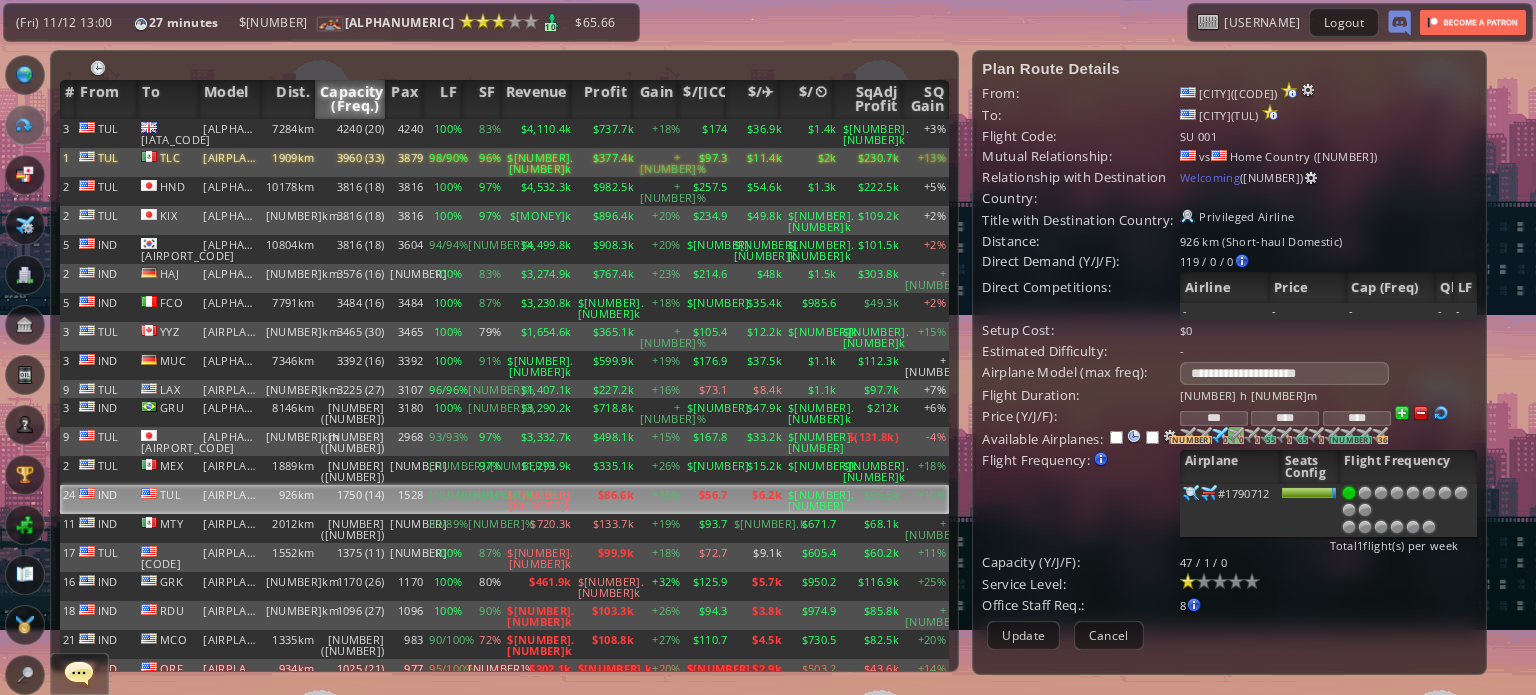 click at bounding box center [1188, 435] 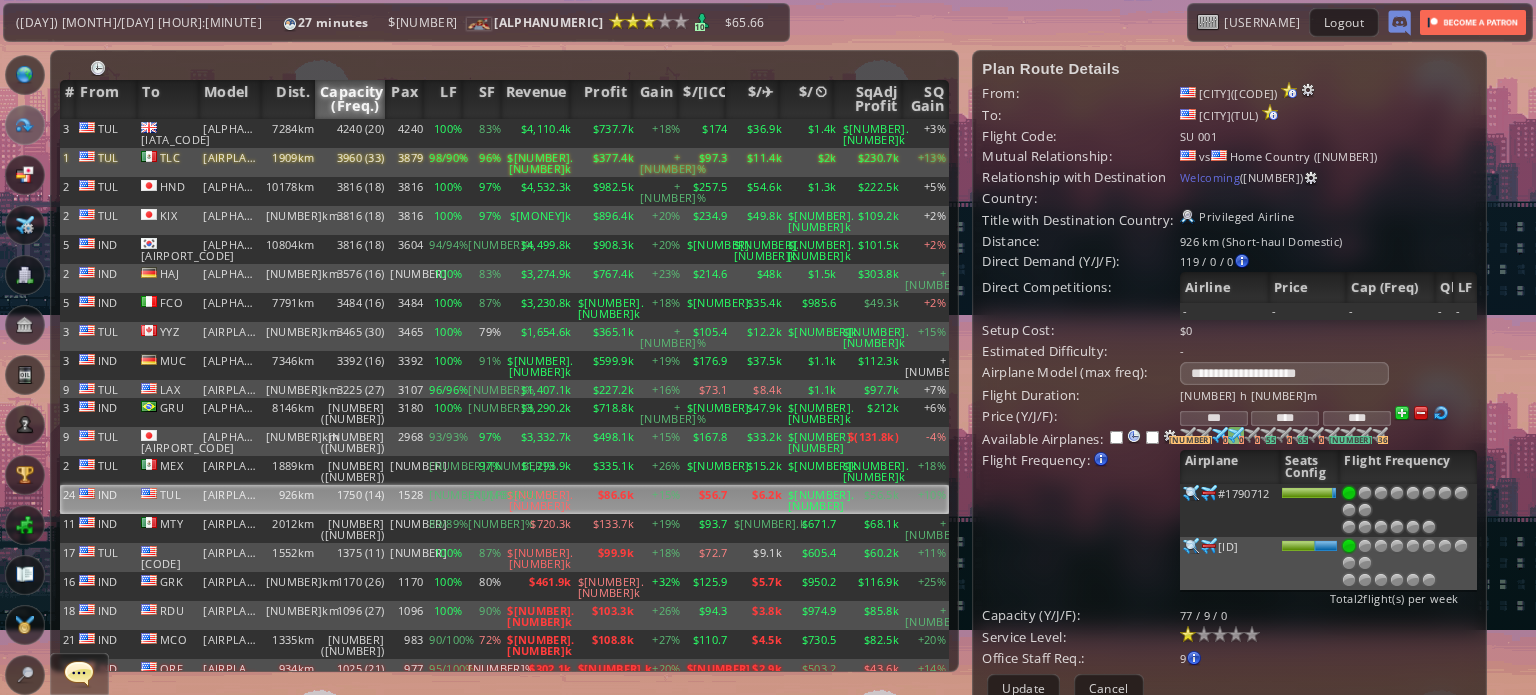 click at bounding box center (1191, 493) 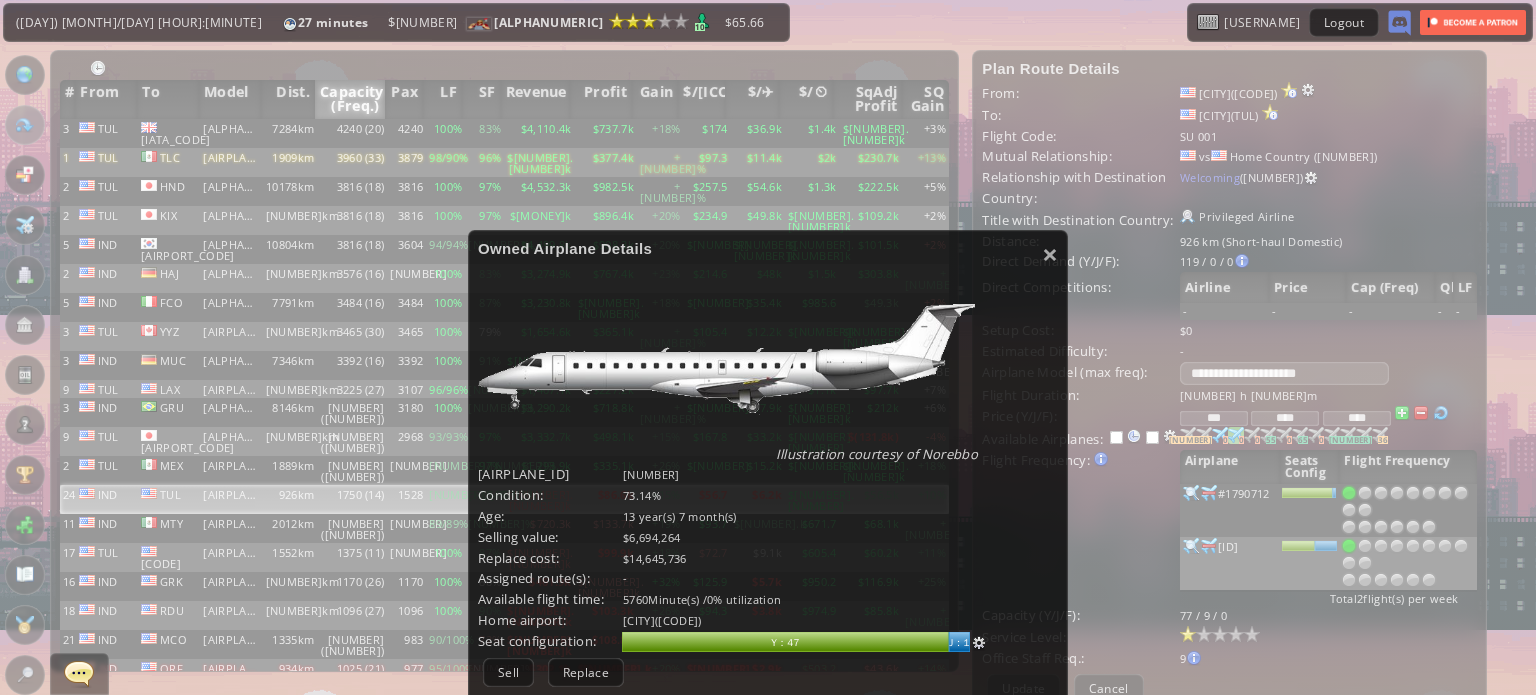 click on "abcdefhiklmnopqrstuvwxyz Loading chart. Please wait. abcdefhiklmnopqrstuvwxyz Y : [NUMBER] J : [NUMBER]
Need at least [NUMBER] configurations for changes" at bounding box center (840, 643) 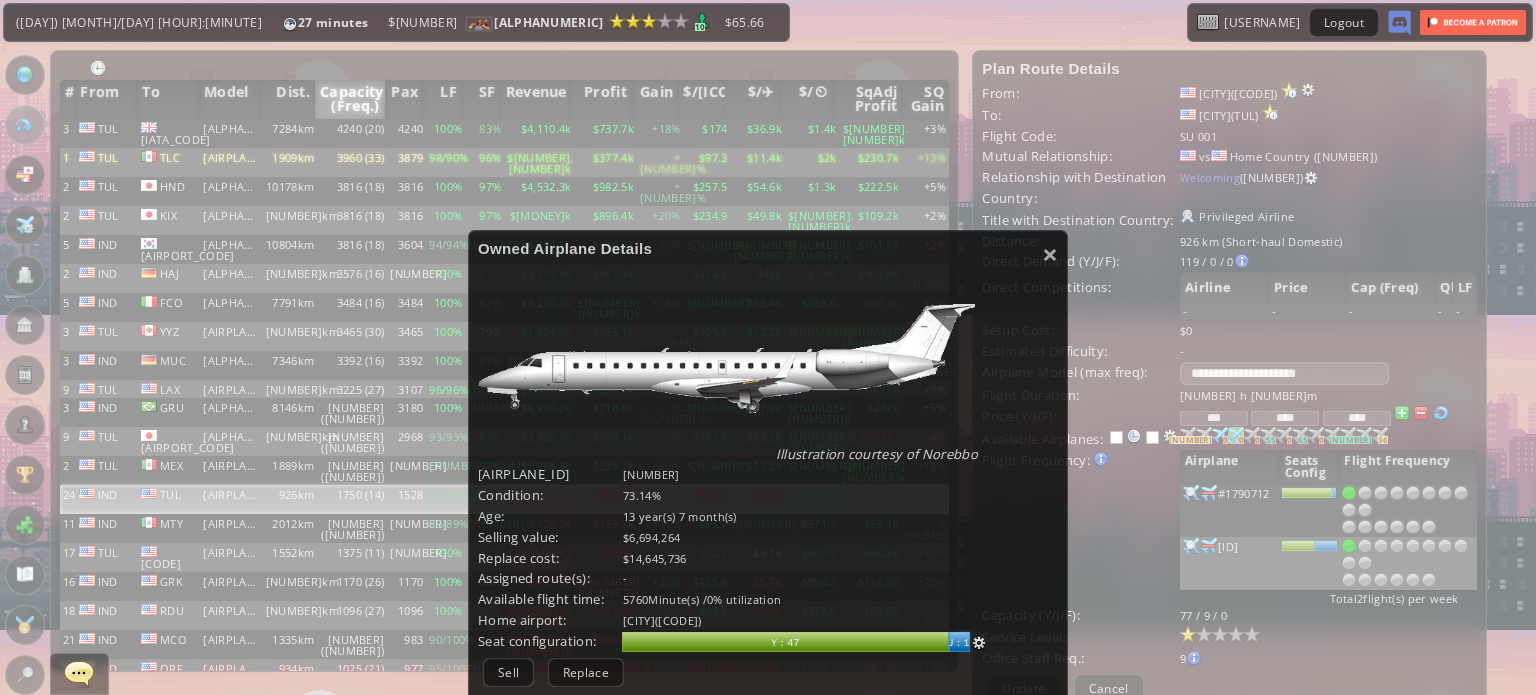 click at bounding box center [979, 643] 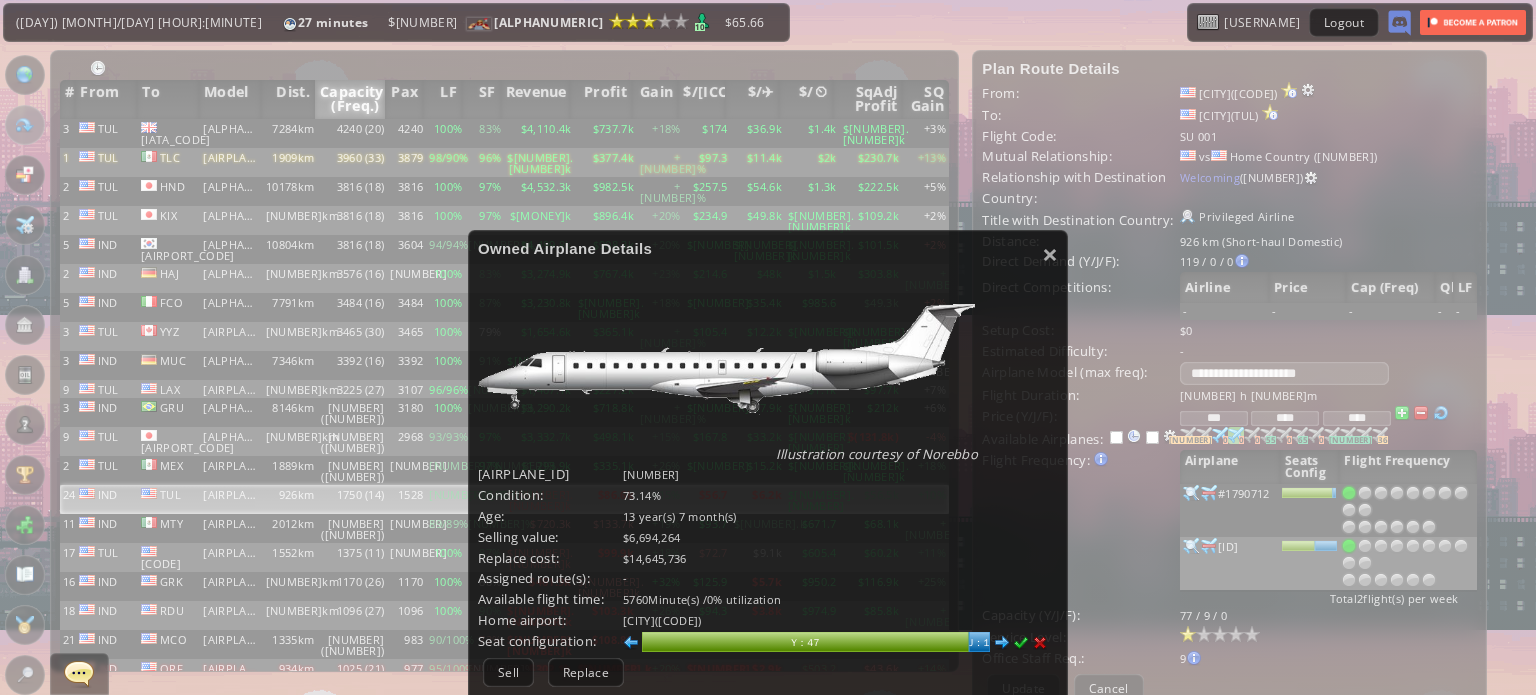 click on "Seat configuration:" at bounding box center (550, 474) 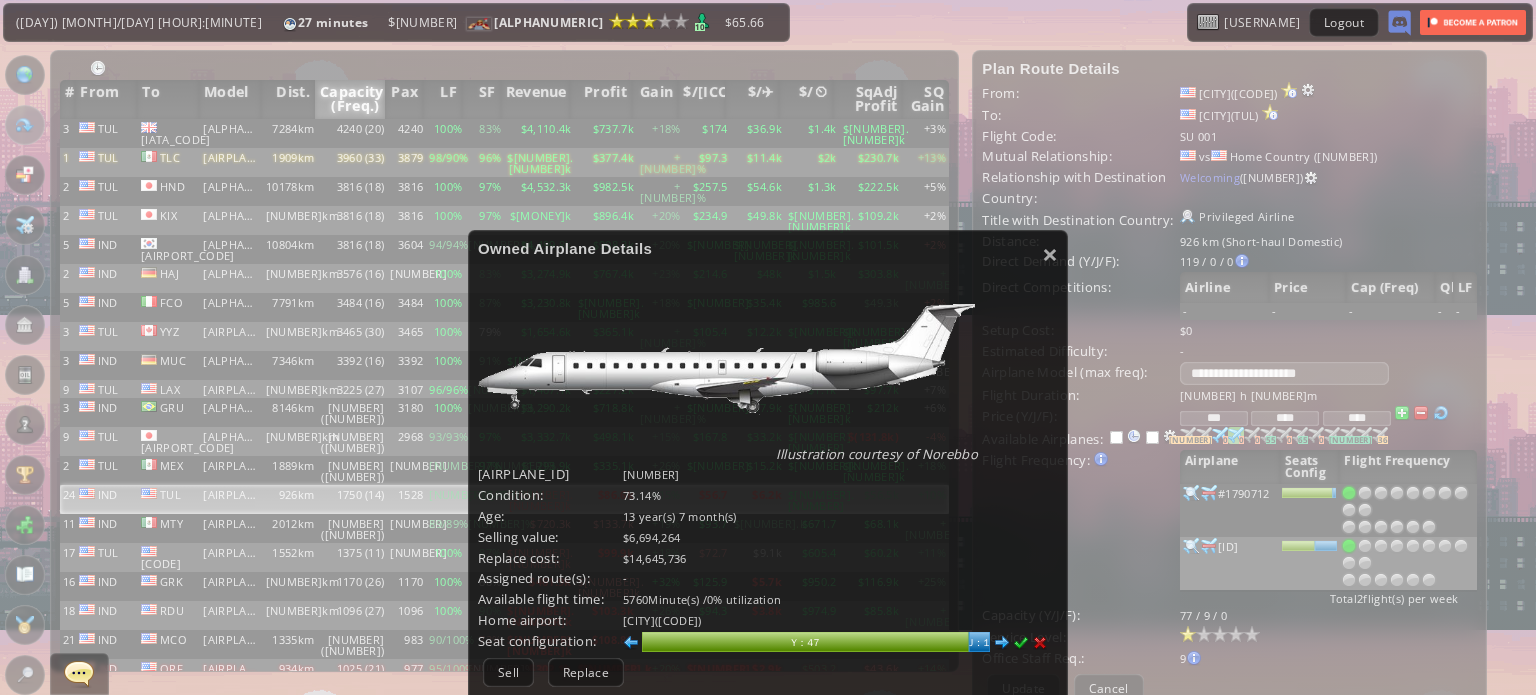 click at bounding box center [631, 643] 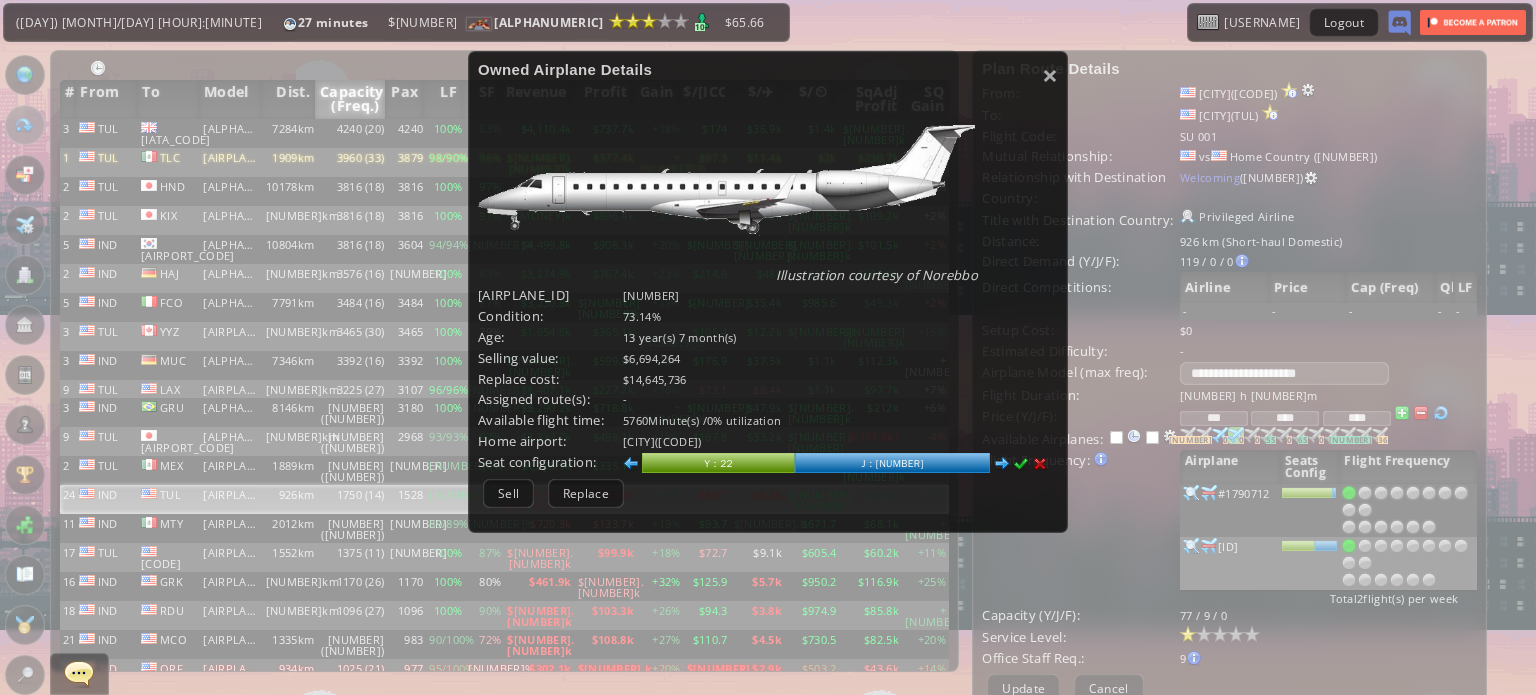 scroll, scrollTop: 200, scrollLeft: 0, axis: vertical 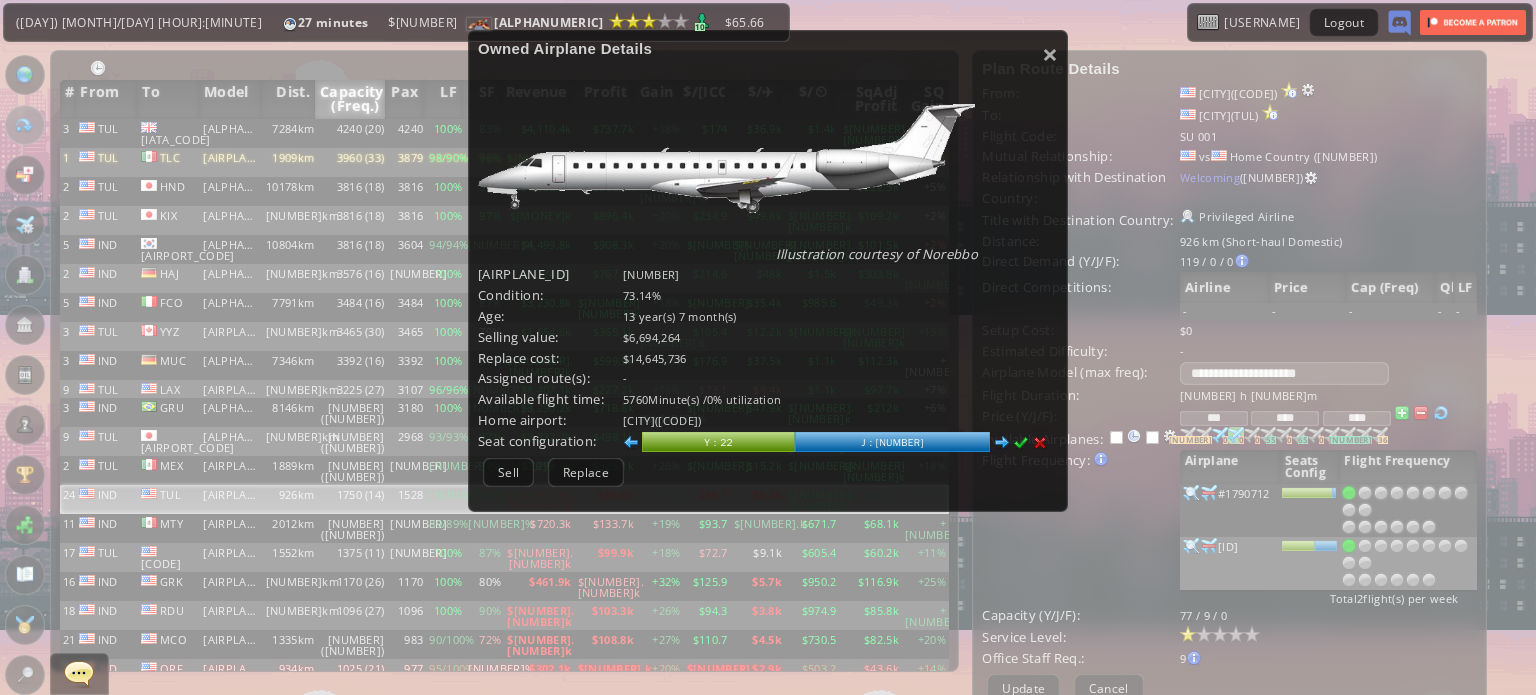 click at bounding box center [631, 443] 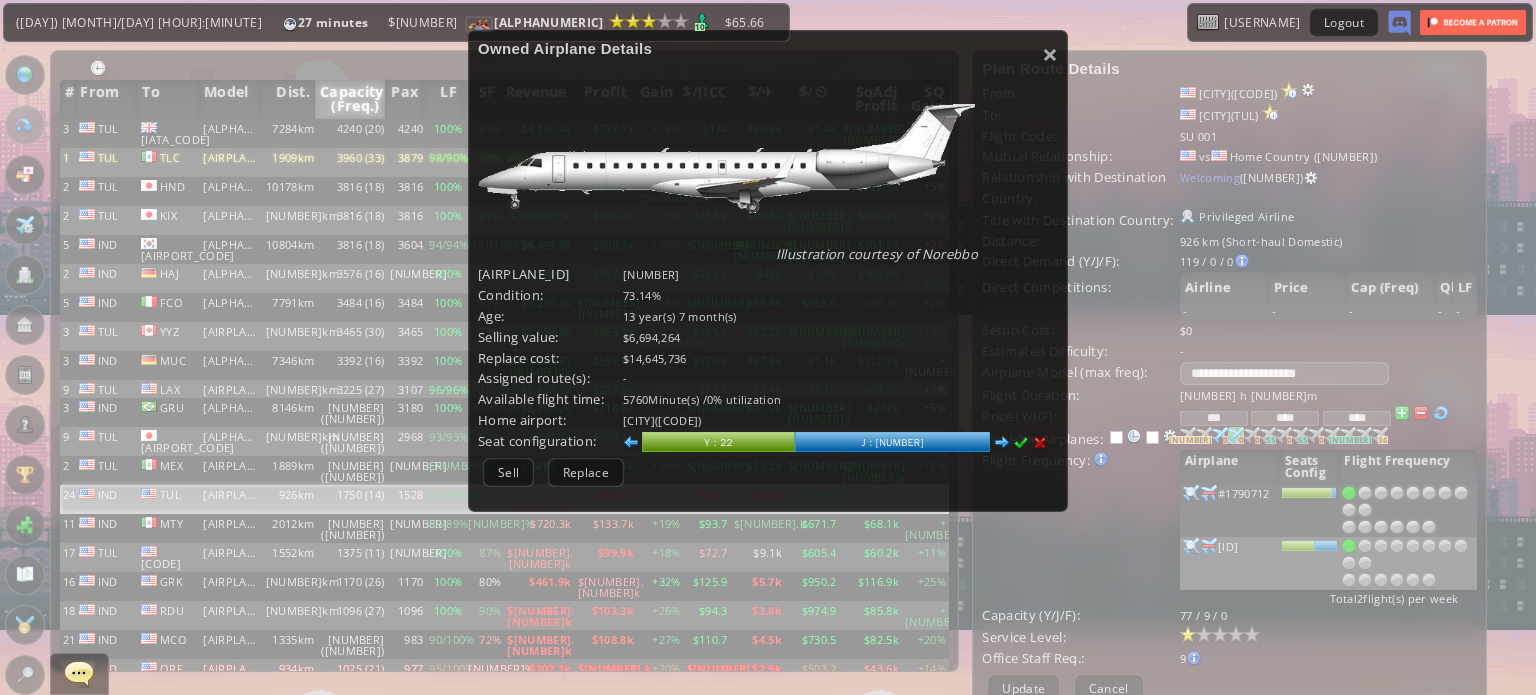 click at bounding box center [631, 443] 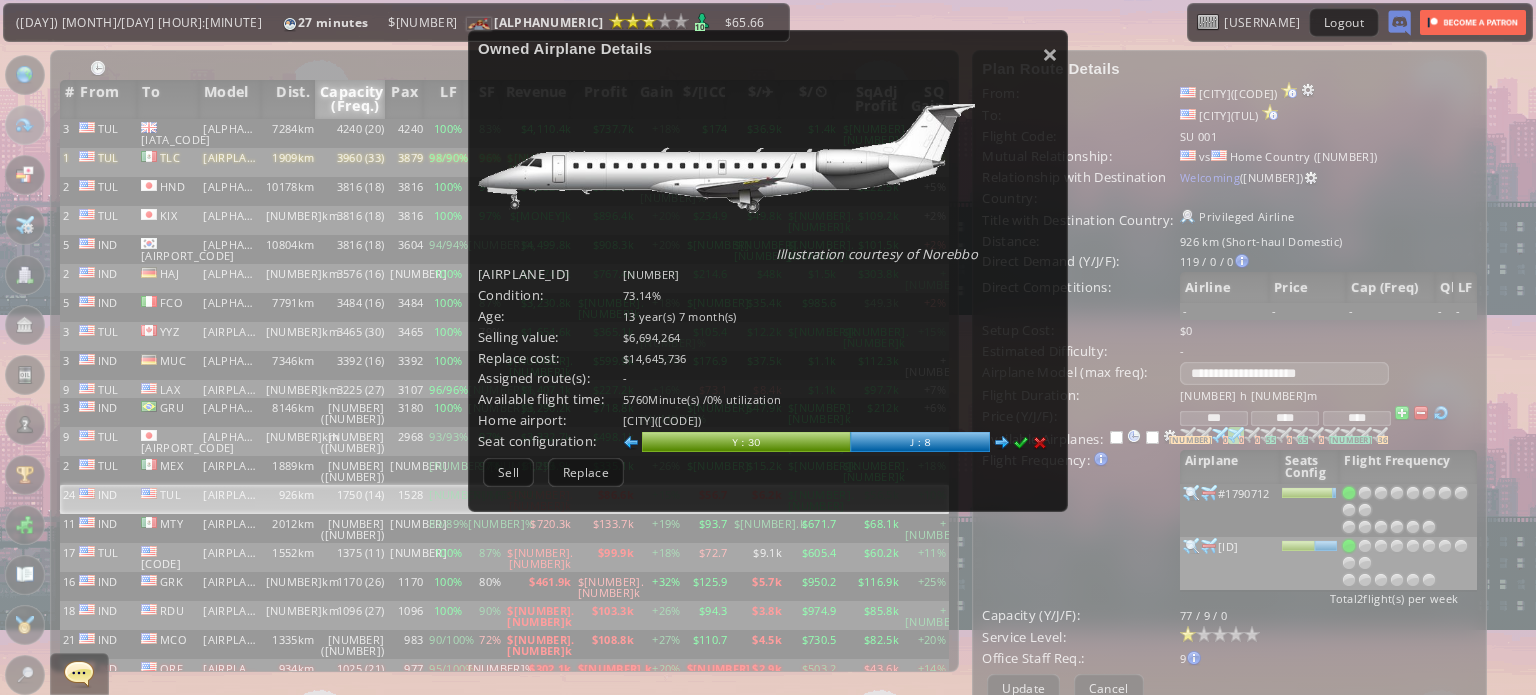 click at bounding box center [631, 443] 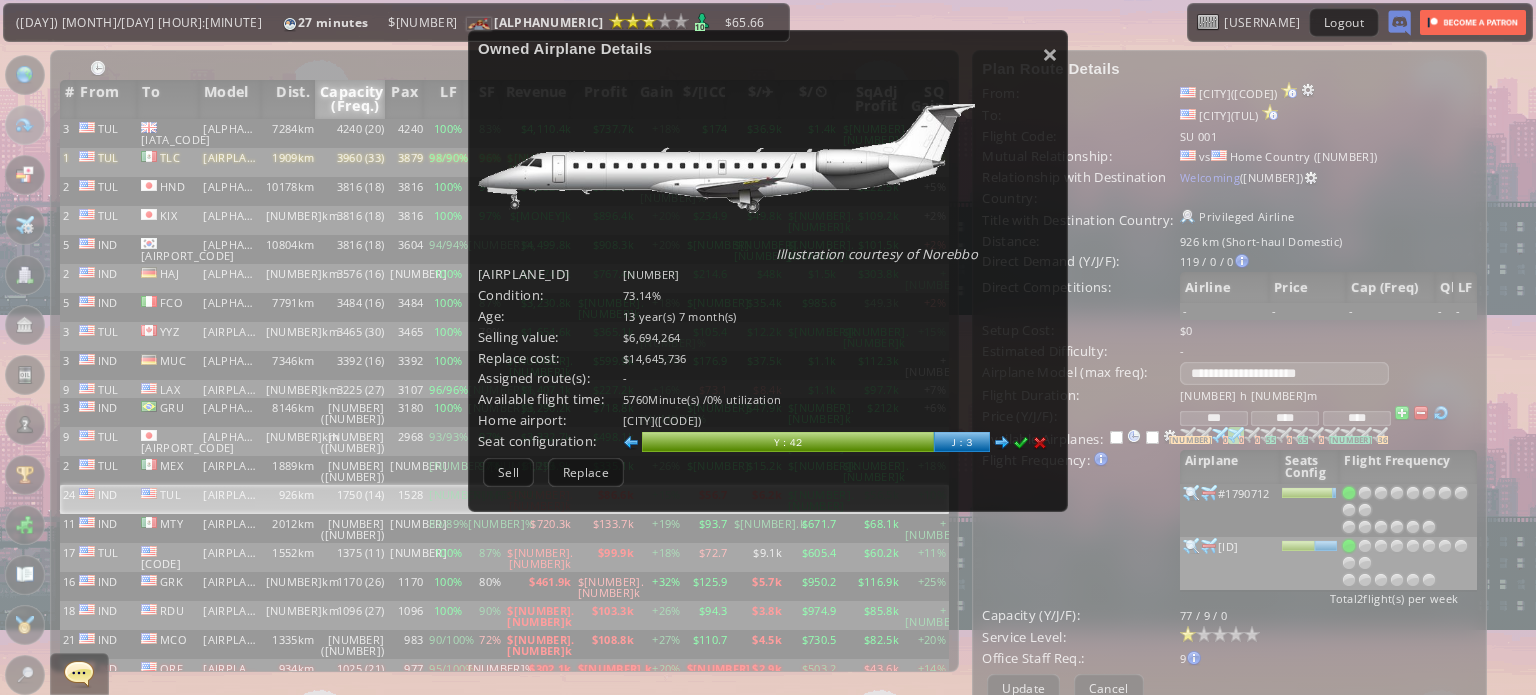 click at bounding box center (631, 443) 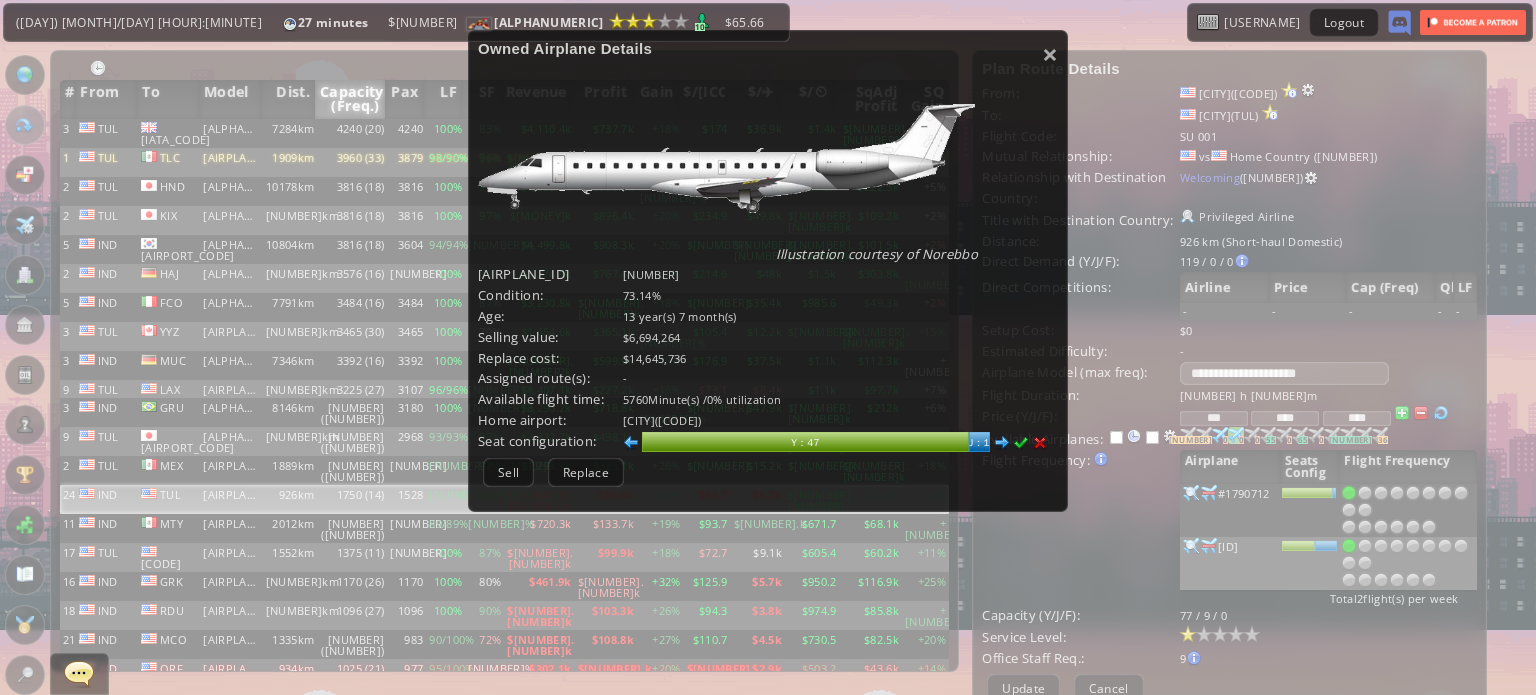 click at bounding box center (631, 443) 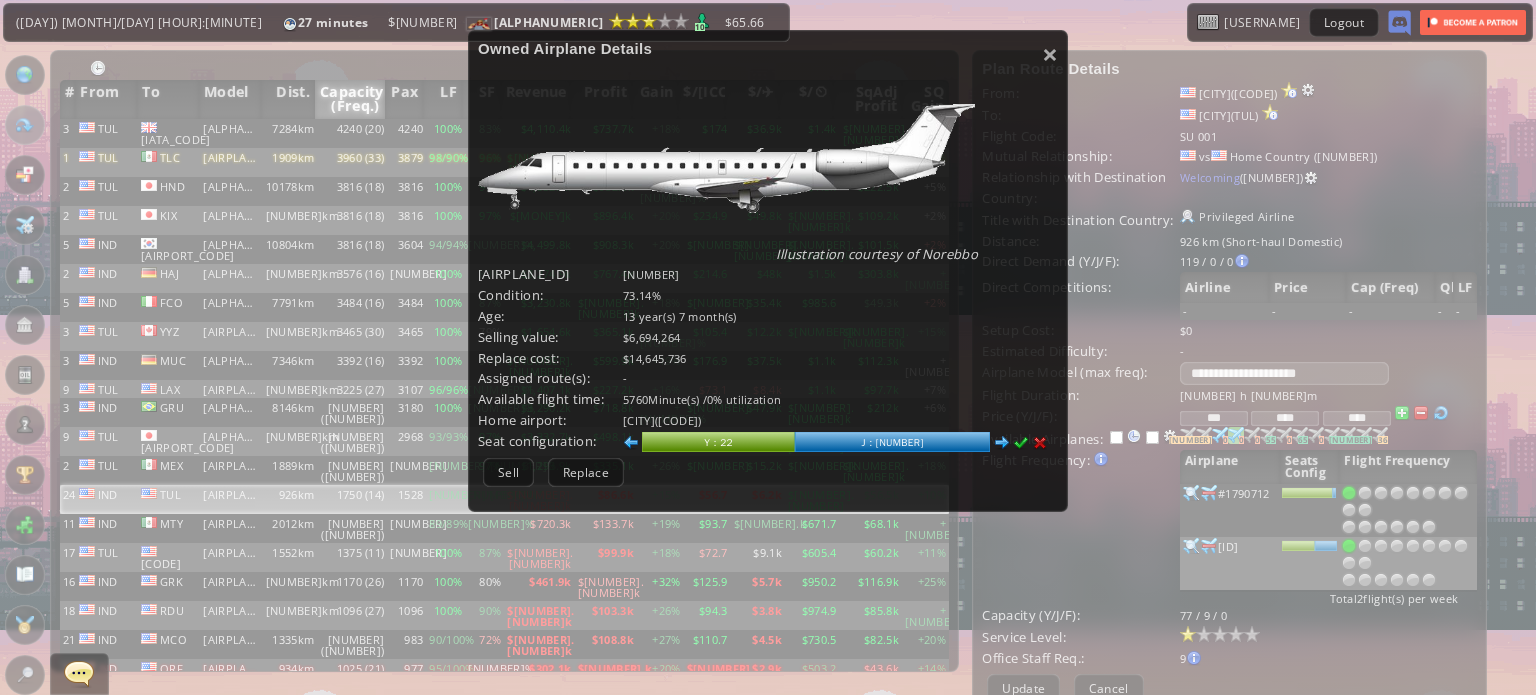 click at bounding box center (631, 443) 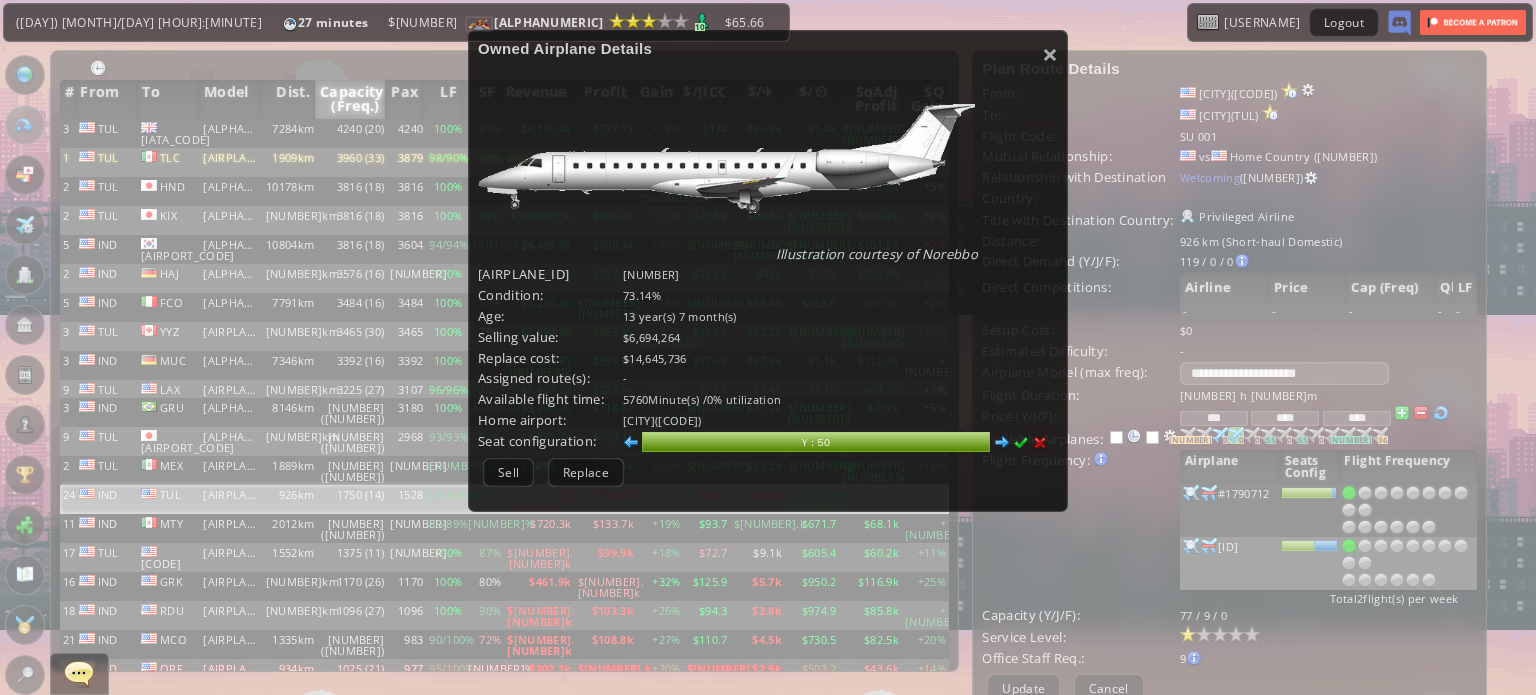 click at bounding box center [631, 443] 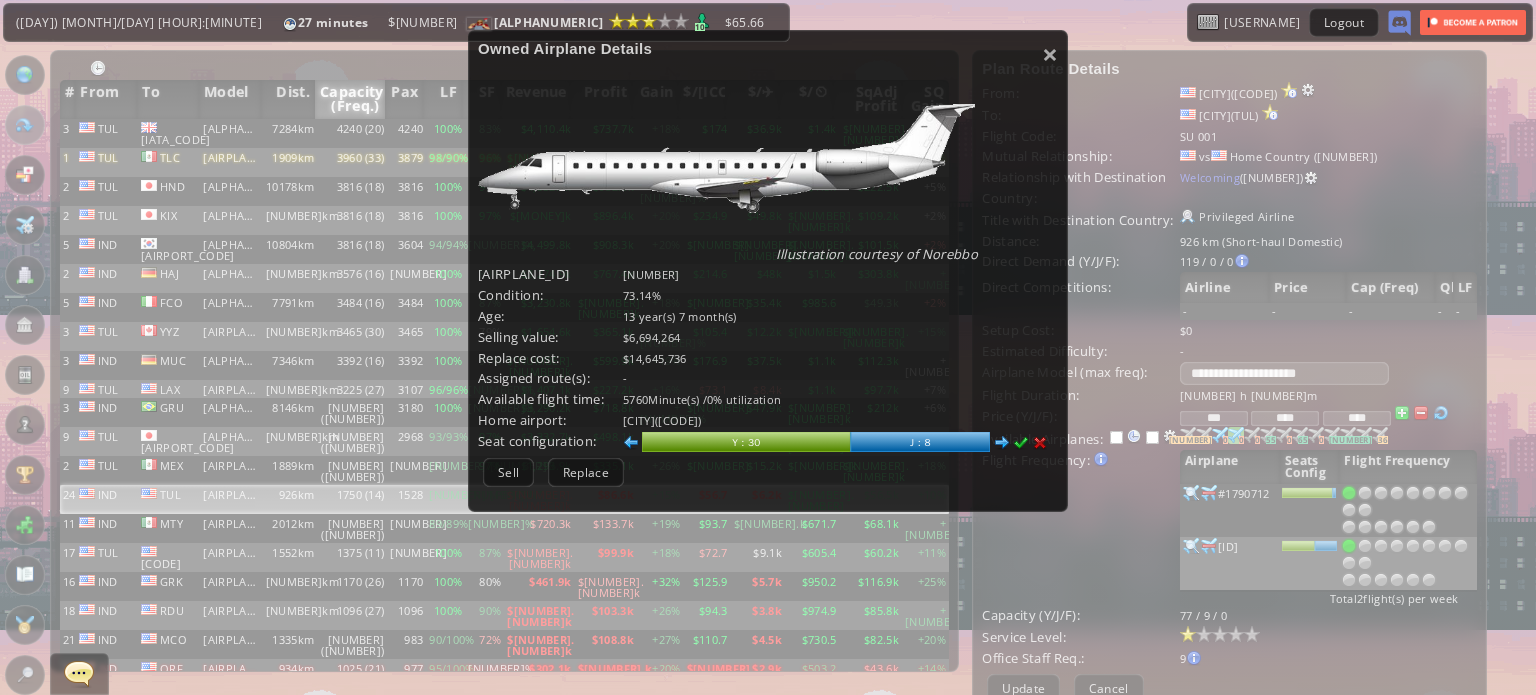 click at bounding box center (1002, 443) 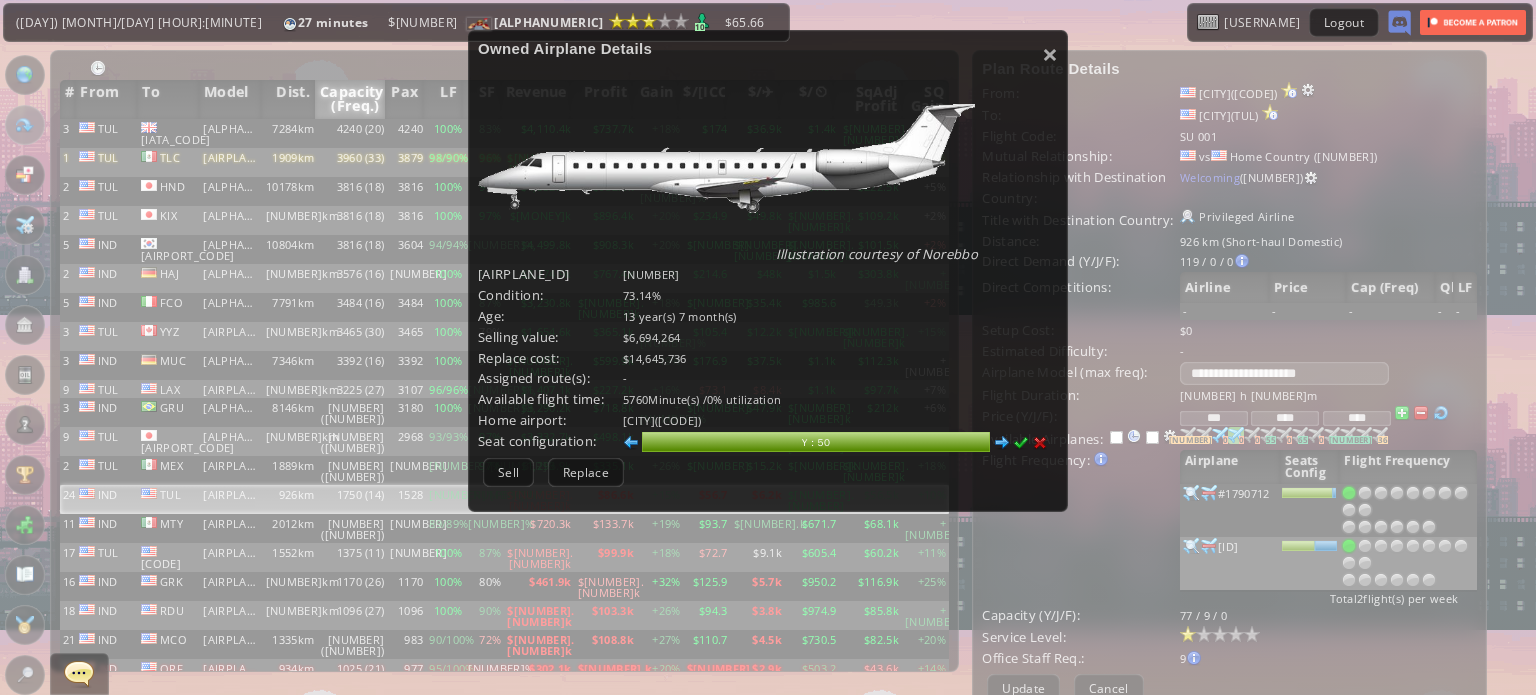 click at bounding box center [1021, 443] 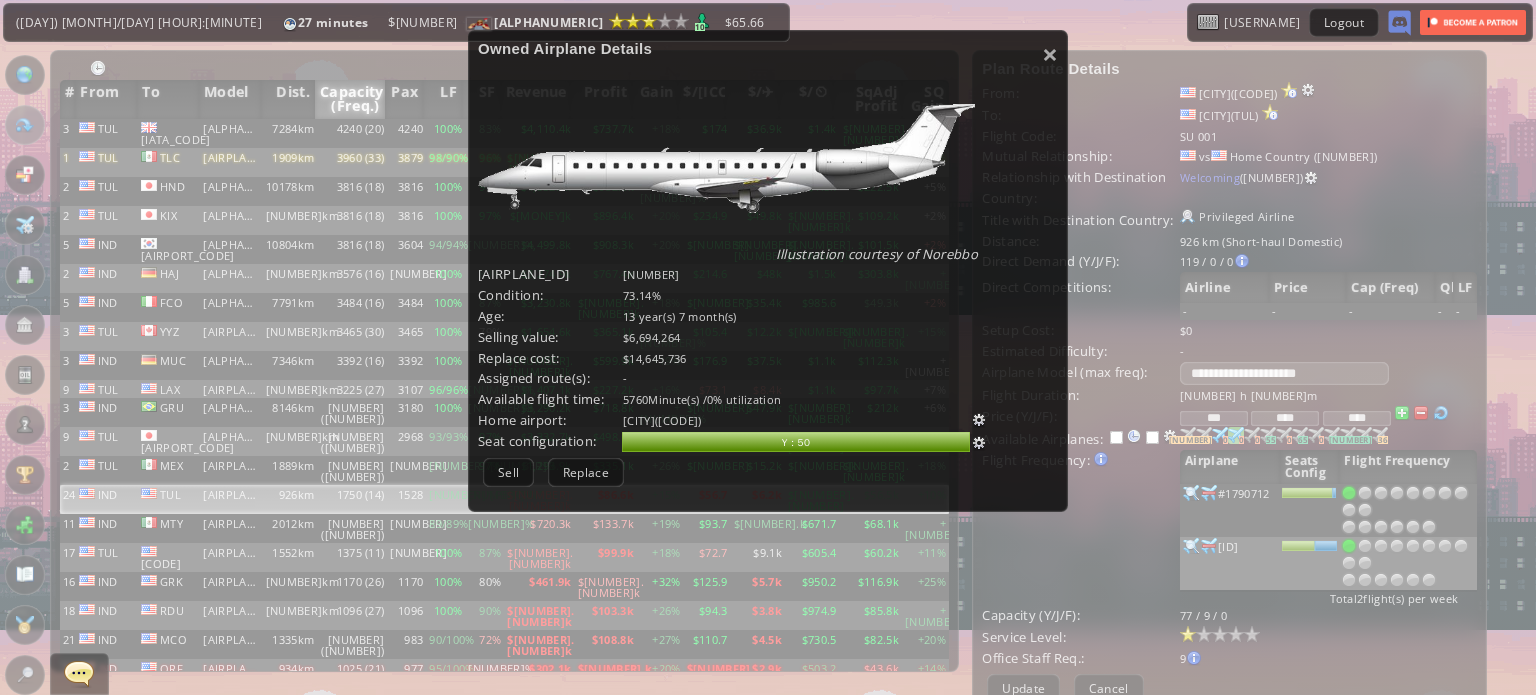 click on "Seat configuration: abcdefhiklmnopqrstuvwxyz Loading chart. Please wait. abcdefhiklmnopqrstuvwxyz Y : [NUMBER]" at bounding box center [768, 271] 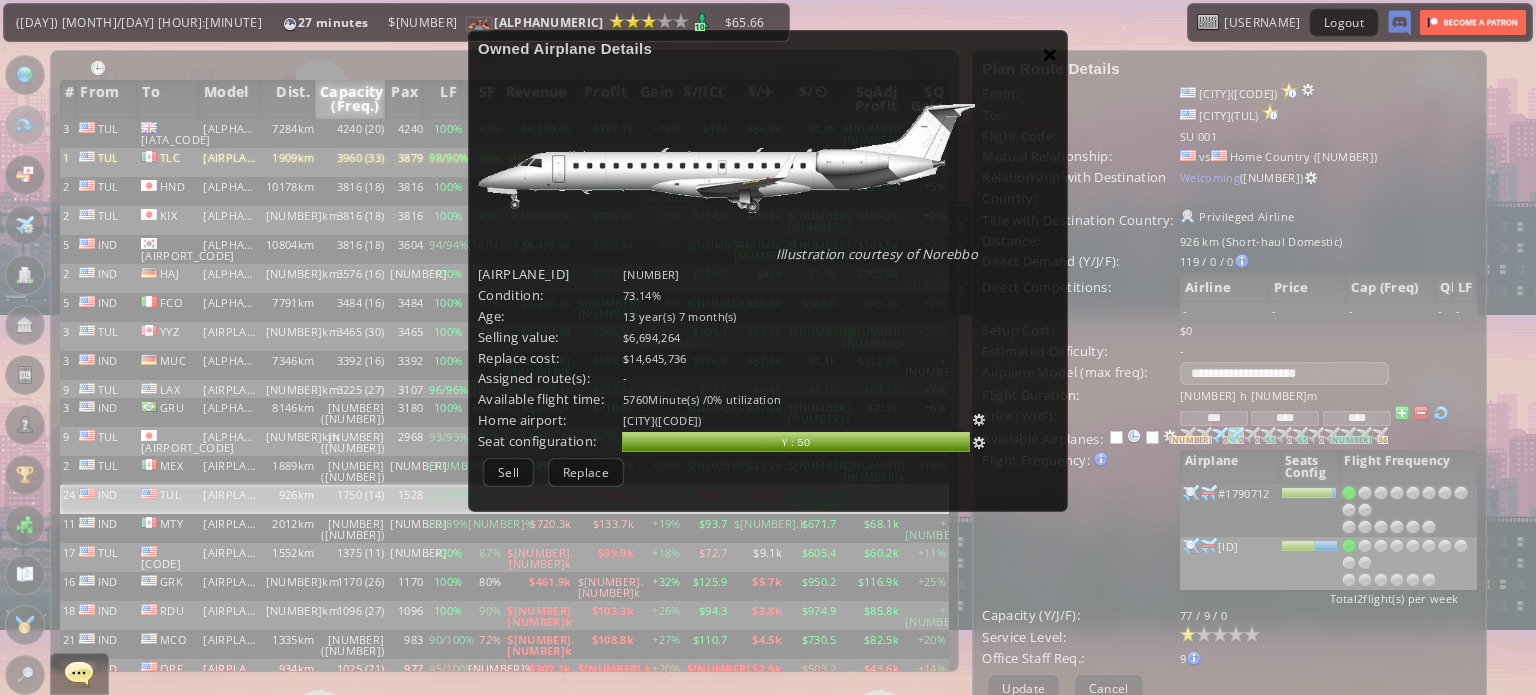 click on "×" at bounding box center [1050, 54] 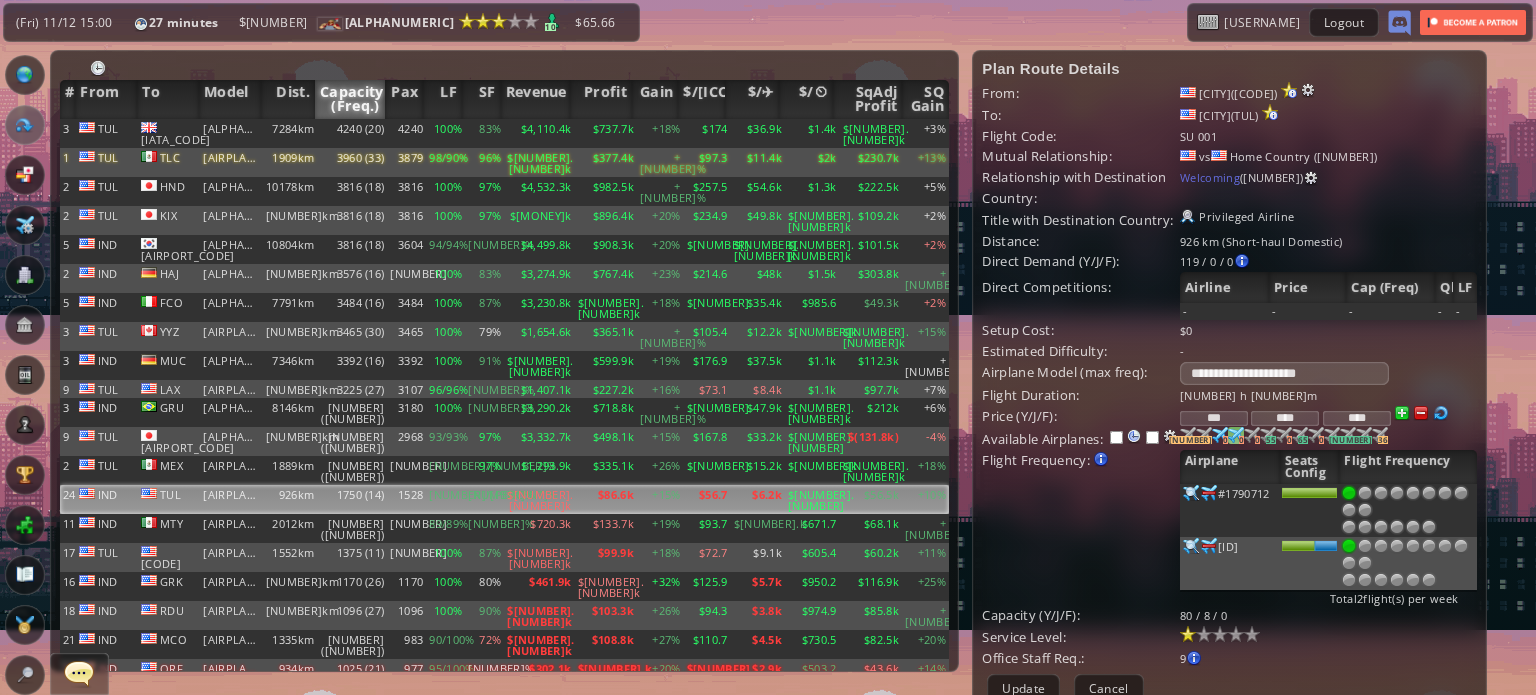 click at bounding box center [1191, 493] 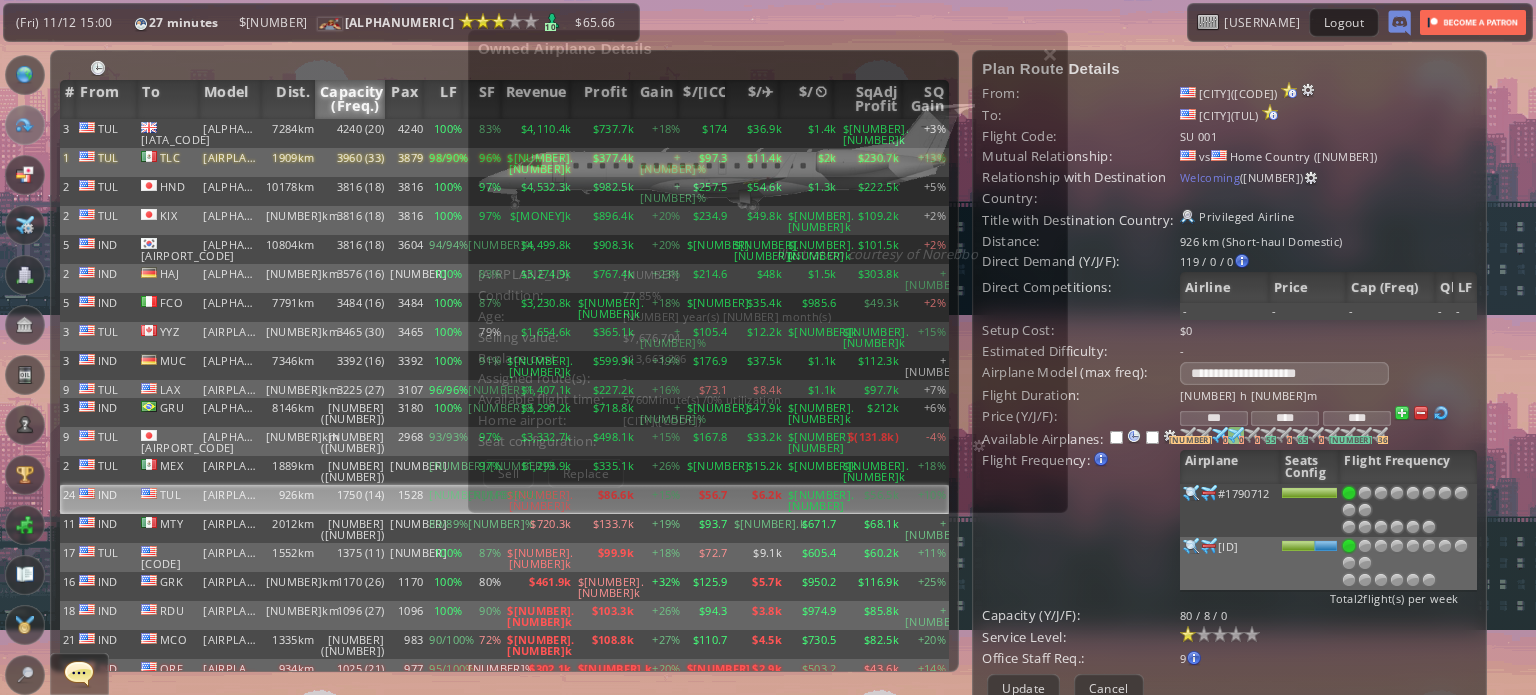scroll, scrollTop: 200, scrollLeft: 0, axis: vertical 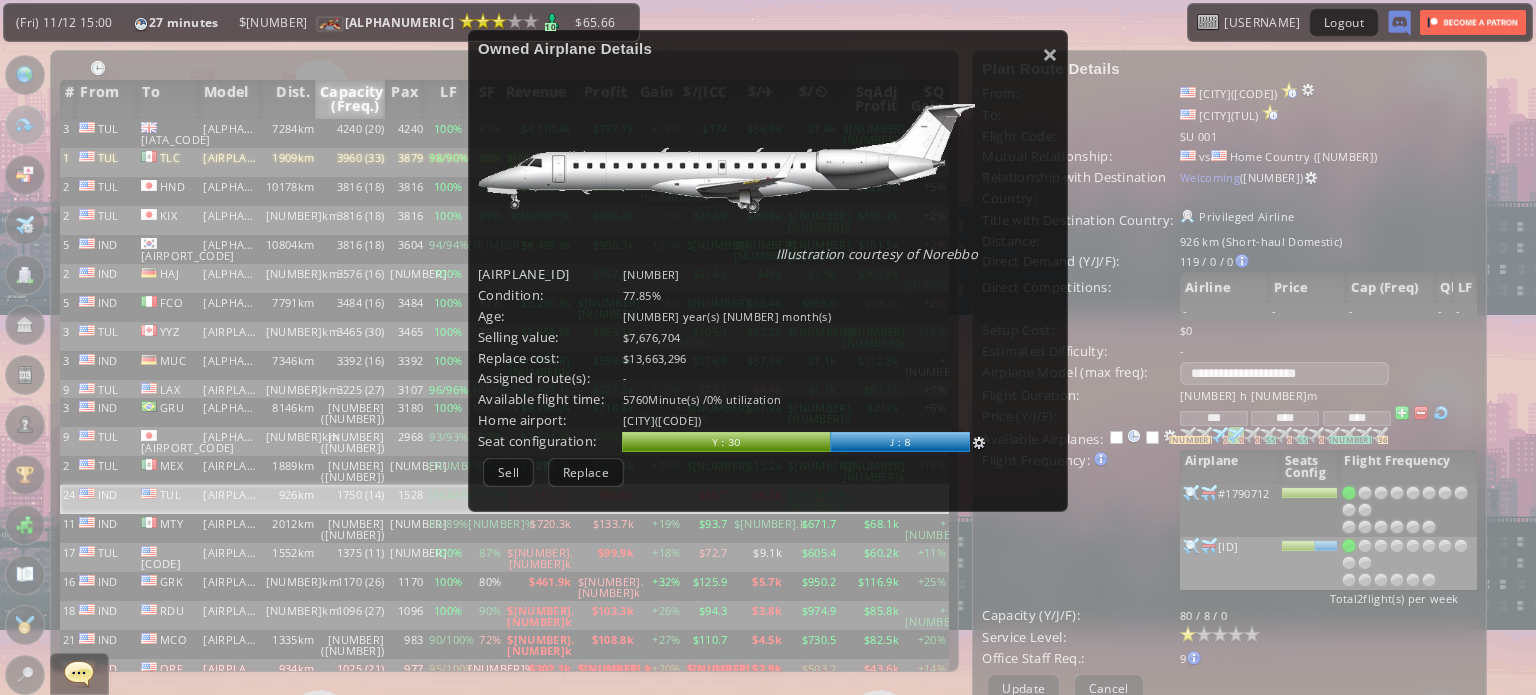 click at bounding box center (979, 443) 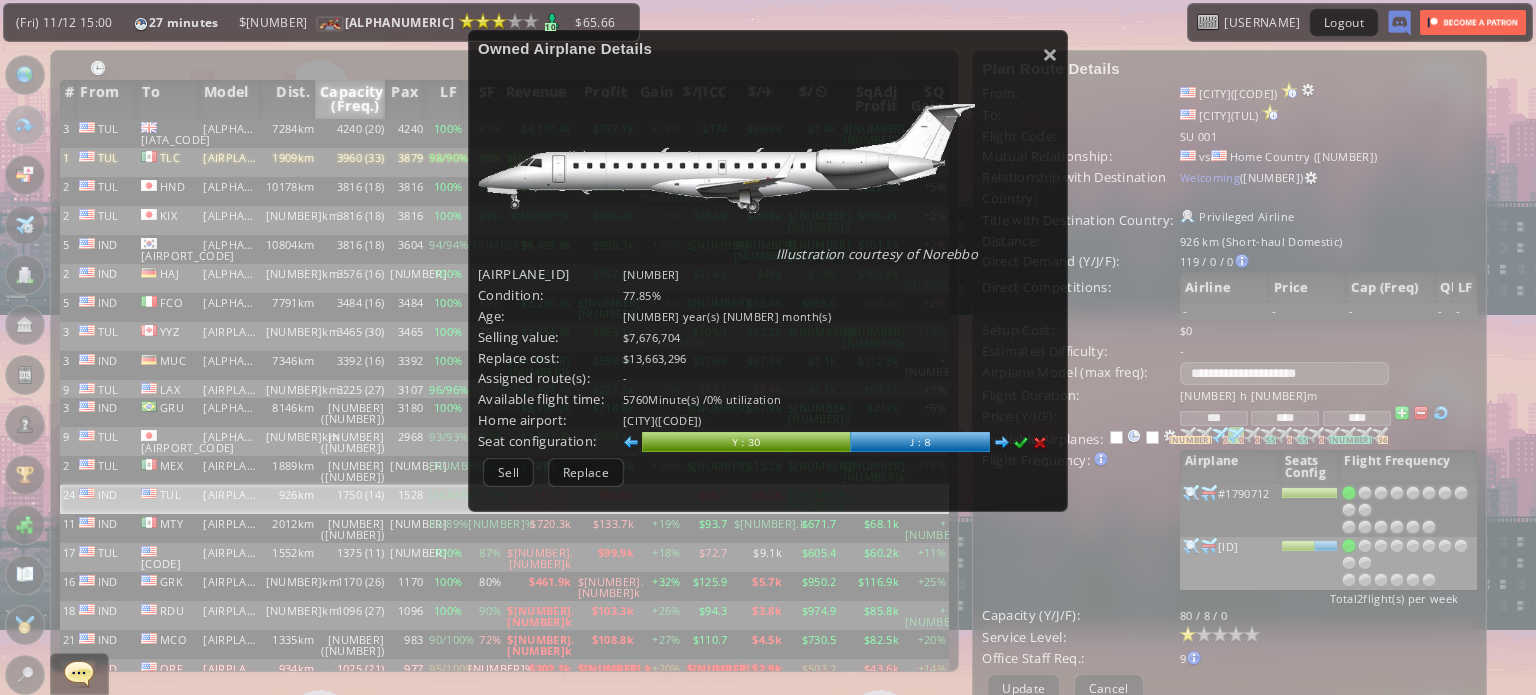 click at bounding box center [631, 443] 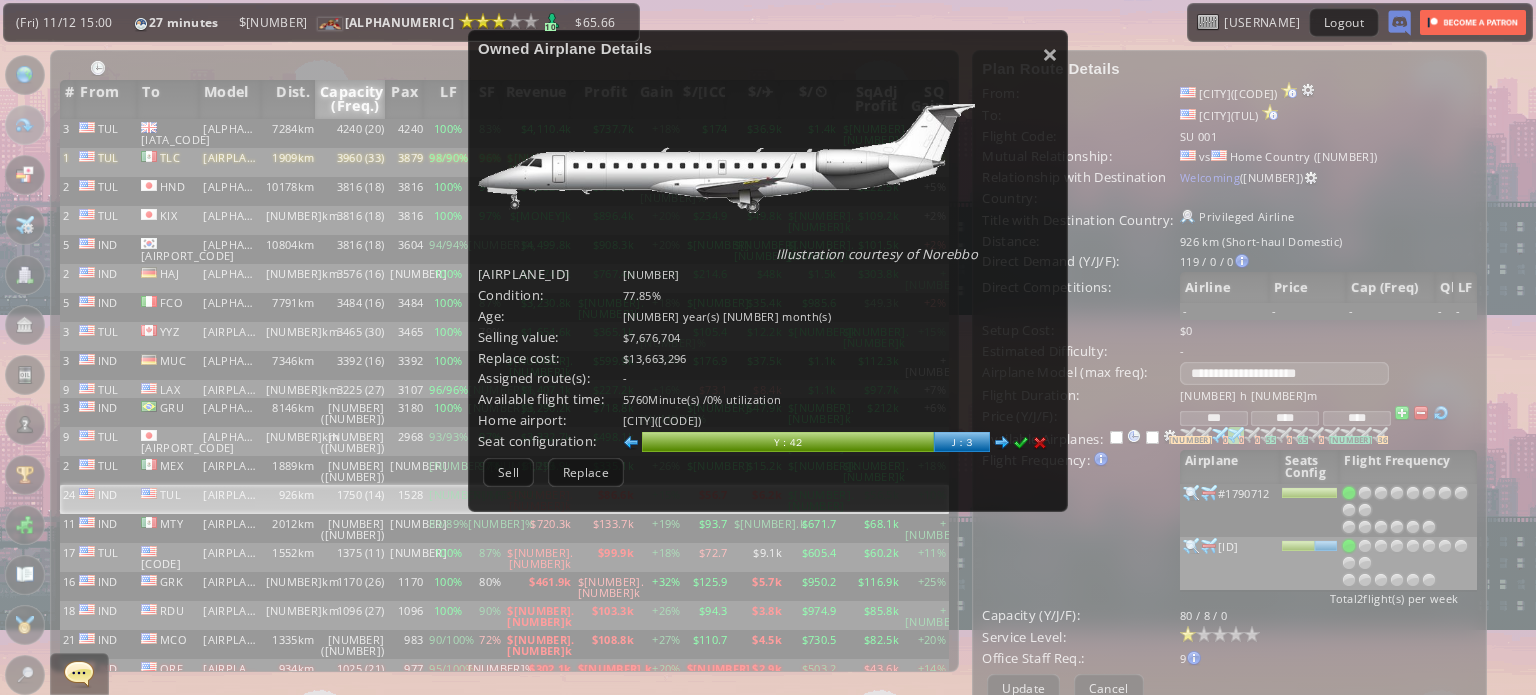 click at bounding box center [631, 443] 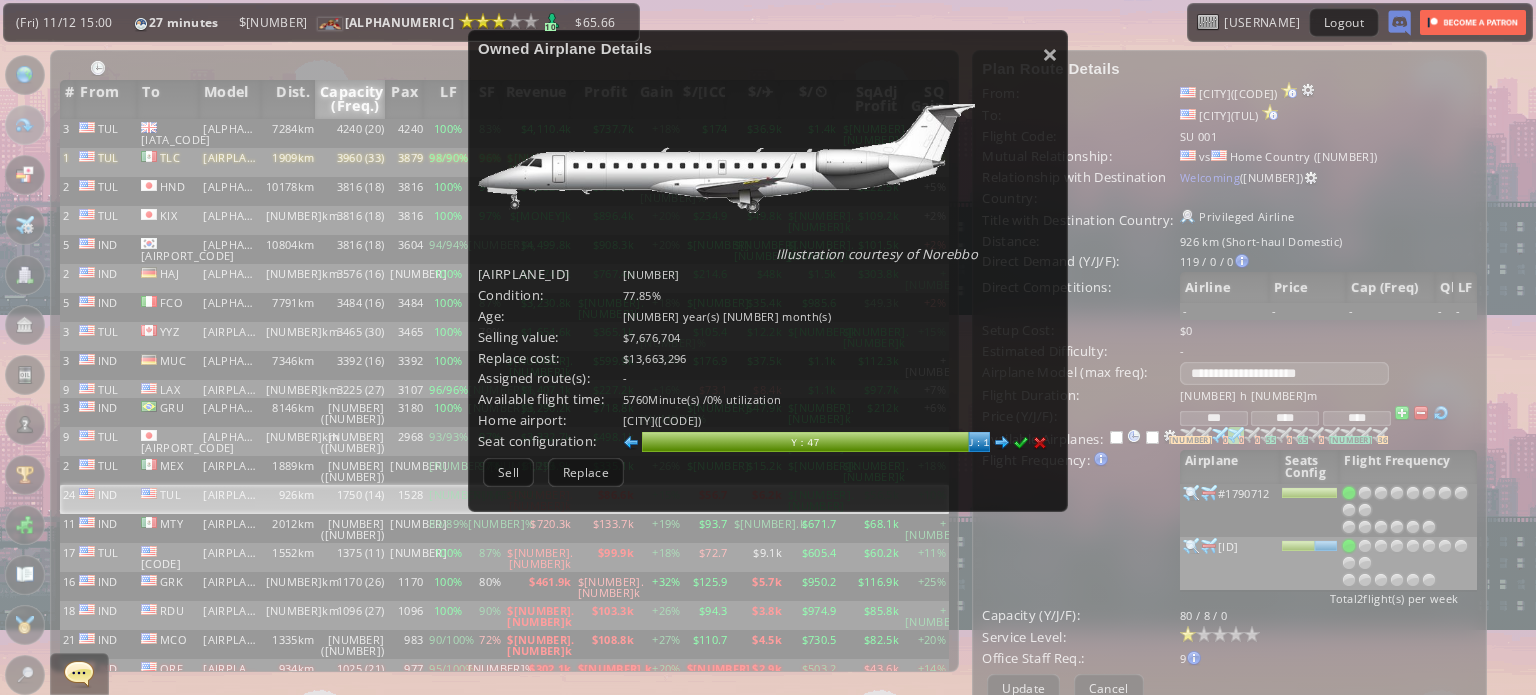 click at bounding box center (631, 443) 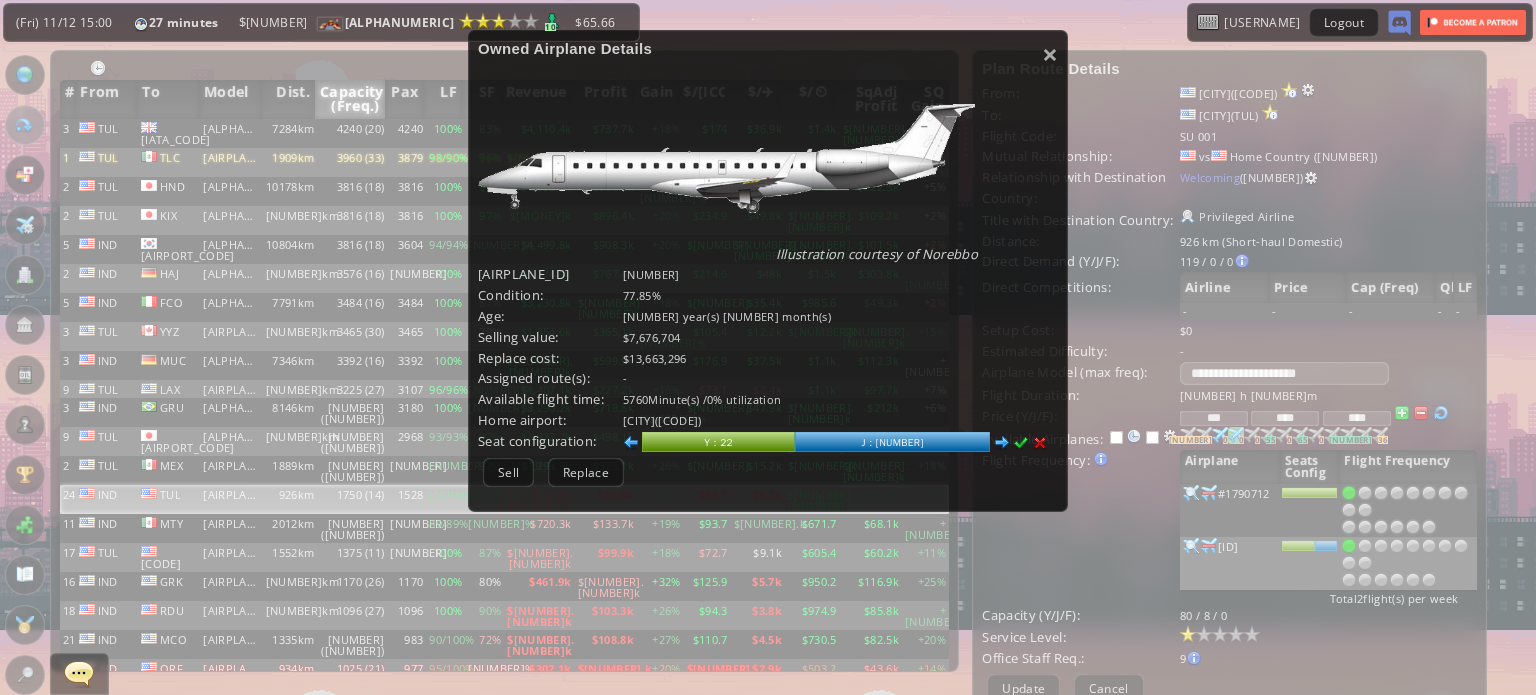click at bounding box center (631, 443) 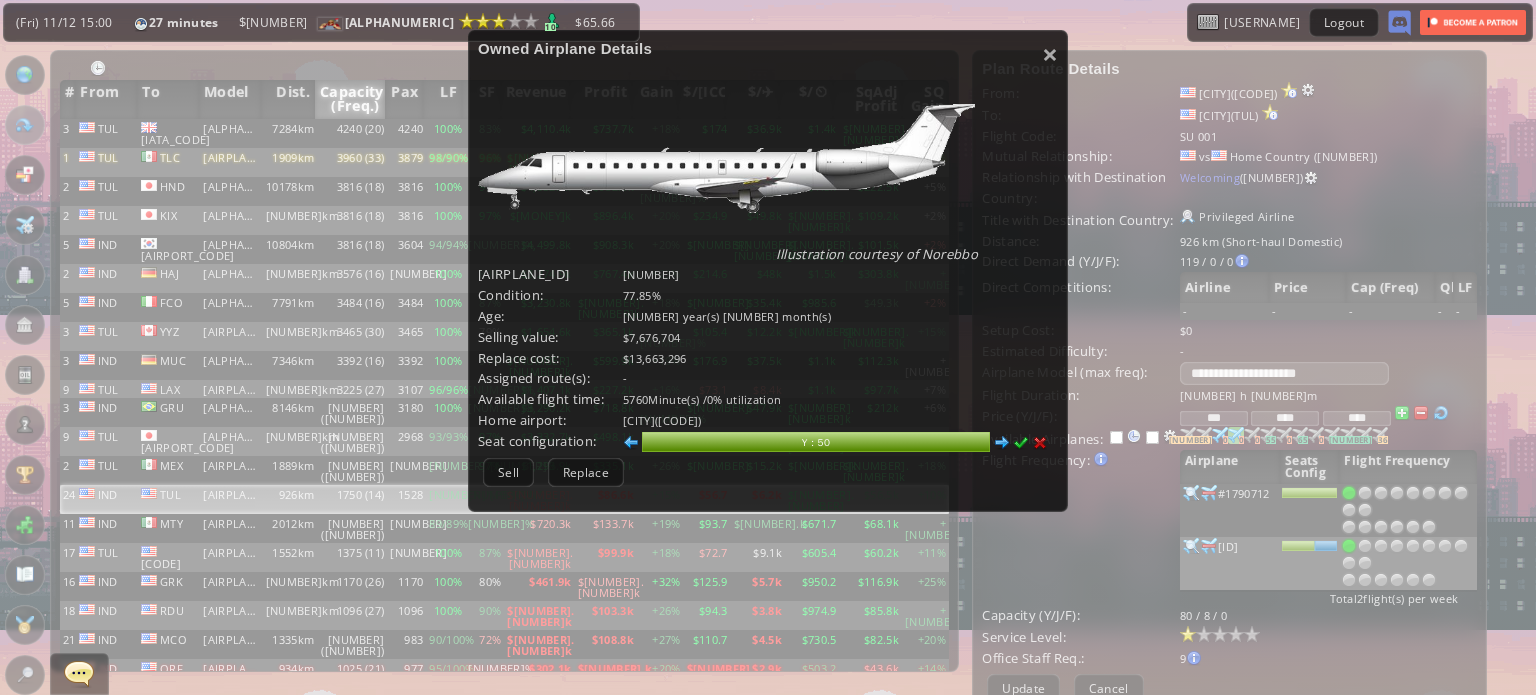 click at bounding box center [1021, 443] 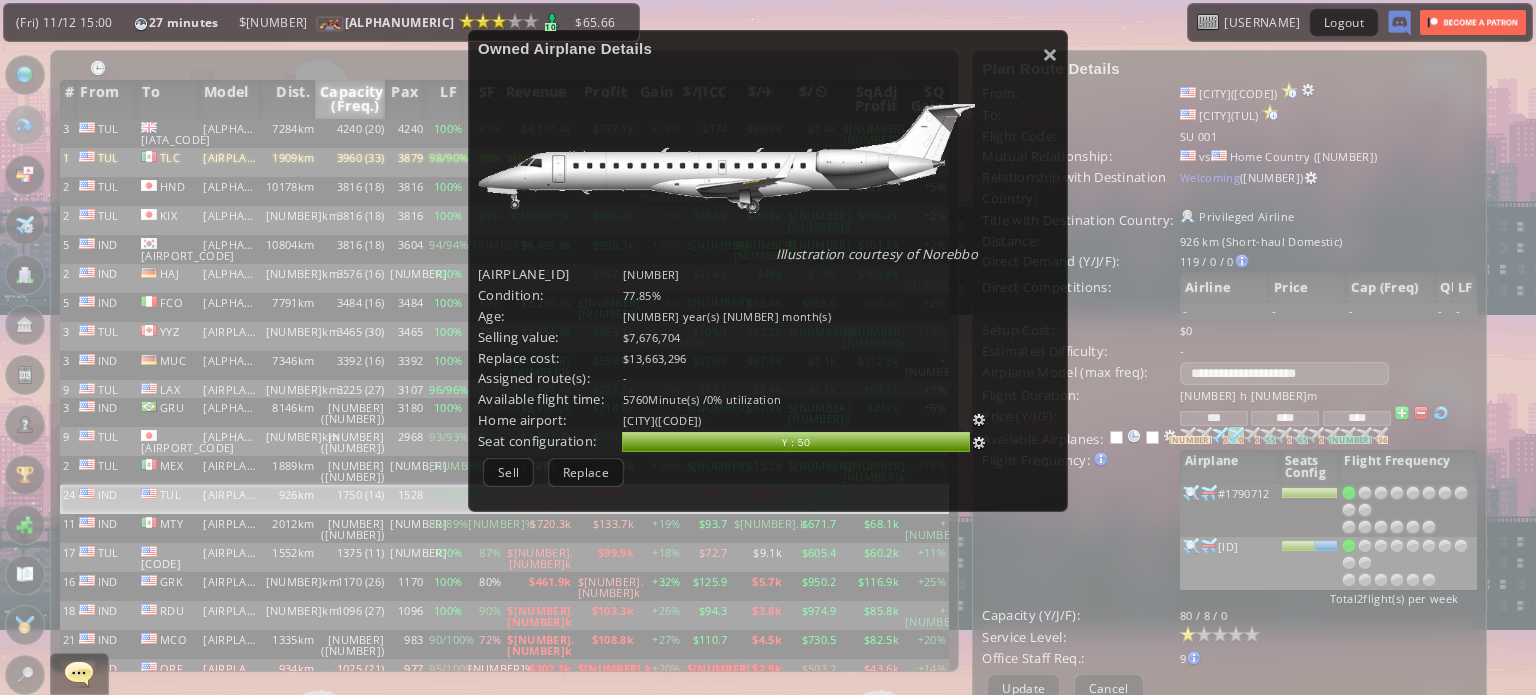 click on "Illustration courtesy of Norebbo" at bounding box center [768, 271] 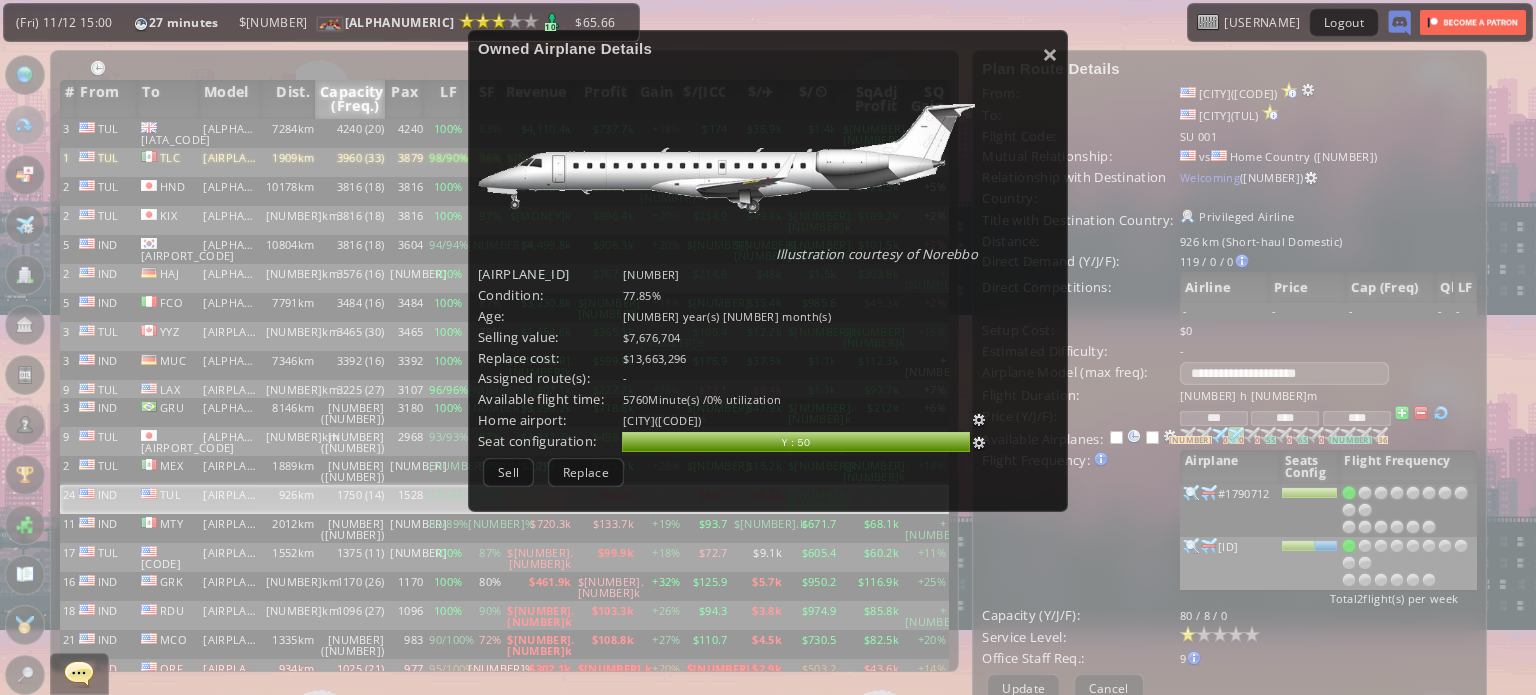 click on "Illustration courtesy of Norebbo" at bounding box center [768, 347] 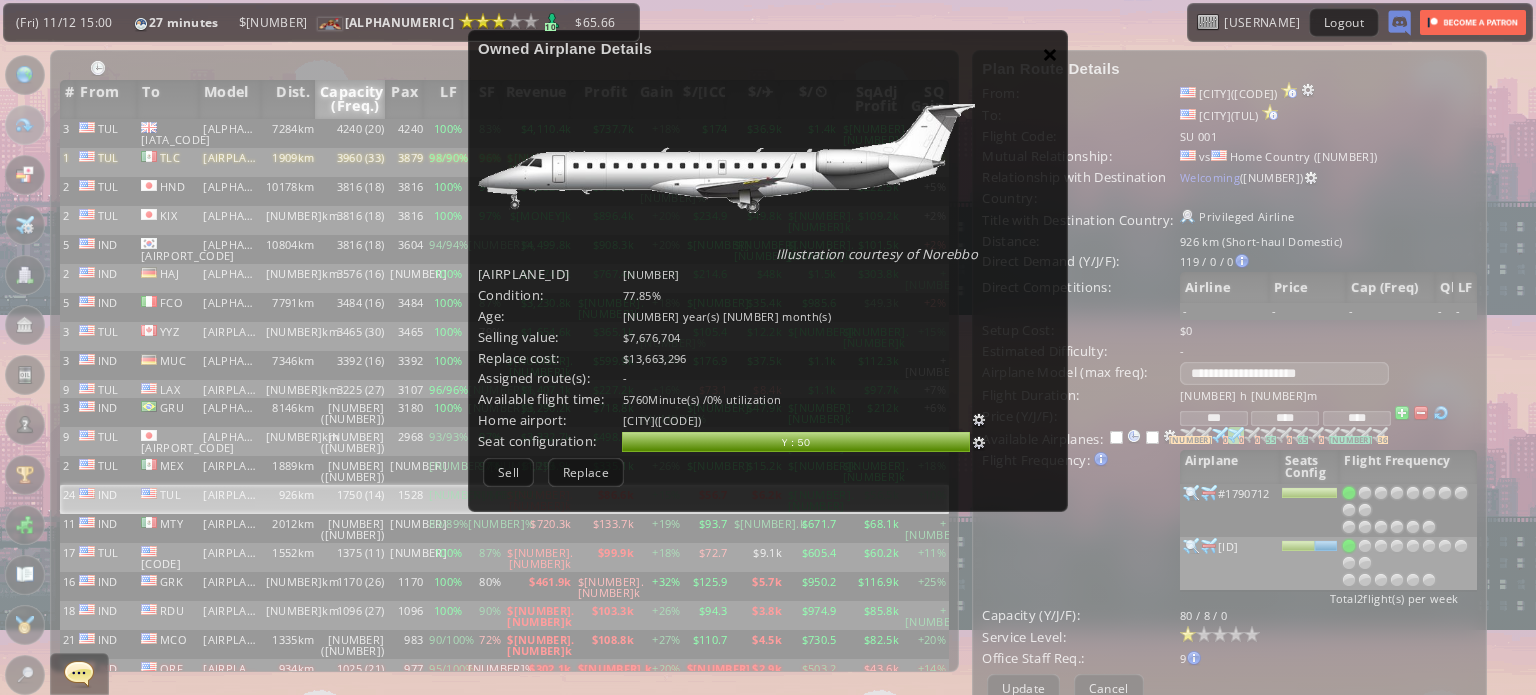 click on "×" at bounding box center [1050, 54] 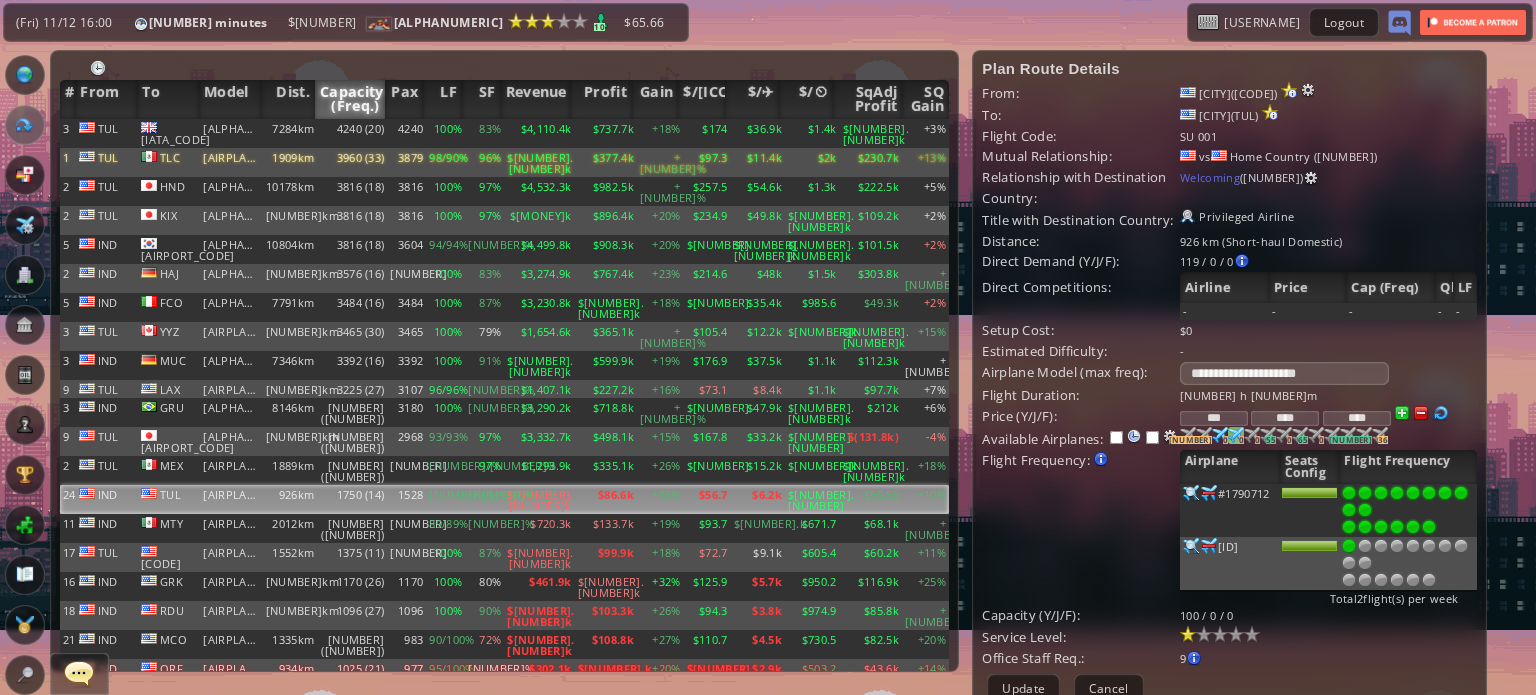 click at bounding box center (1429, 527) 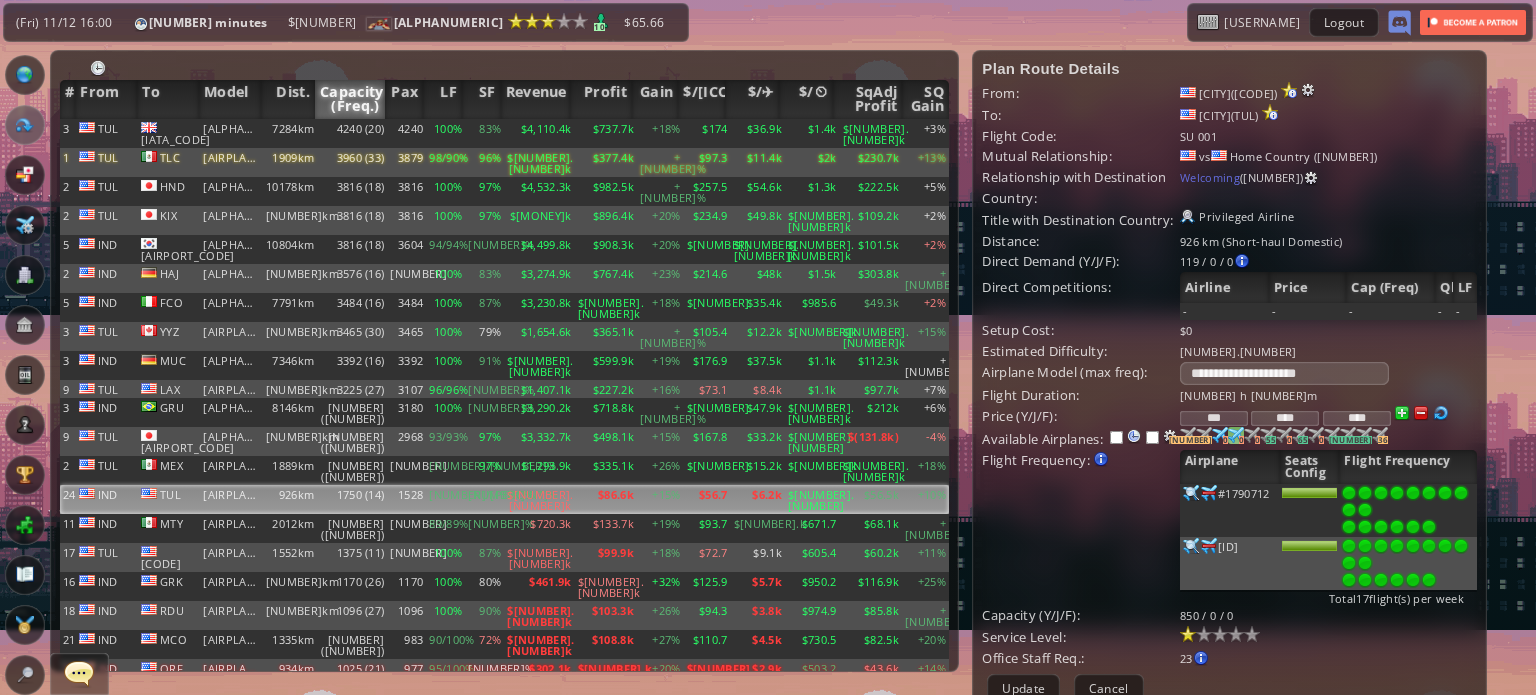 click at bounding box center [1429, 527] 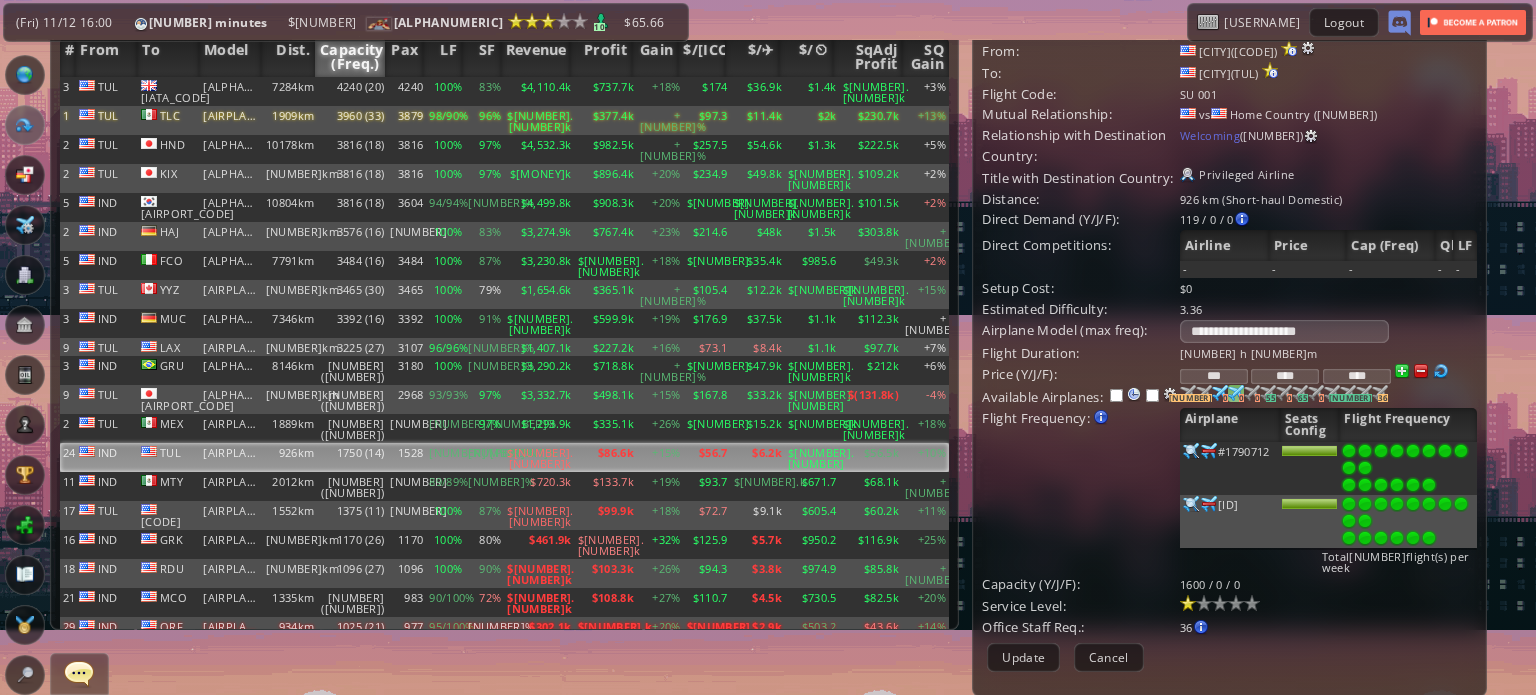 scroll, scrollTop: 100, scrollLeft: 0, axis: vertical 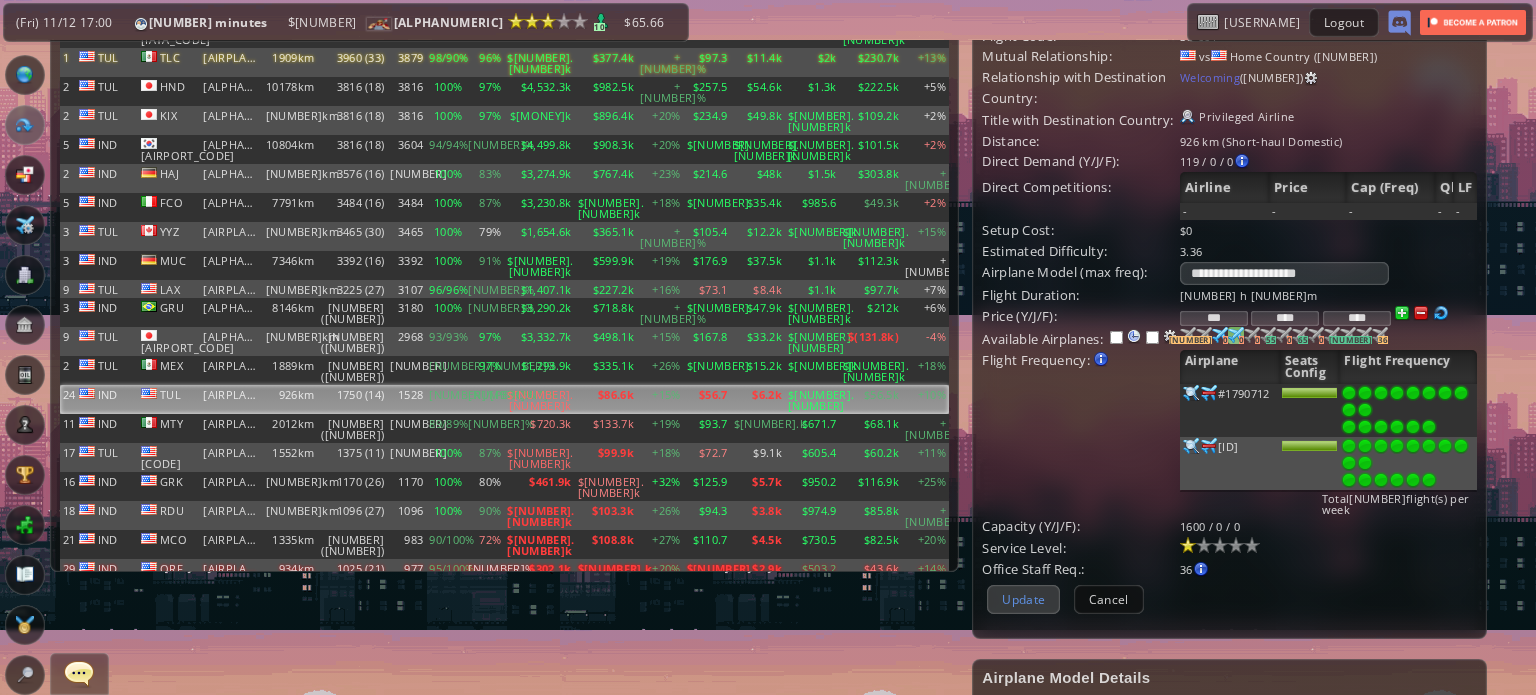 click on "Update" at bounding box center [1023, 599] 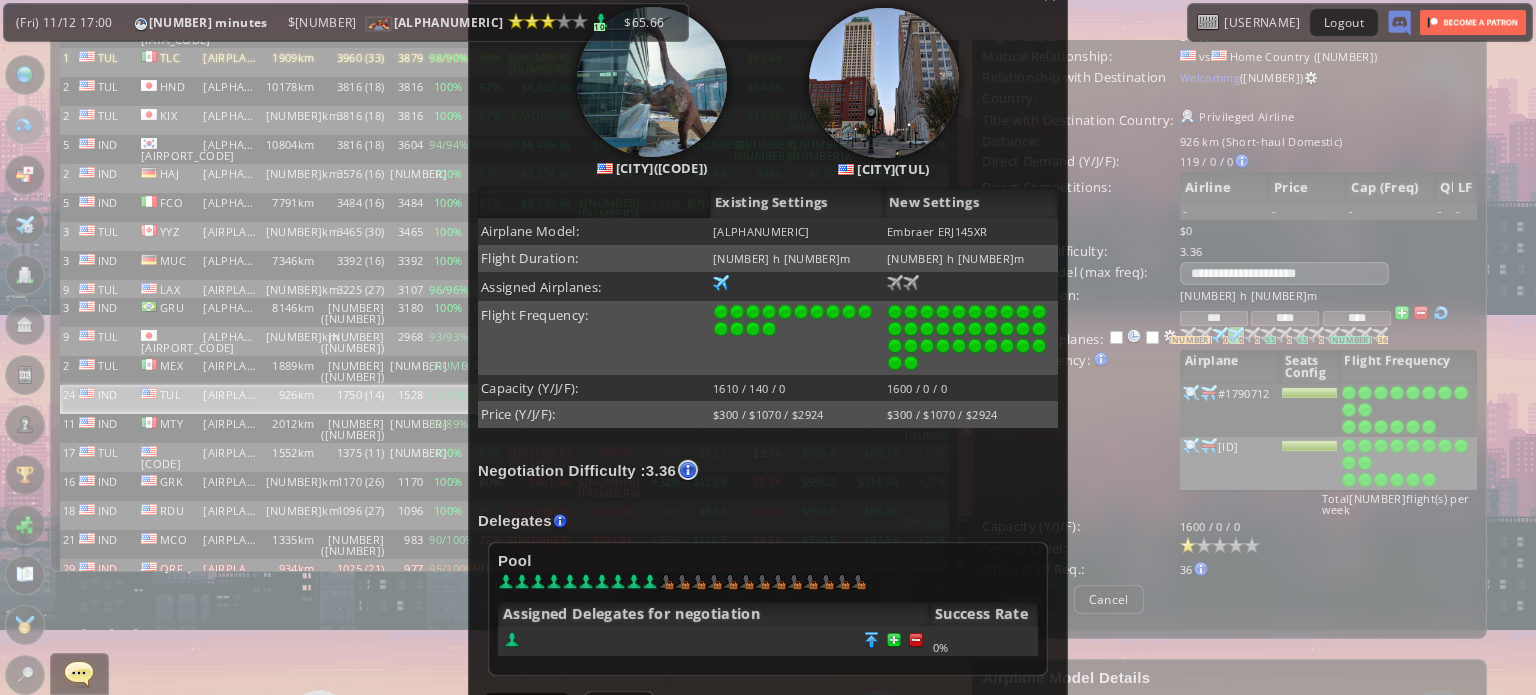 scroll, scrollTop: 400, scrollLeft: 0, axis: vertical 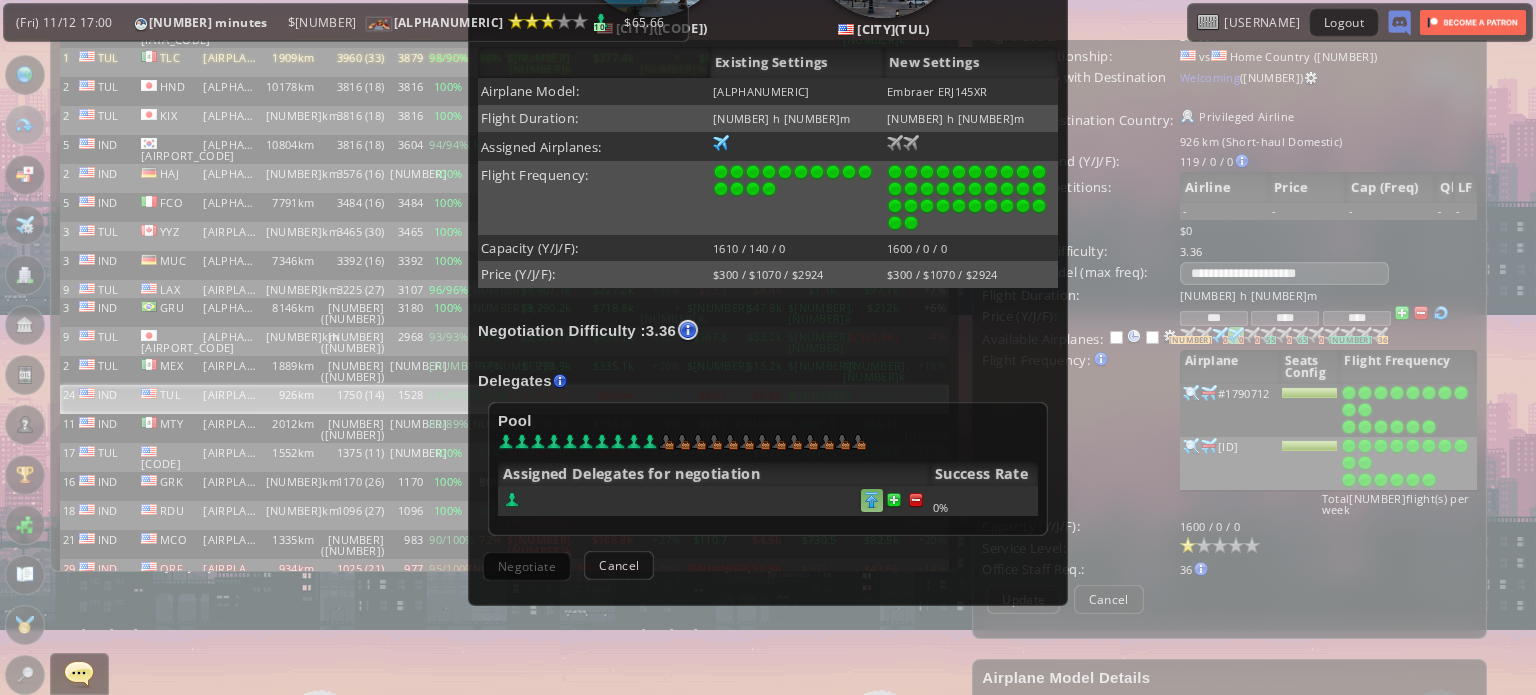 click at bounding box center (916, 500) 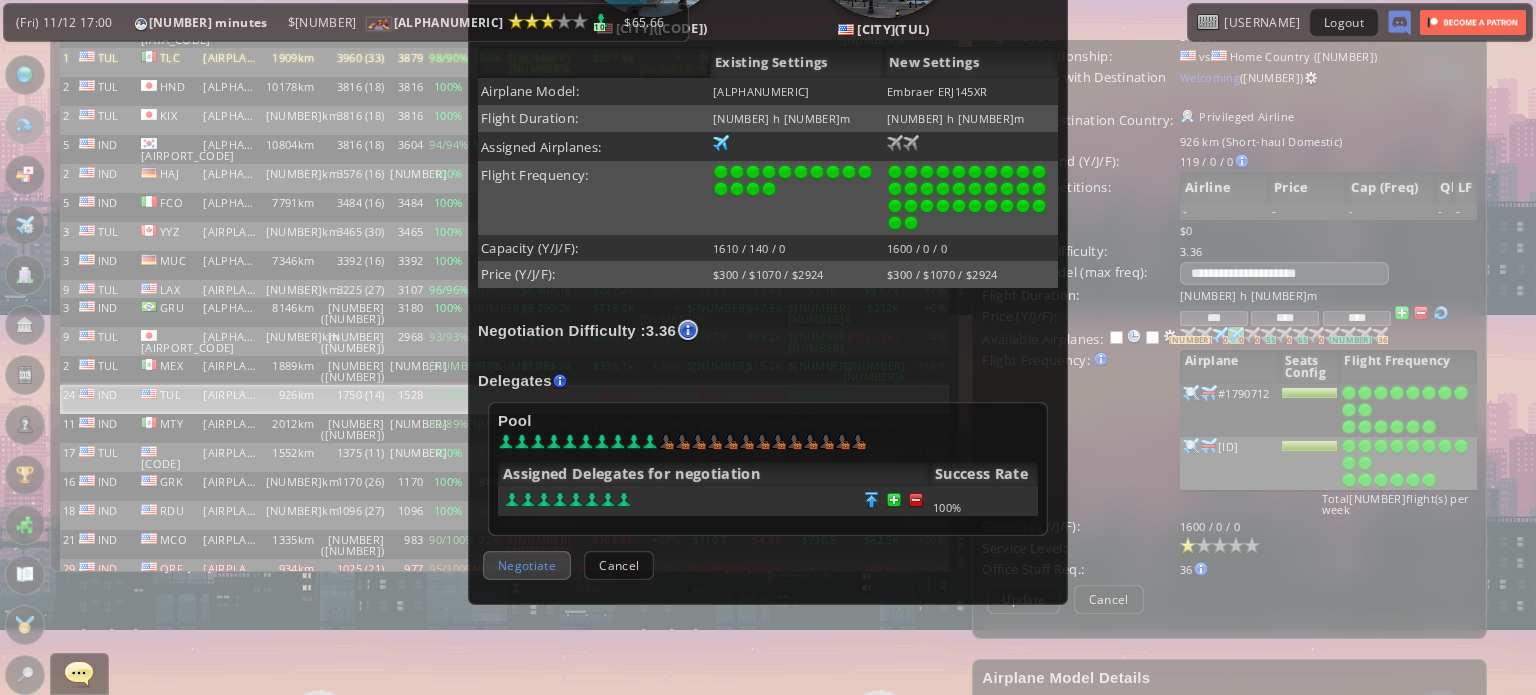 click on "Negotiate" at bounding box center [527, 565] 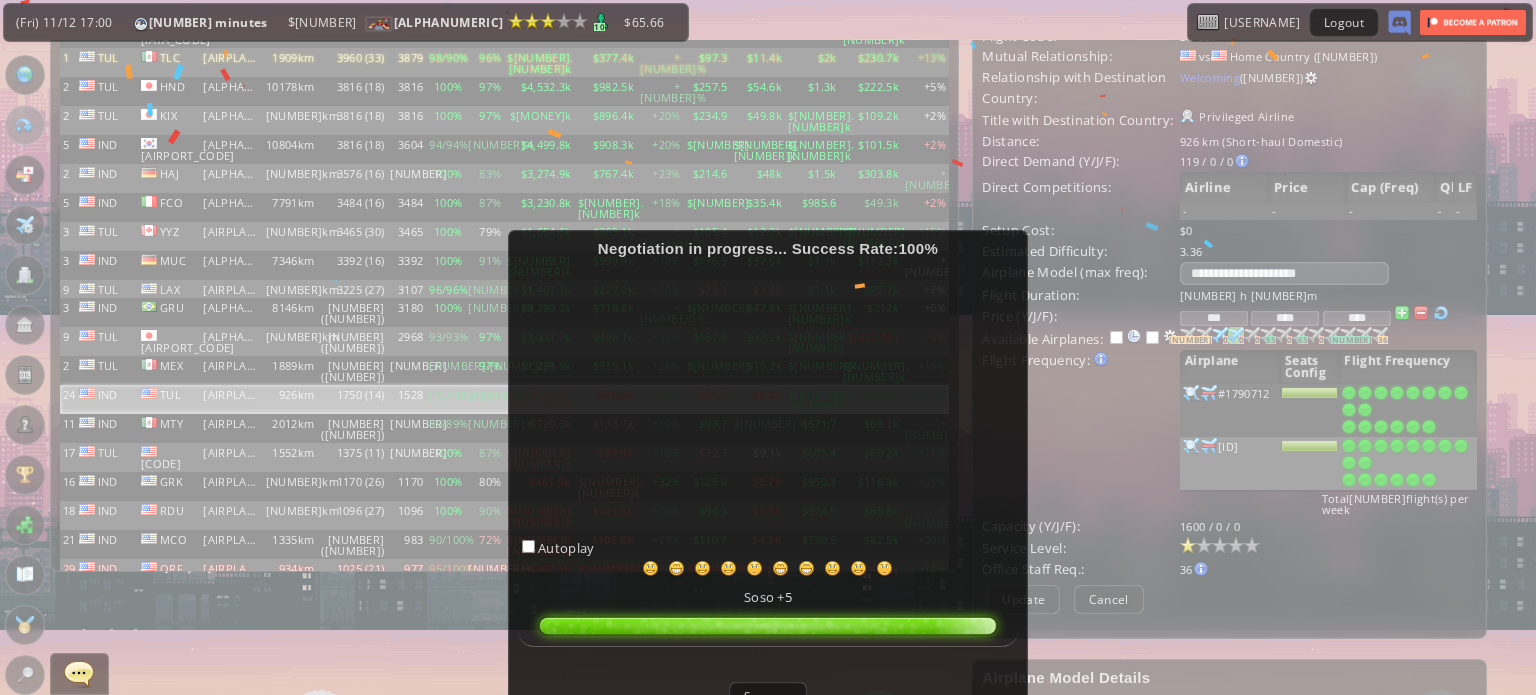 scroll, scrollTop: 100, scrollLeft: 0, axis: vertical 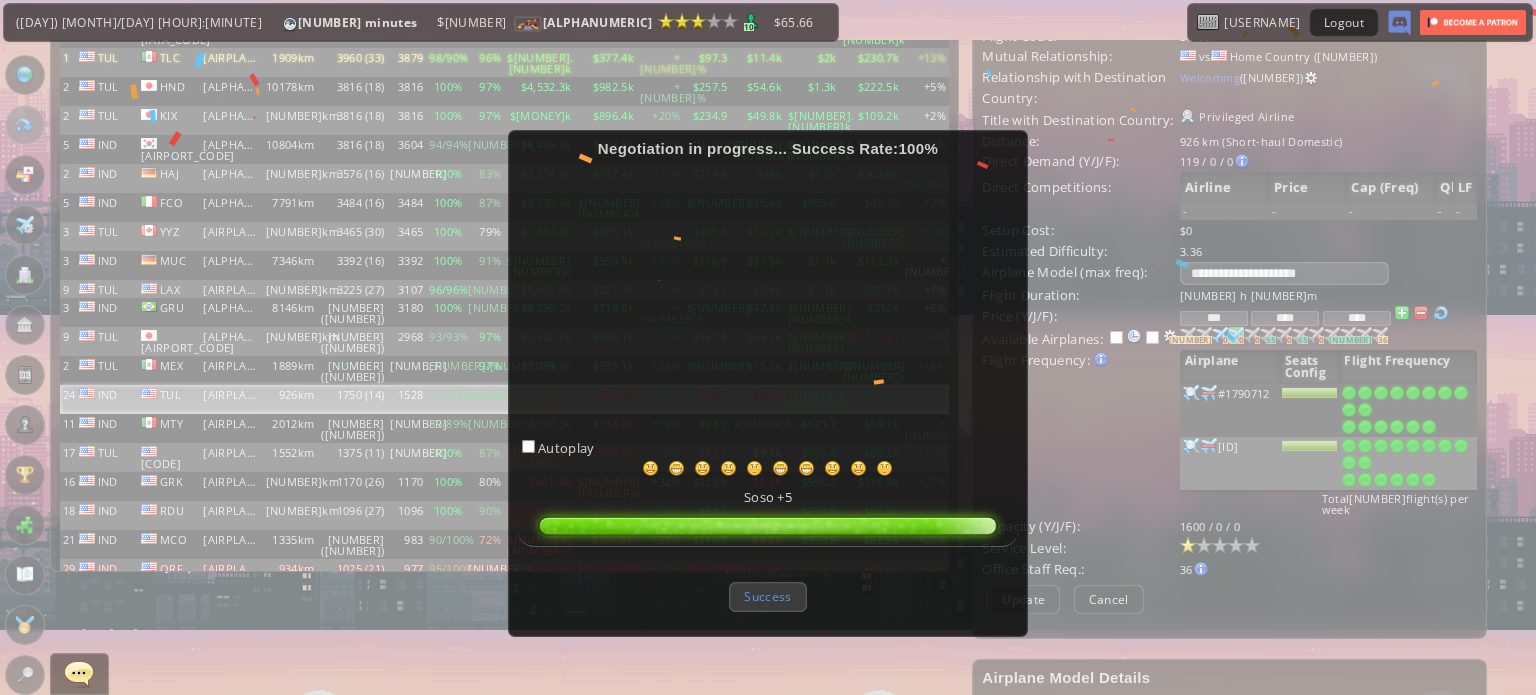 click on "Success" at bounding box center (767, 596) 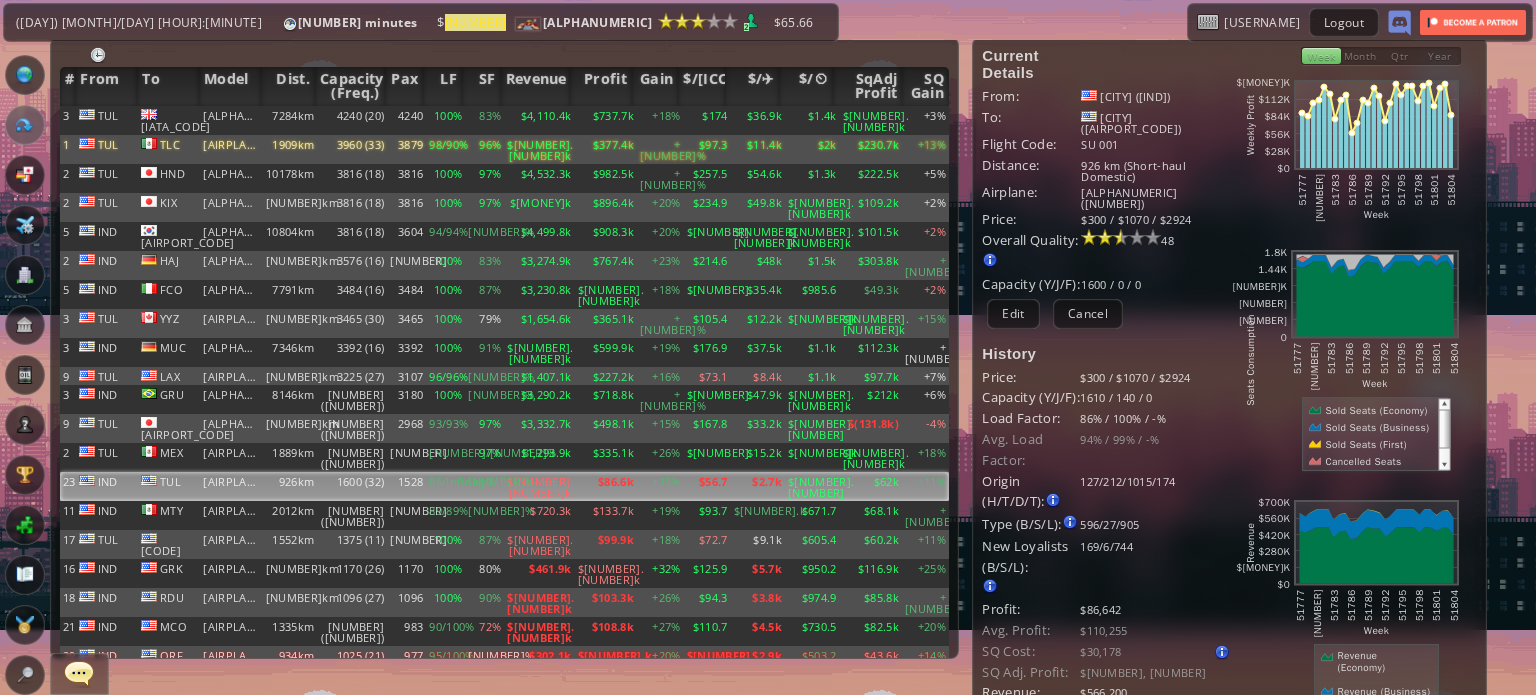 scroll, scrollTop: 0, scrollLeft: 0, axis: both 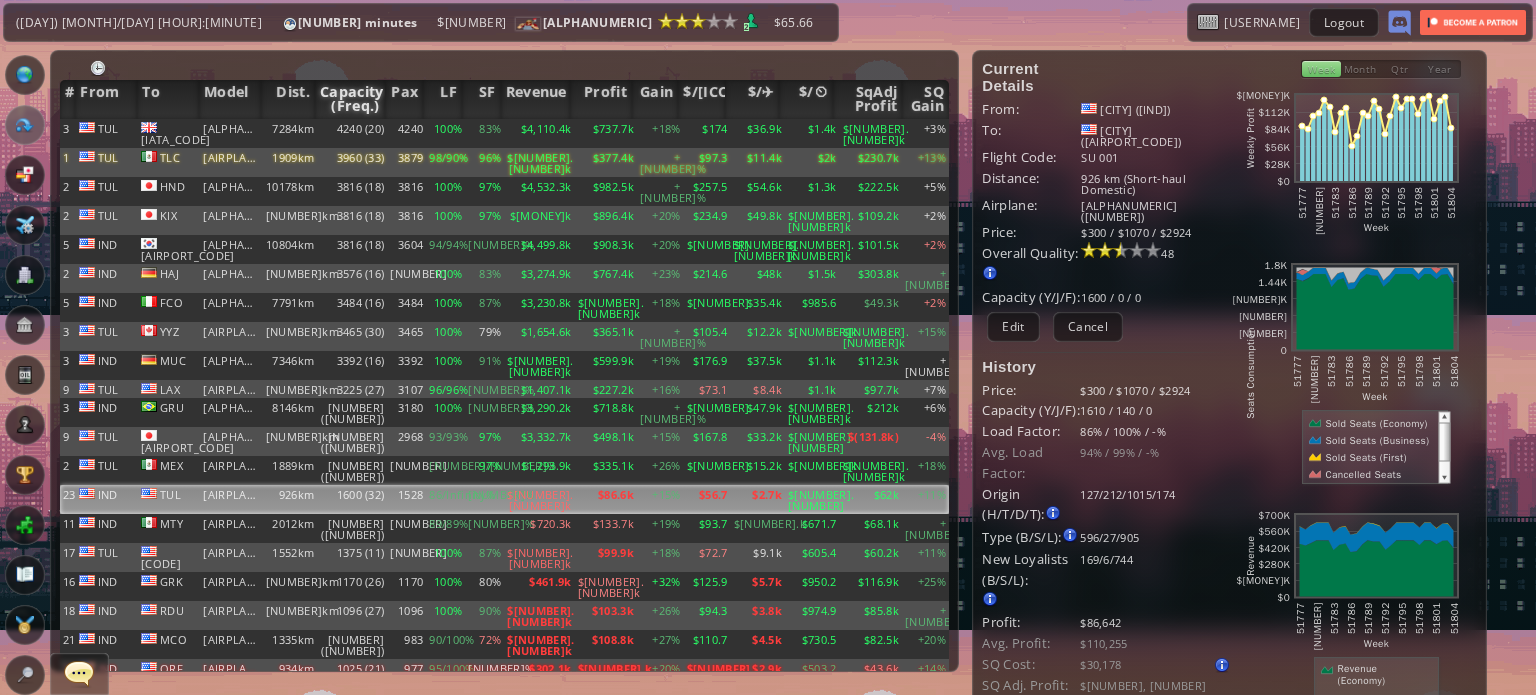 click on "Capacity (Freq.)" at bounding box center (350, 99) 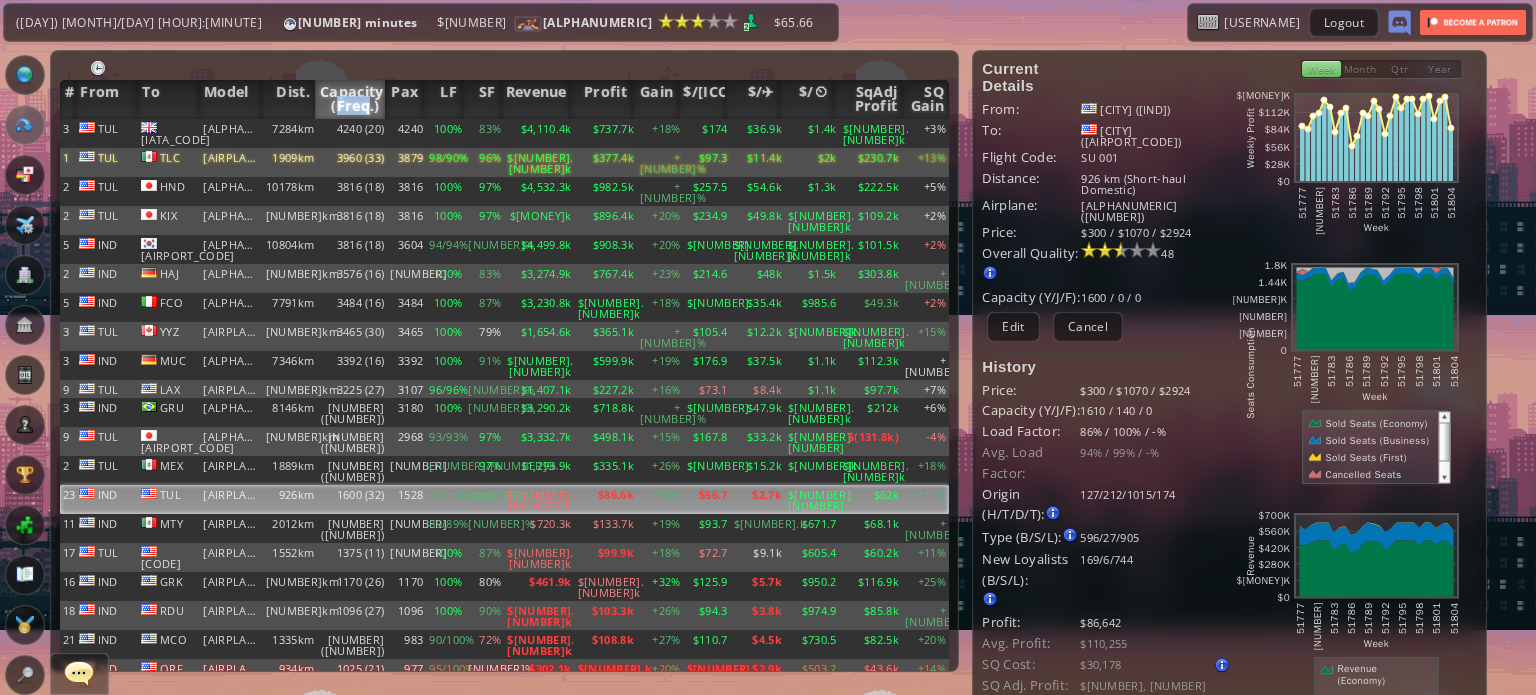 click on "Capacity (Freq.)" at bounding box center (350, 99) 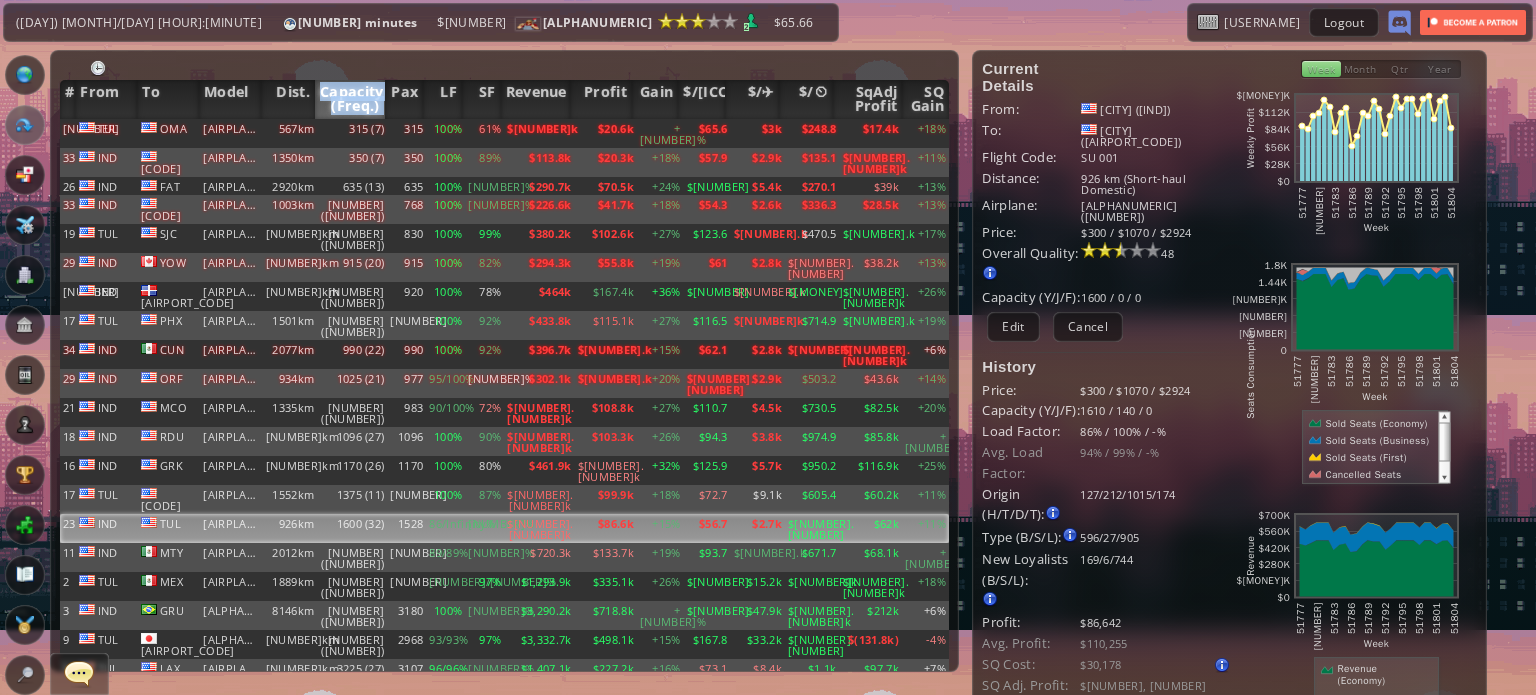 click on "Capacity (Freq.)" at bounding box center [350, 99] 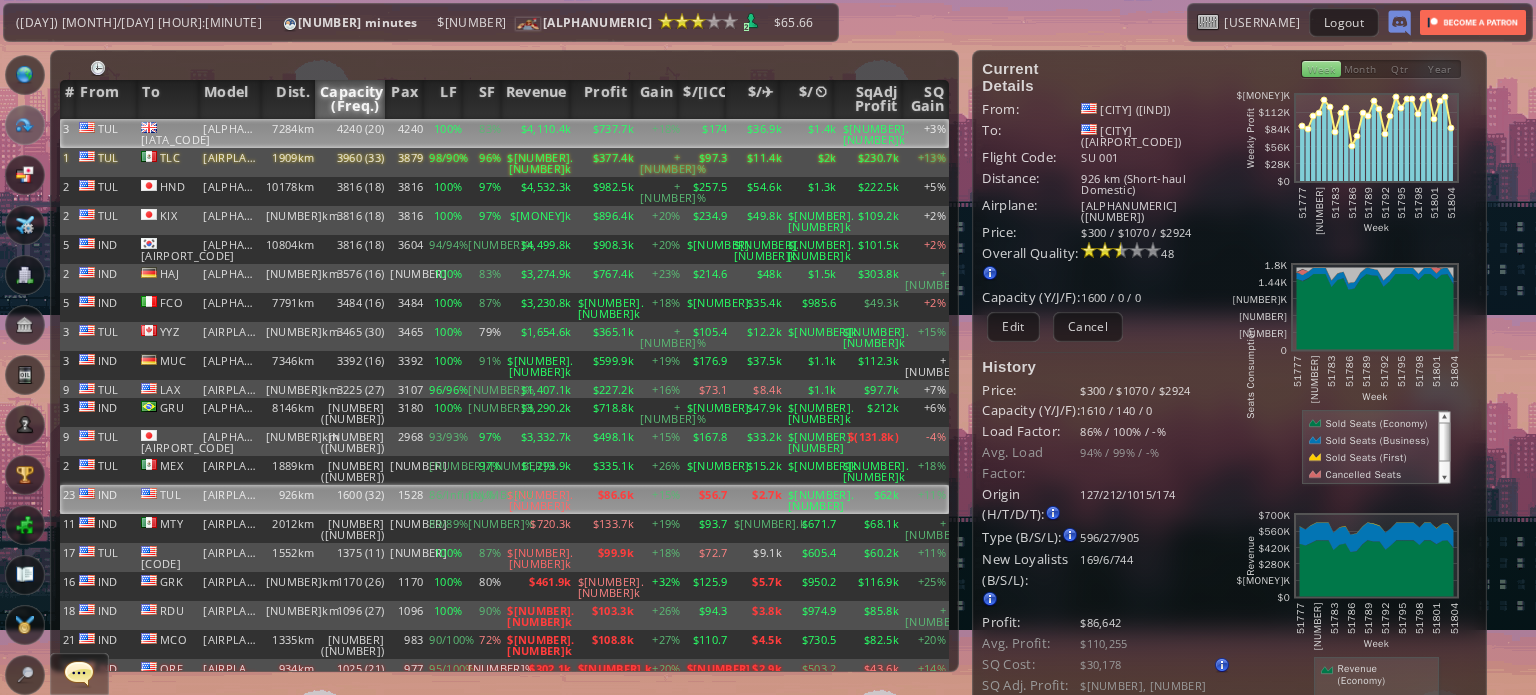 click on "4240 (20)" at bounding box center [352, 133] 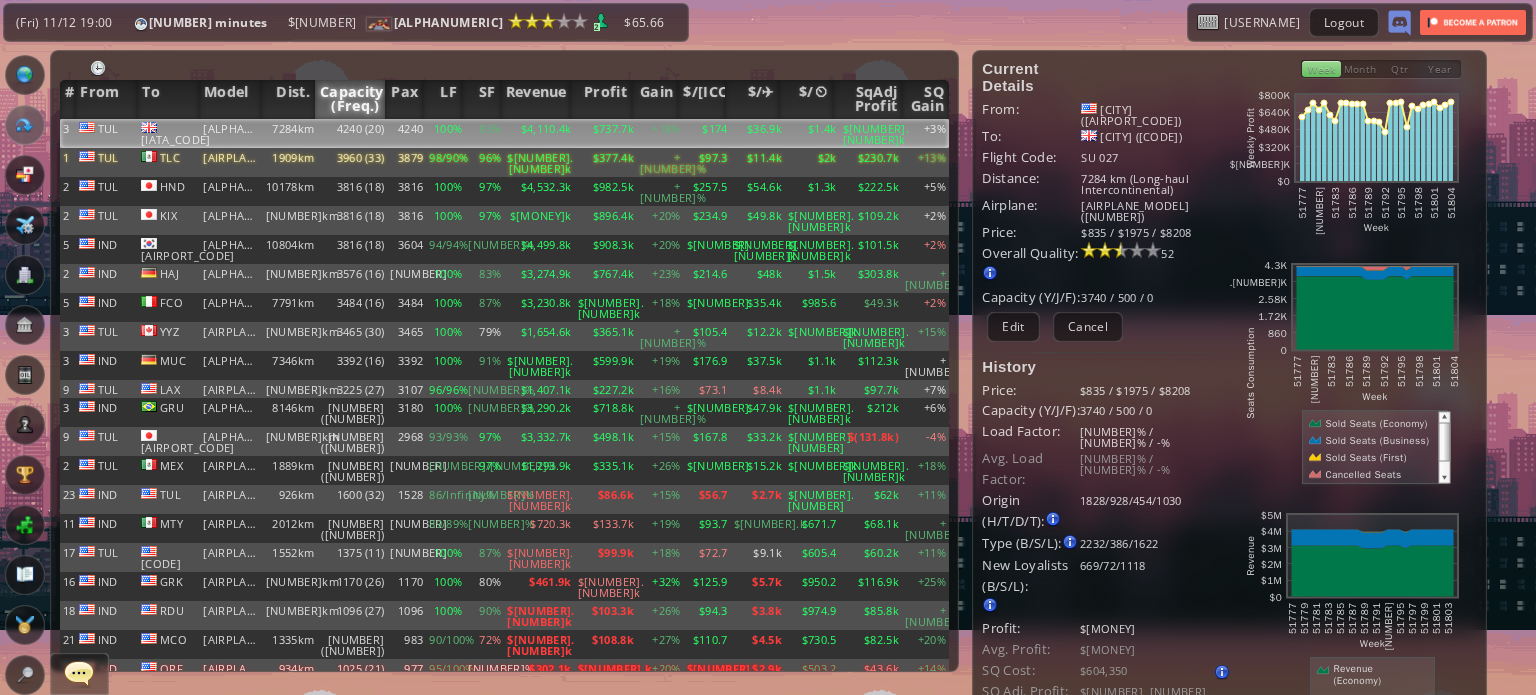click on "92%" at bounding box center [484, 133] 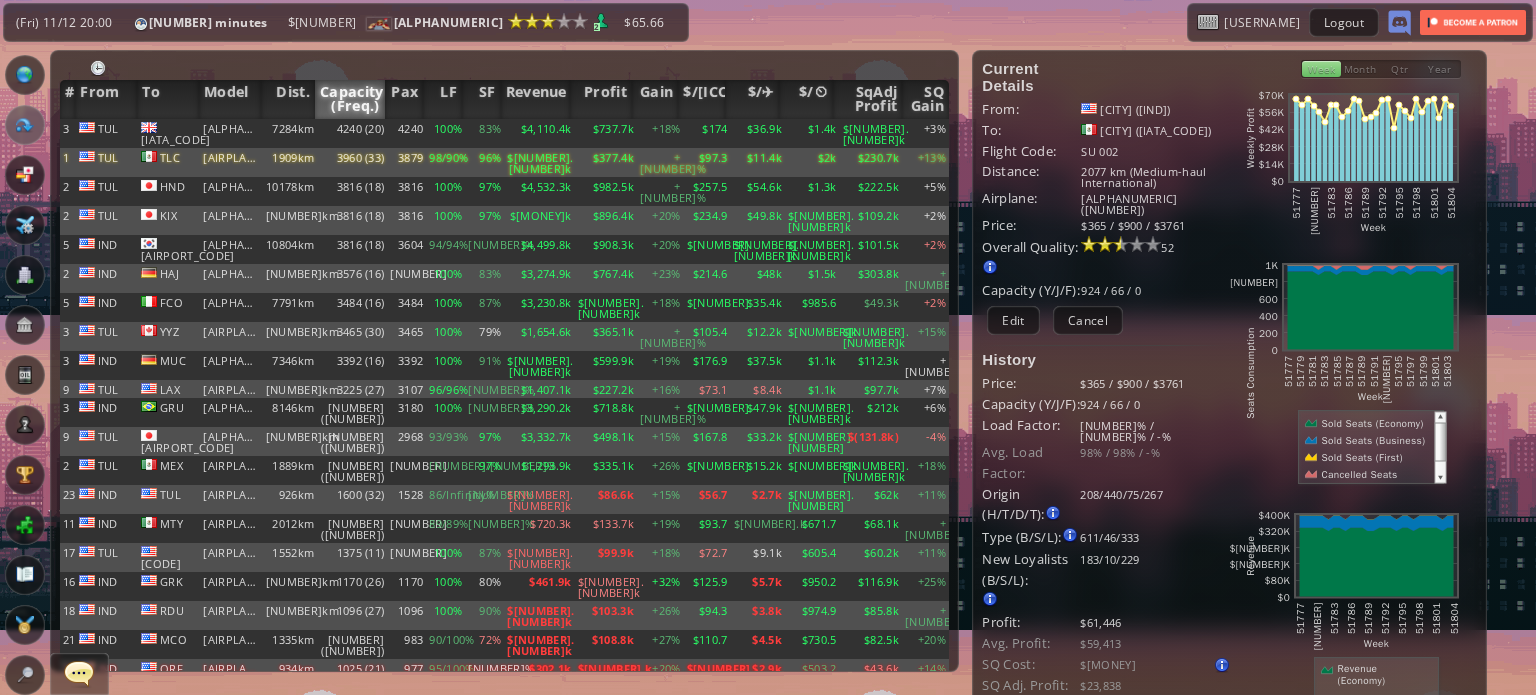 click on "100%" at bounding box center (445, 133) 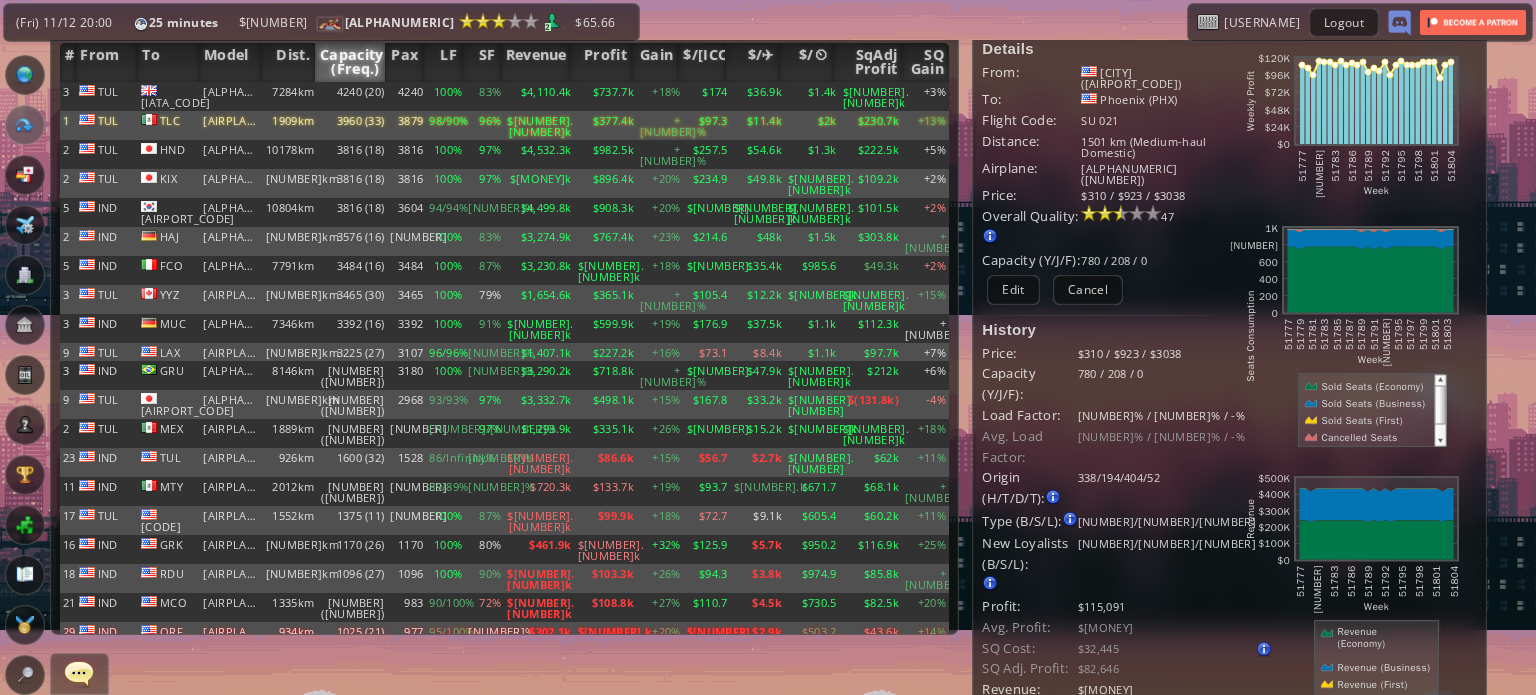 scroll, scrollTop: 100, scrollLeft: 0, axis: vertical 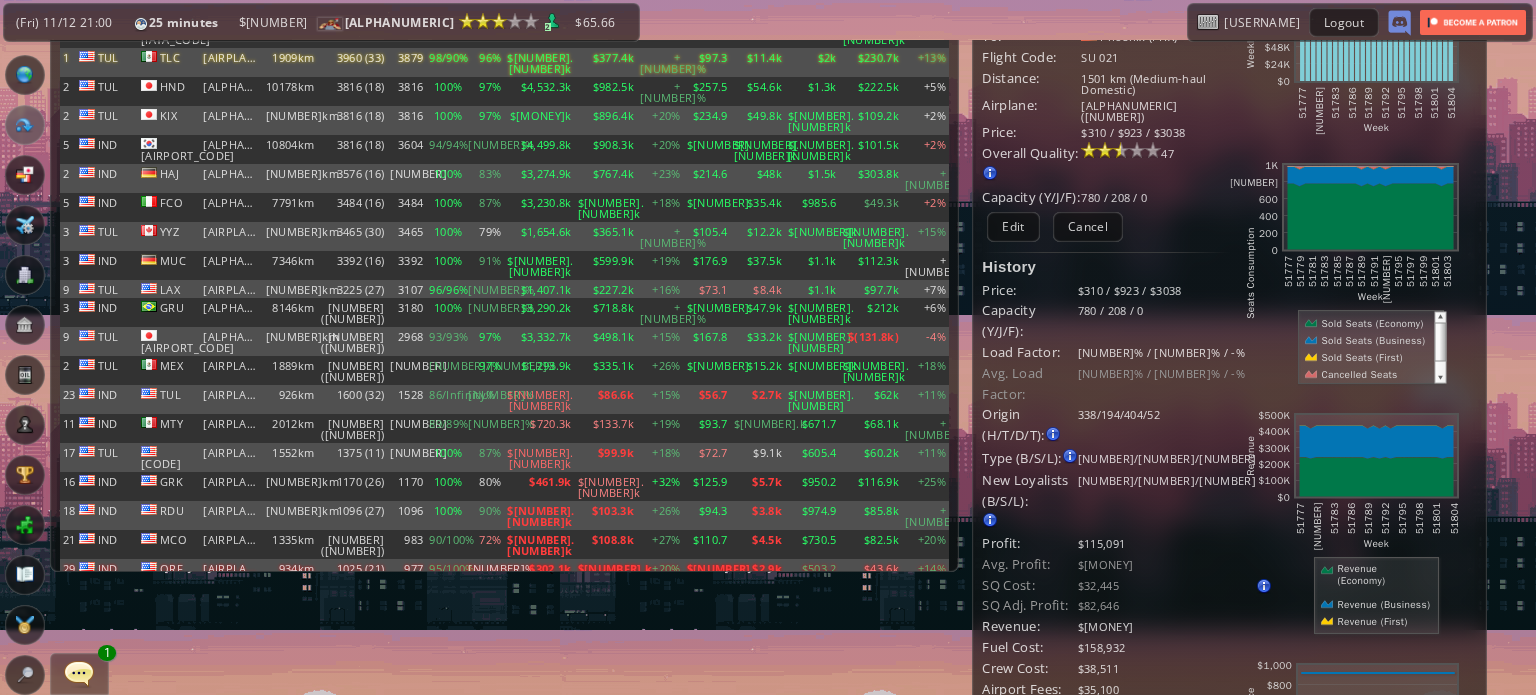 click on "100%" at bounding box center [445, 33] 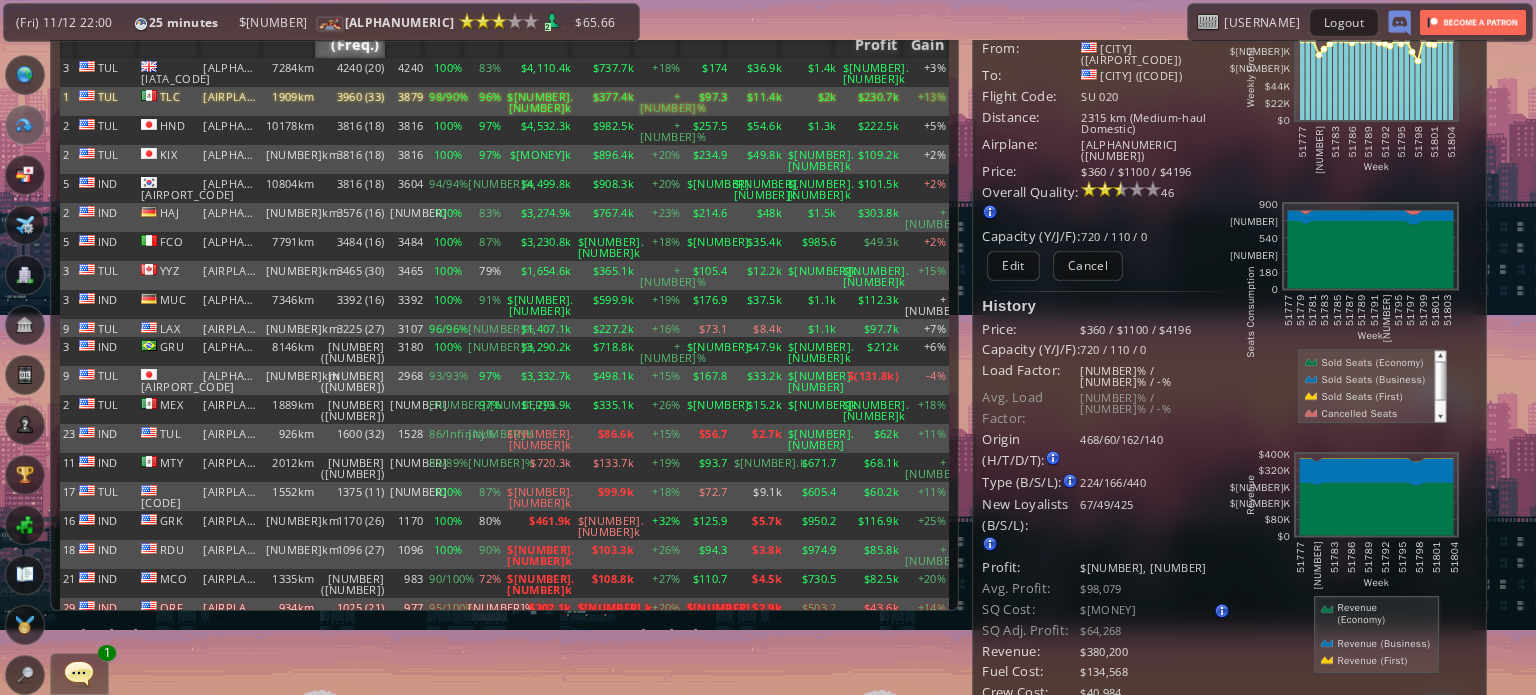 scroll, scrollTop: 0, scrollLeft: 0, axis: both 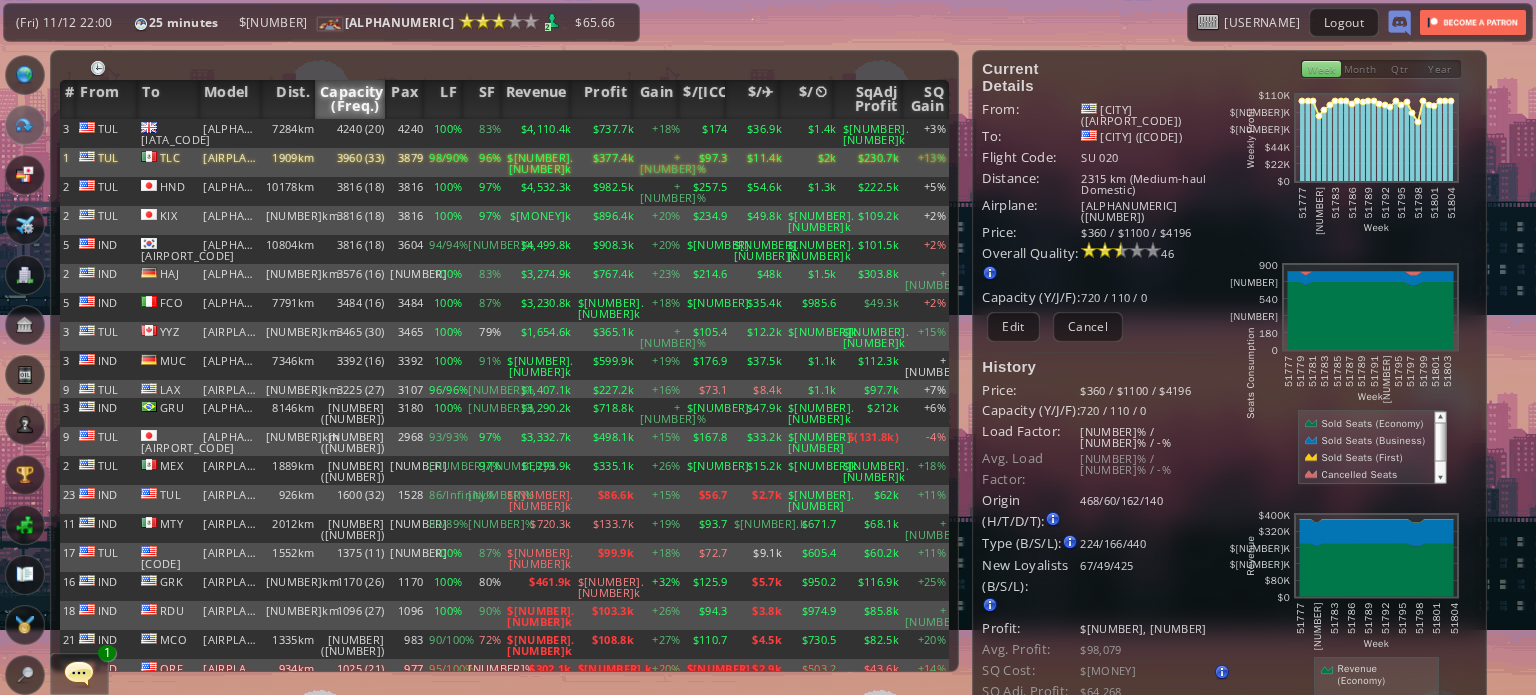 click at bounding box center [79, 673] 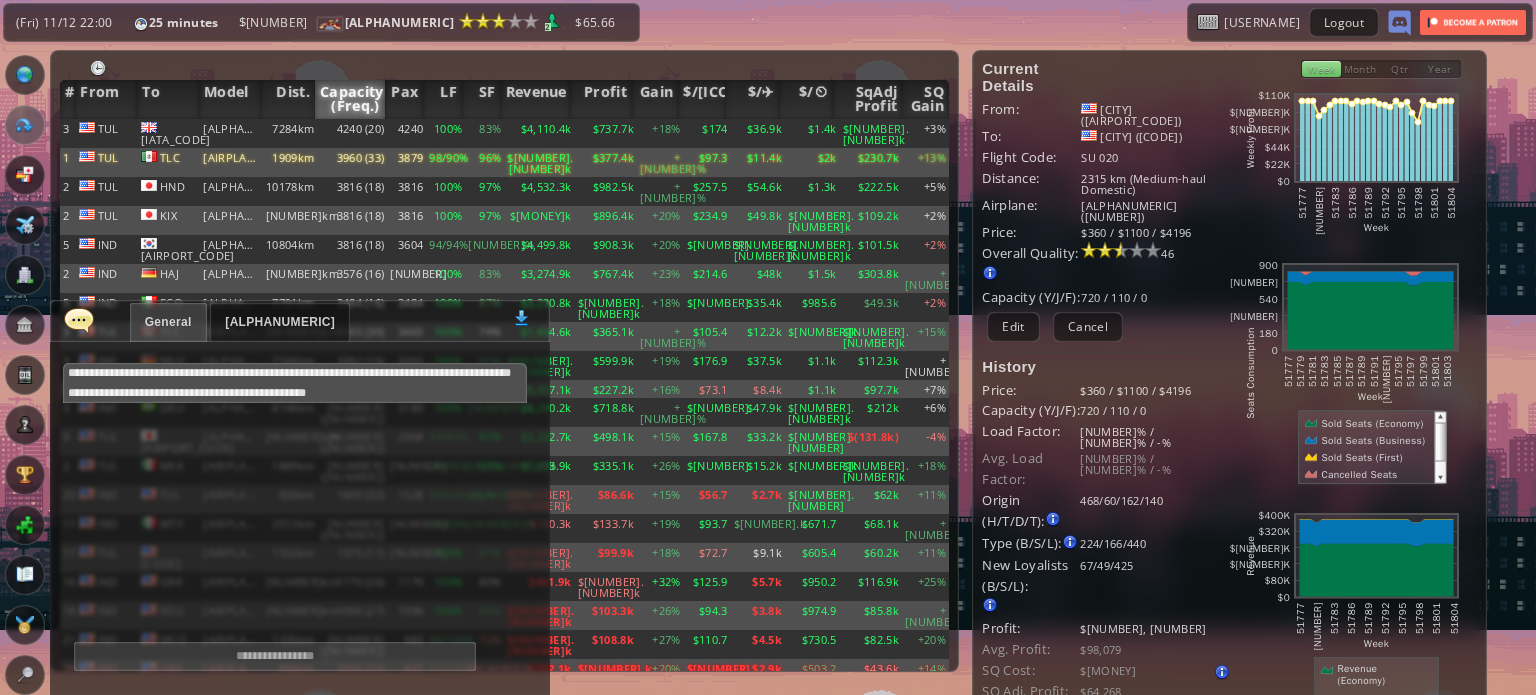 click on "General" at bounding box center (168, 322) 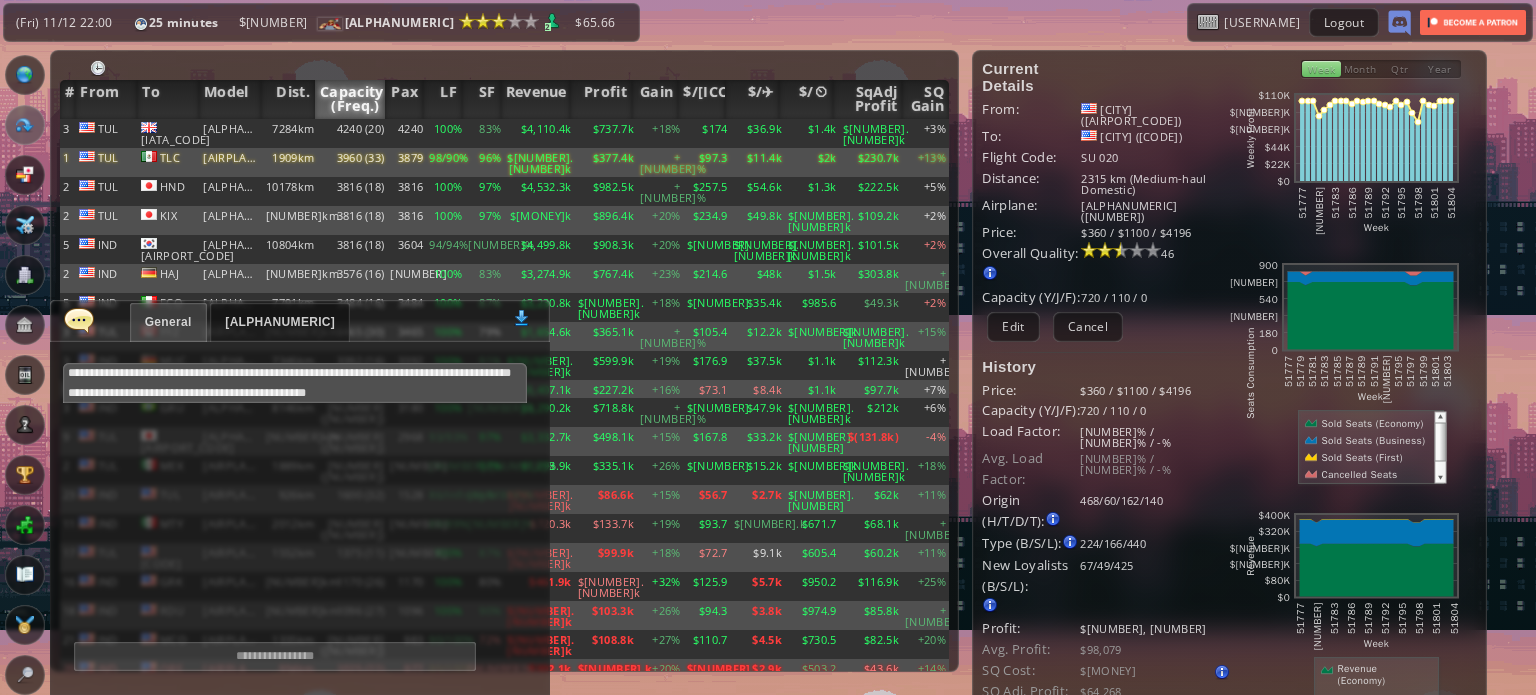 scroll, scrollTop: 718, scrollLeft: 0, axis: vertical 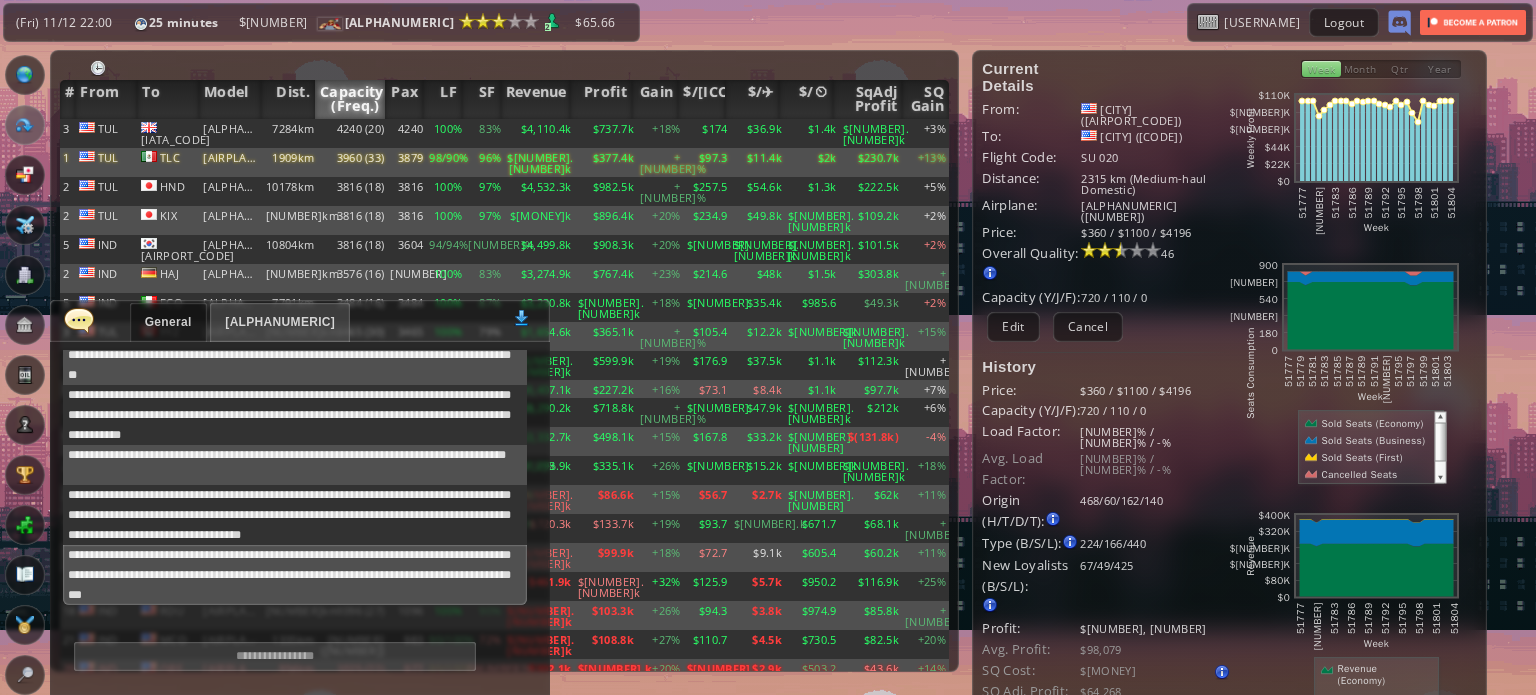 click at bounding box center (79, 320) 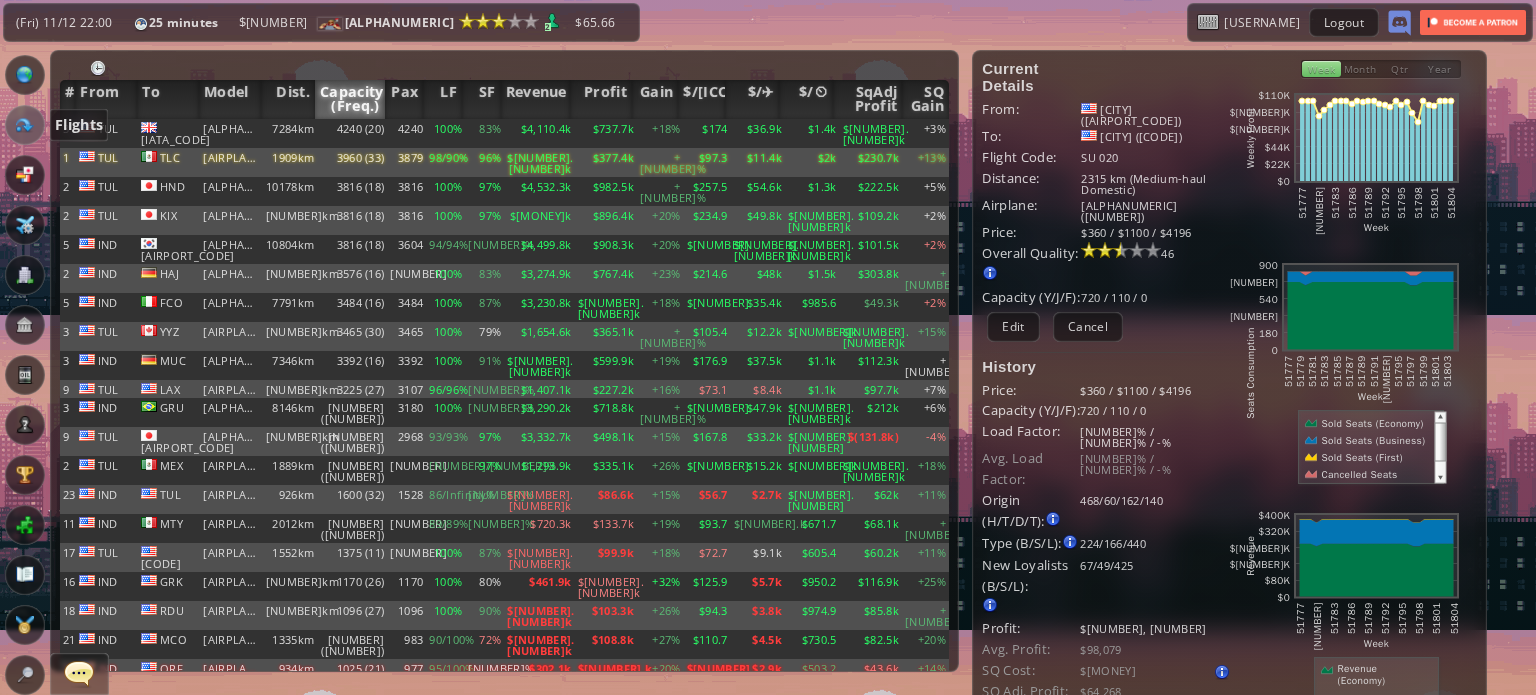 click at bounding box center (25, 125) 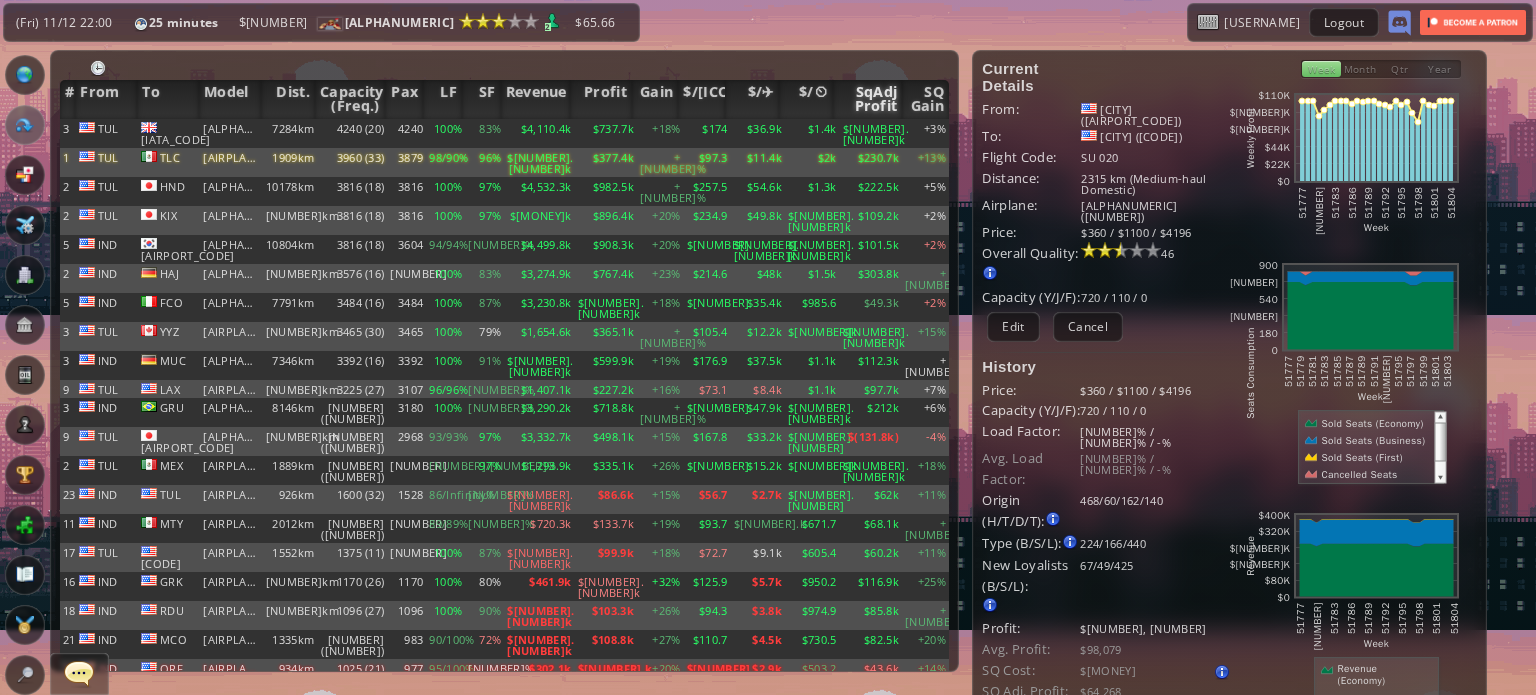 click on "SqAdj Profit" at bounding box center (868, 99) 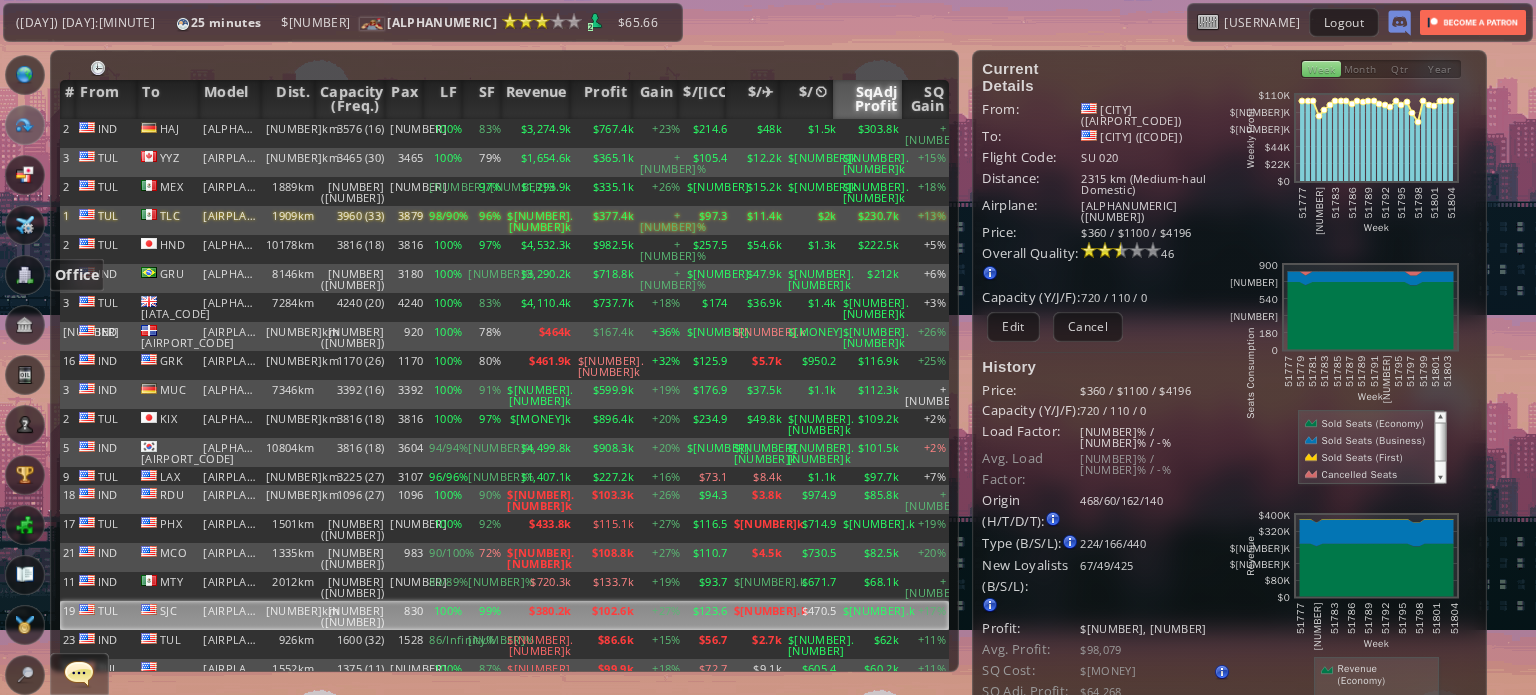 click at bounding box center (25, 275) 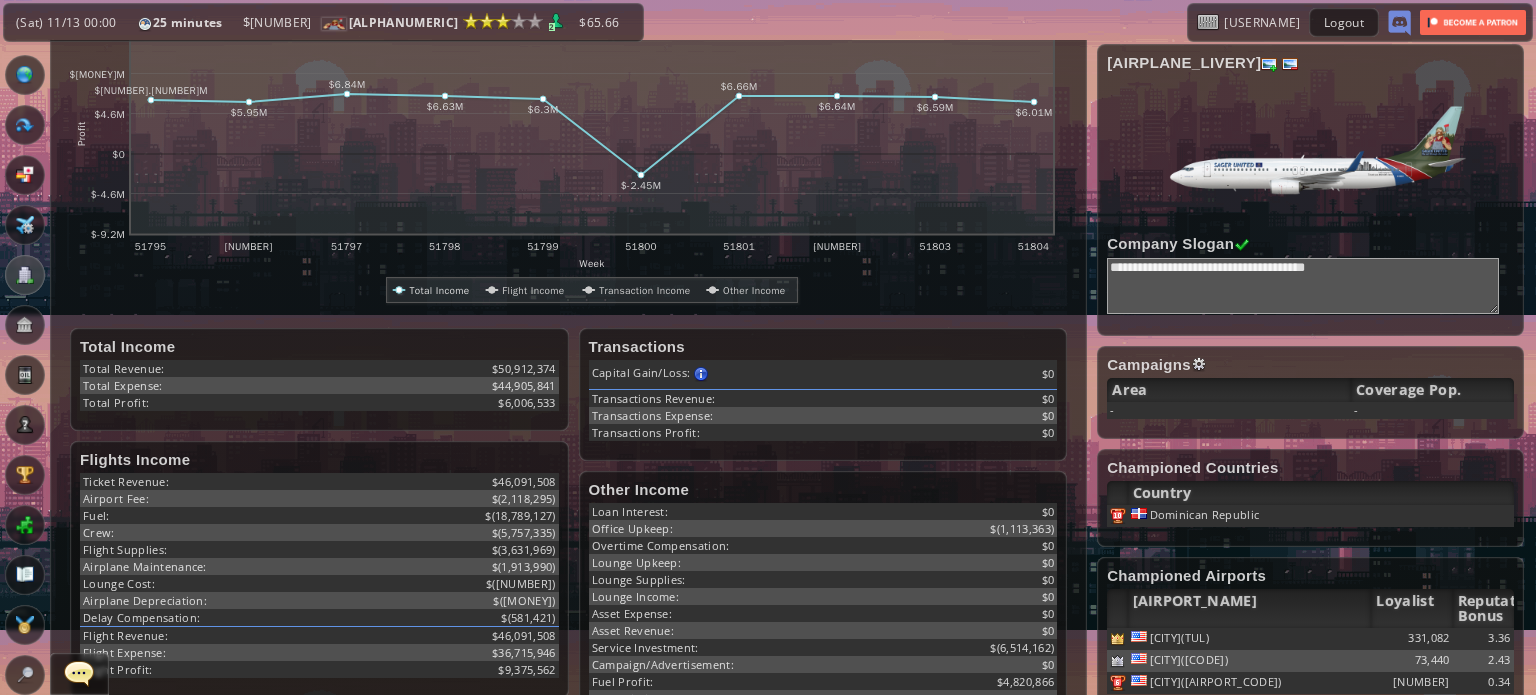 scroll, scrollTop: 300, scrollLeft: 0, axis: vertical 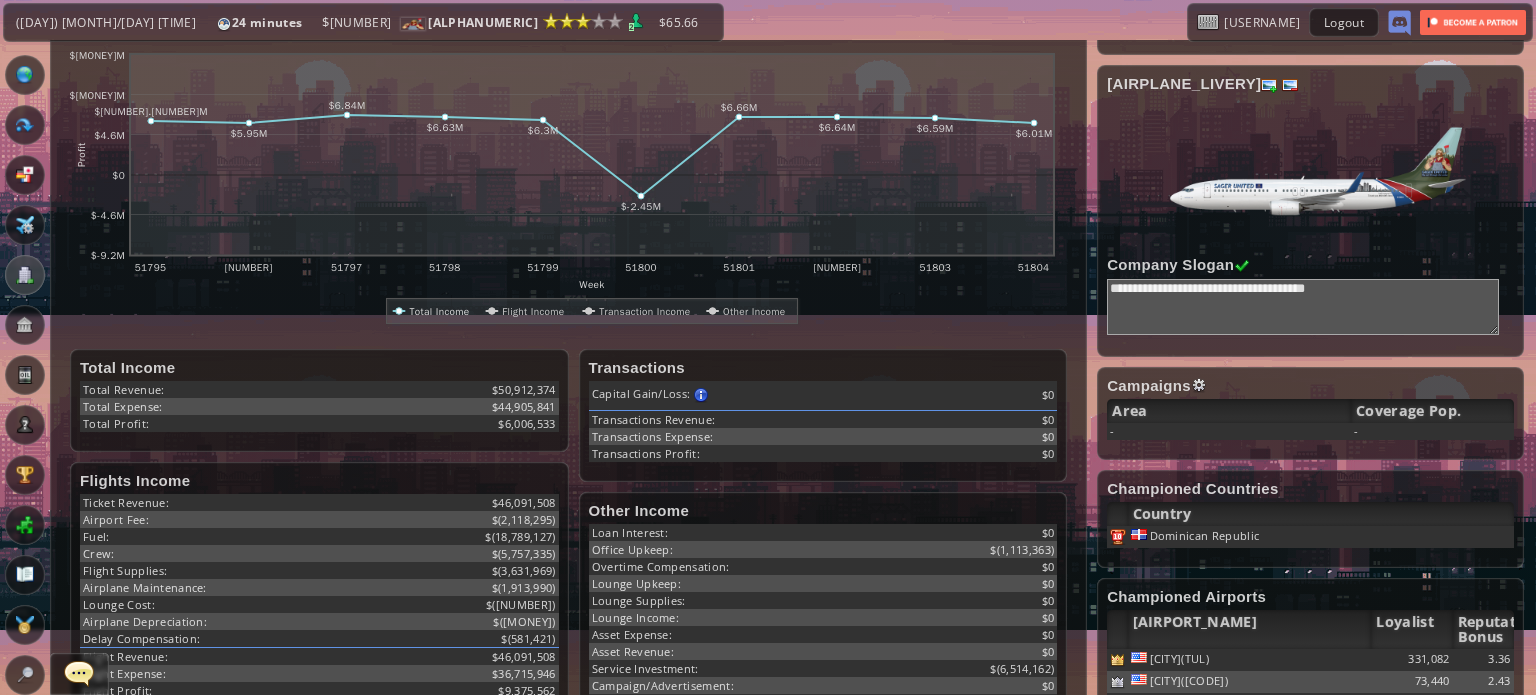 click at bounding box center [25, 75] 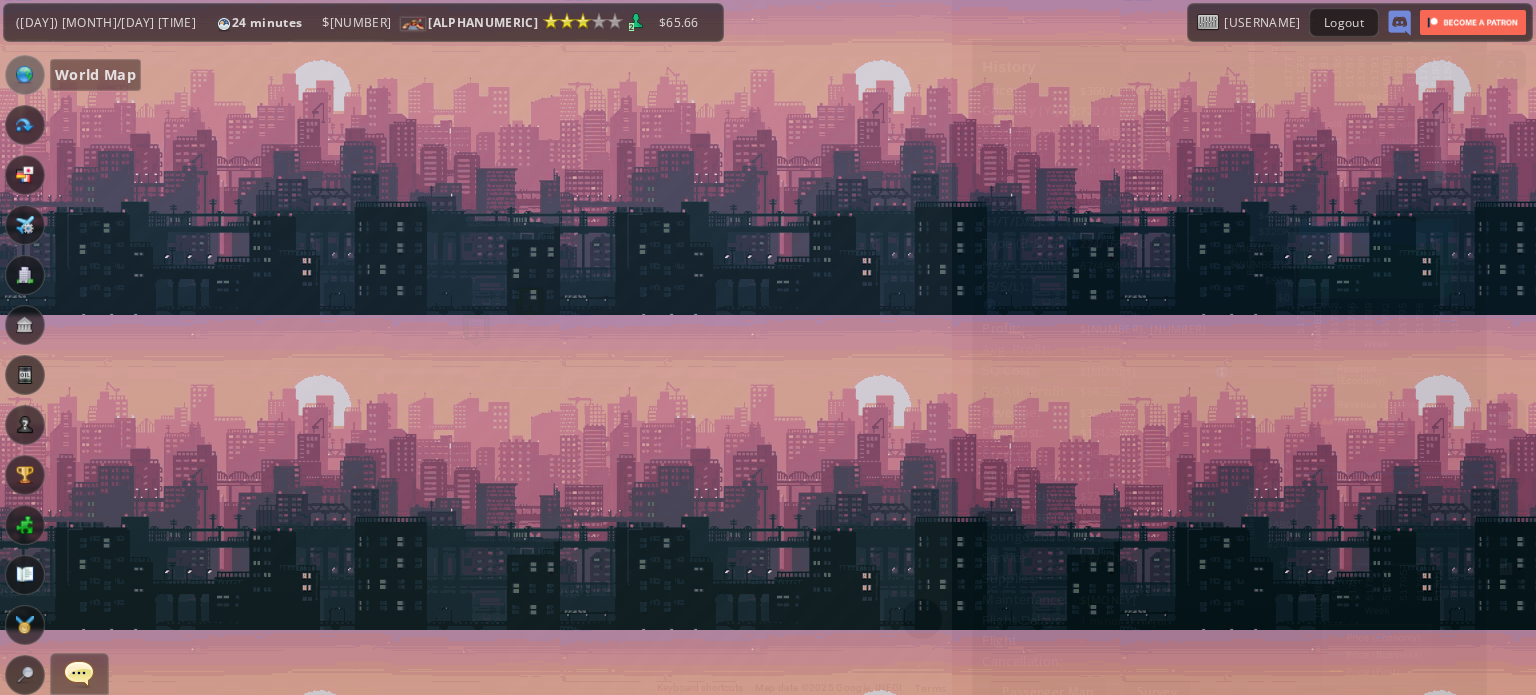 click at bounding box center [25, 75] 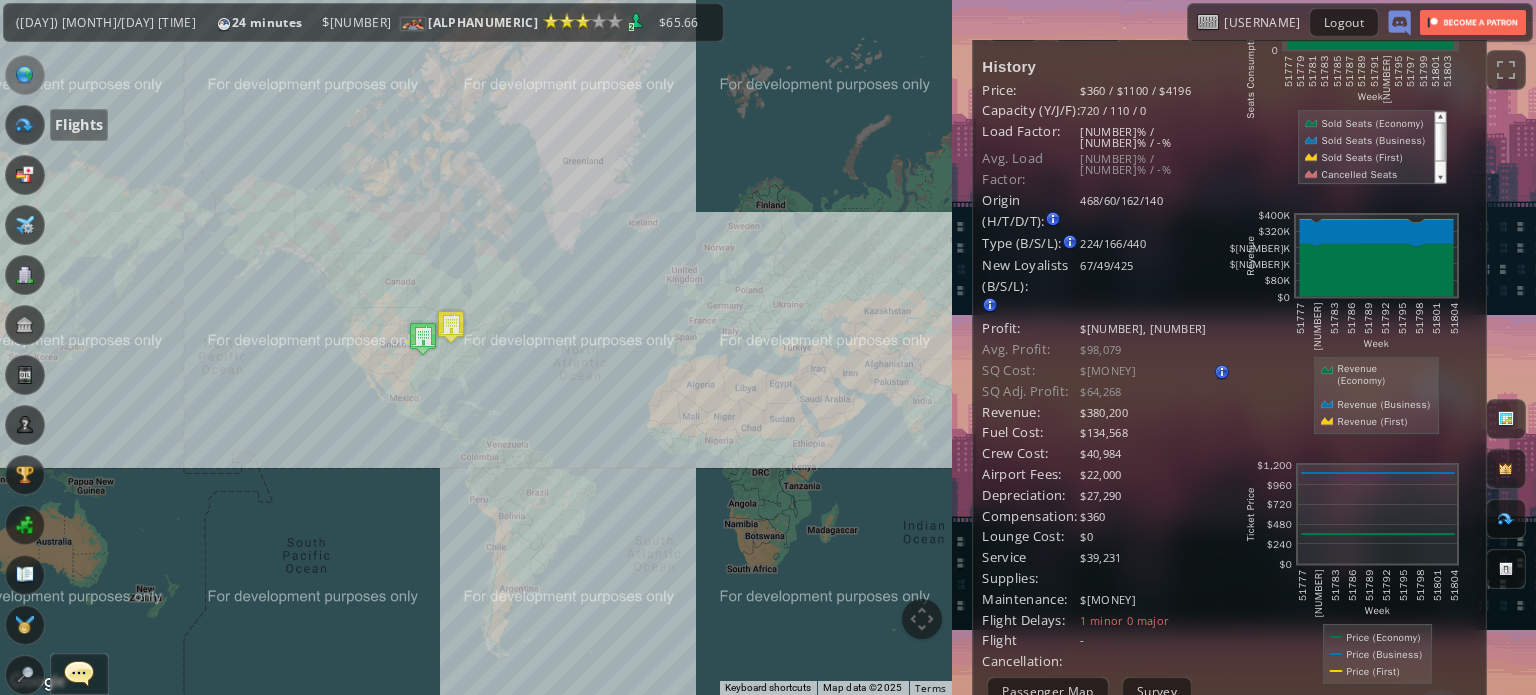 click on "Flights" at bounding box center [54, 125] 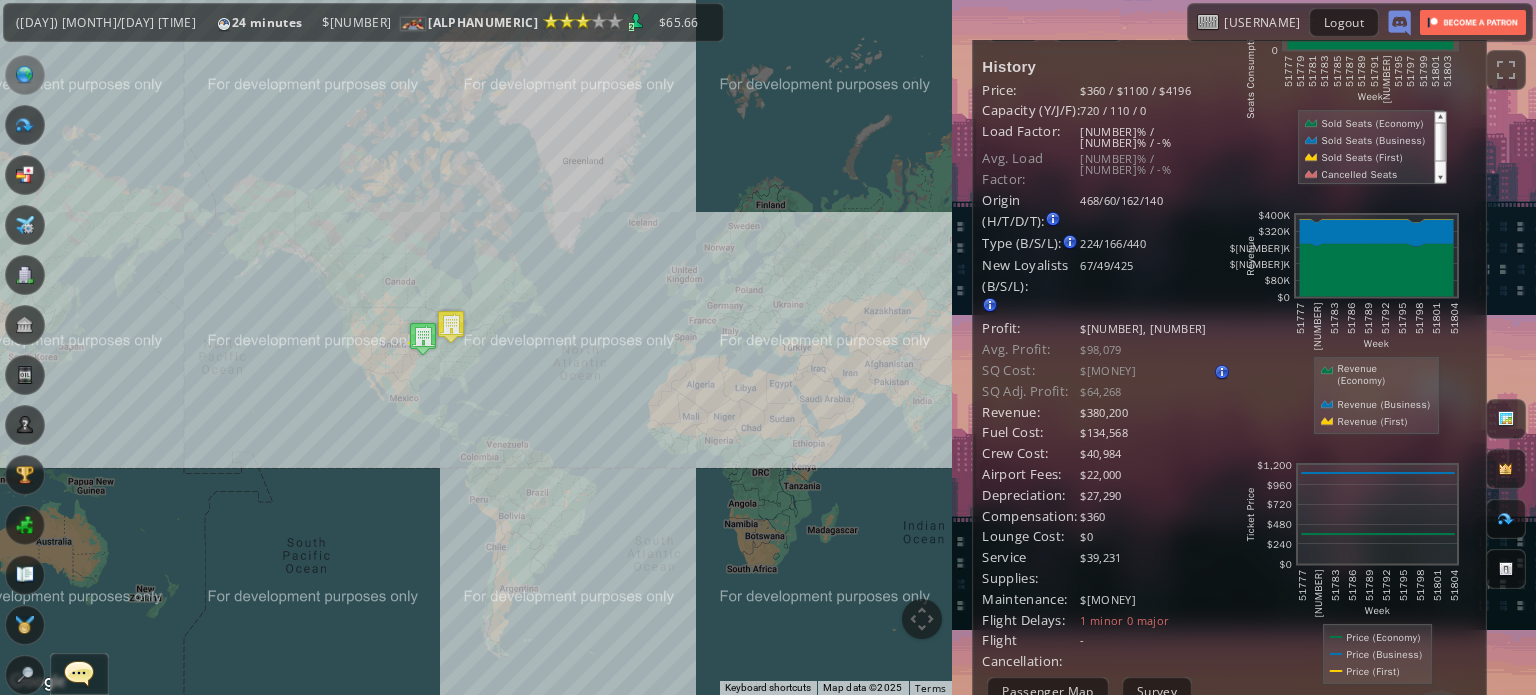 click on "Flights" at bounding box center (25, 125) 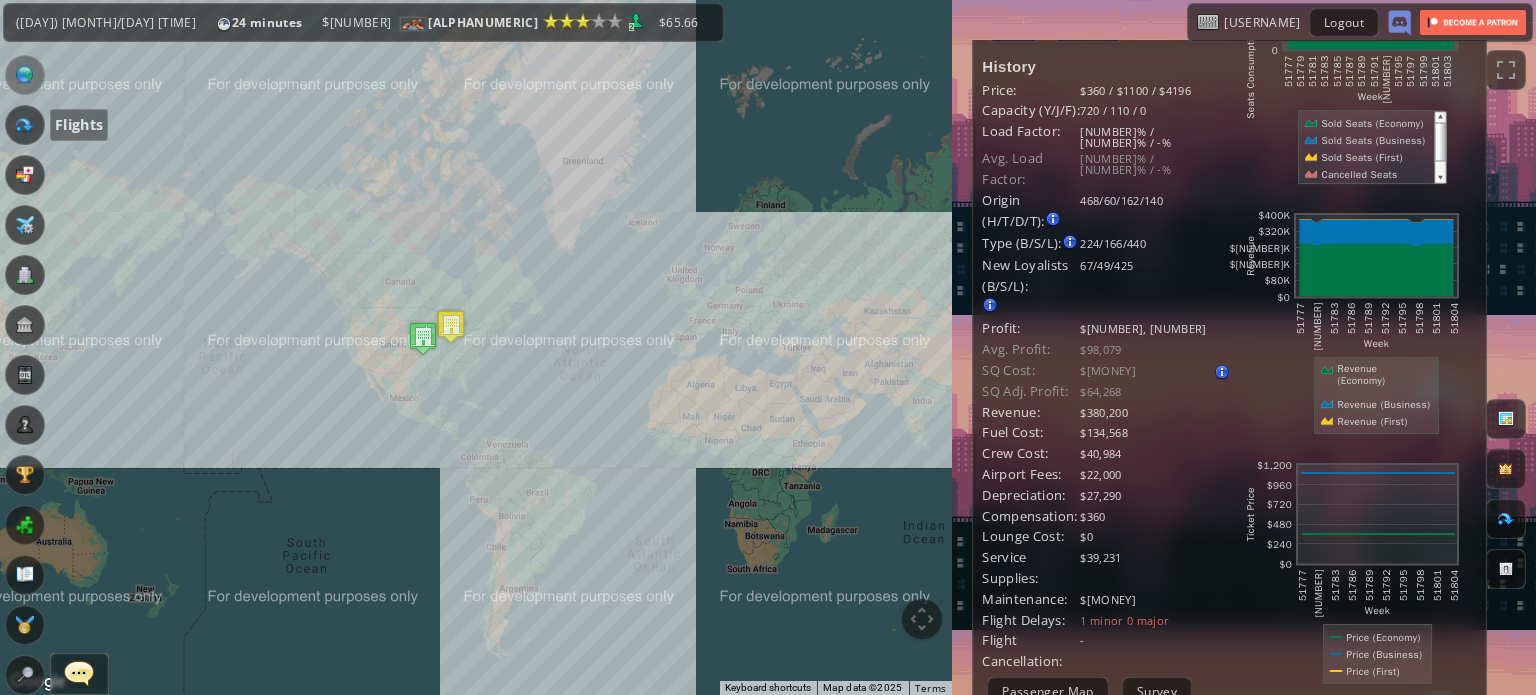 click at bounding box center [25, 125] 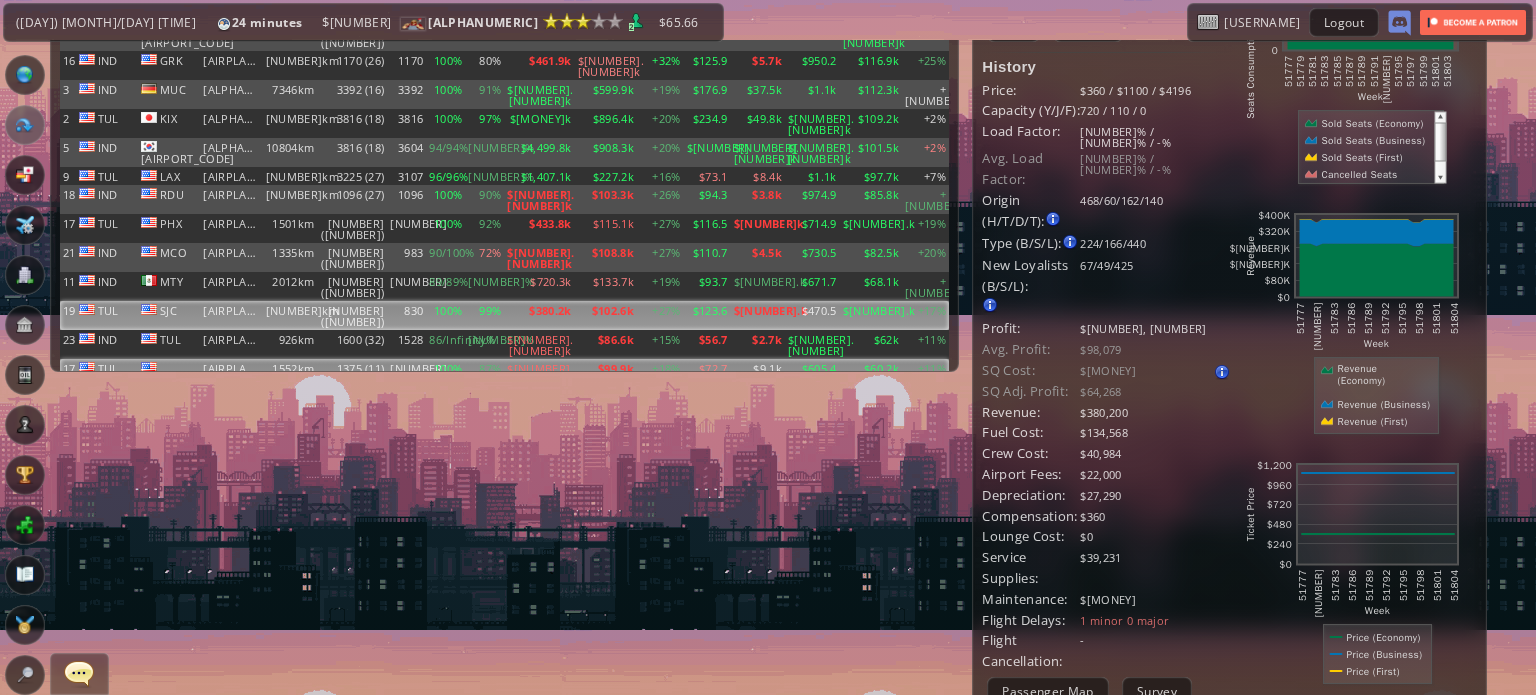 scroll, scrollTop: 0, scrollLeft: 0, axis: both 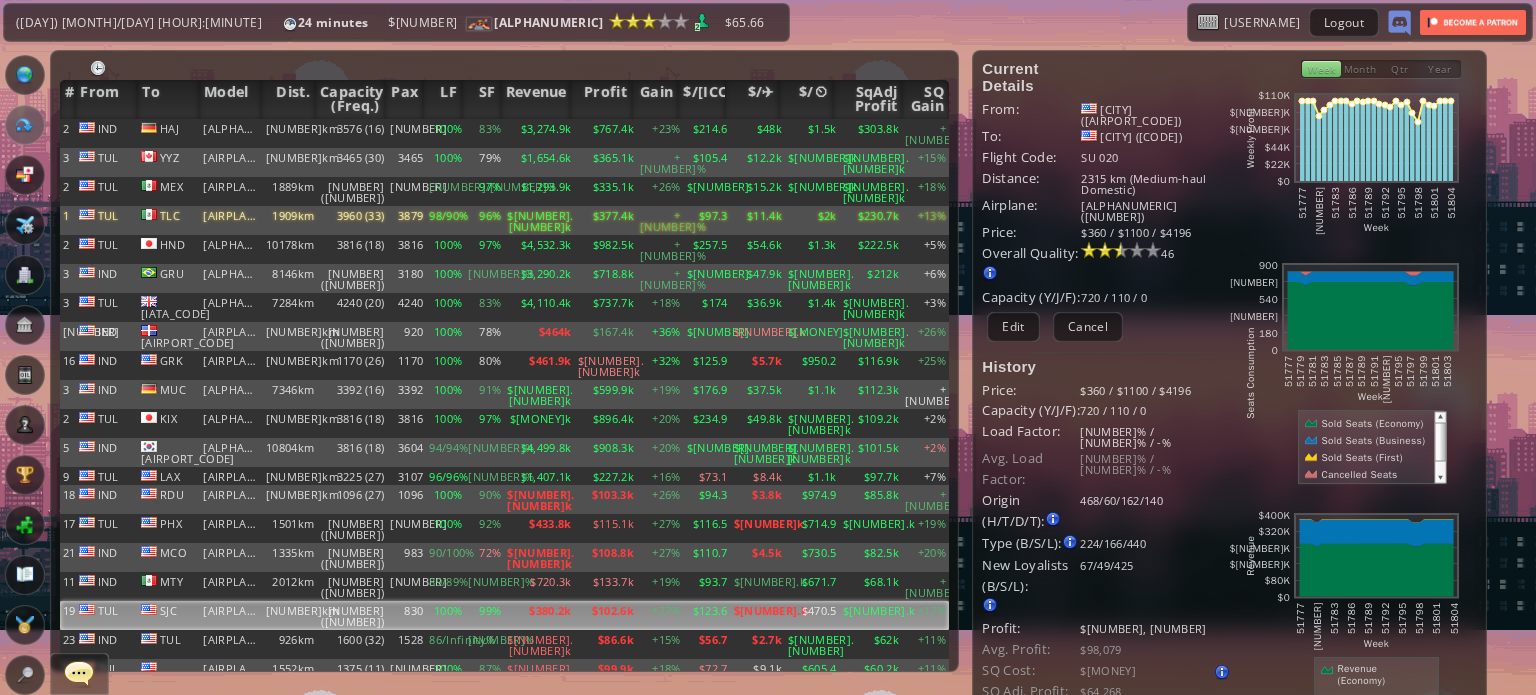 click on "$[NUMBER].[NUMBER]" at bounding box center (812, 133) 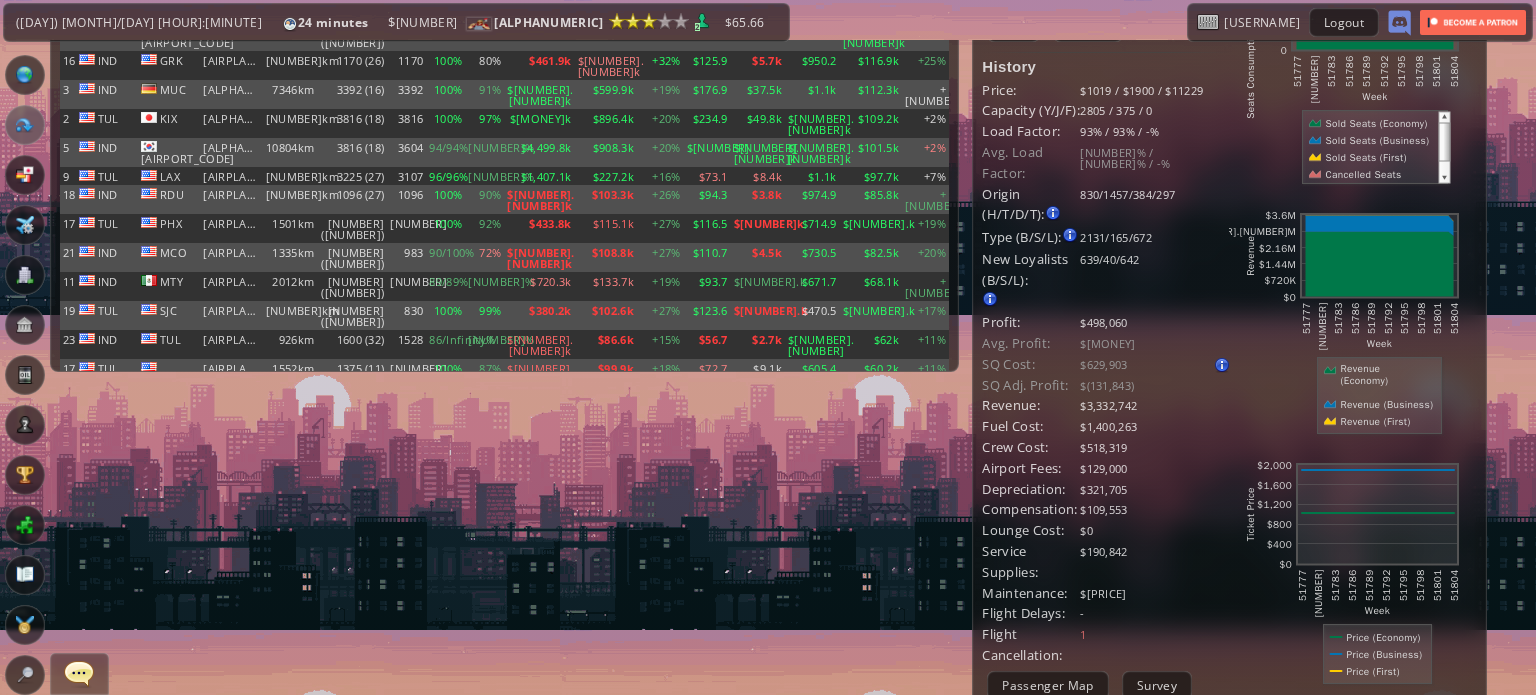 scroll, scrollTop: 0, scrollLeft: 0, axis: both 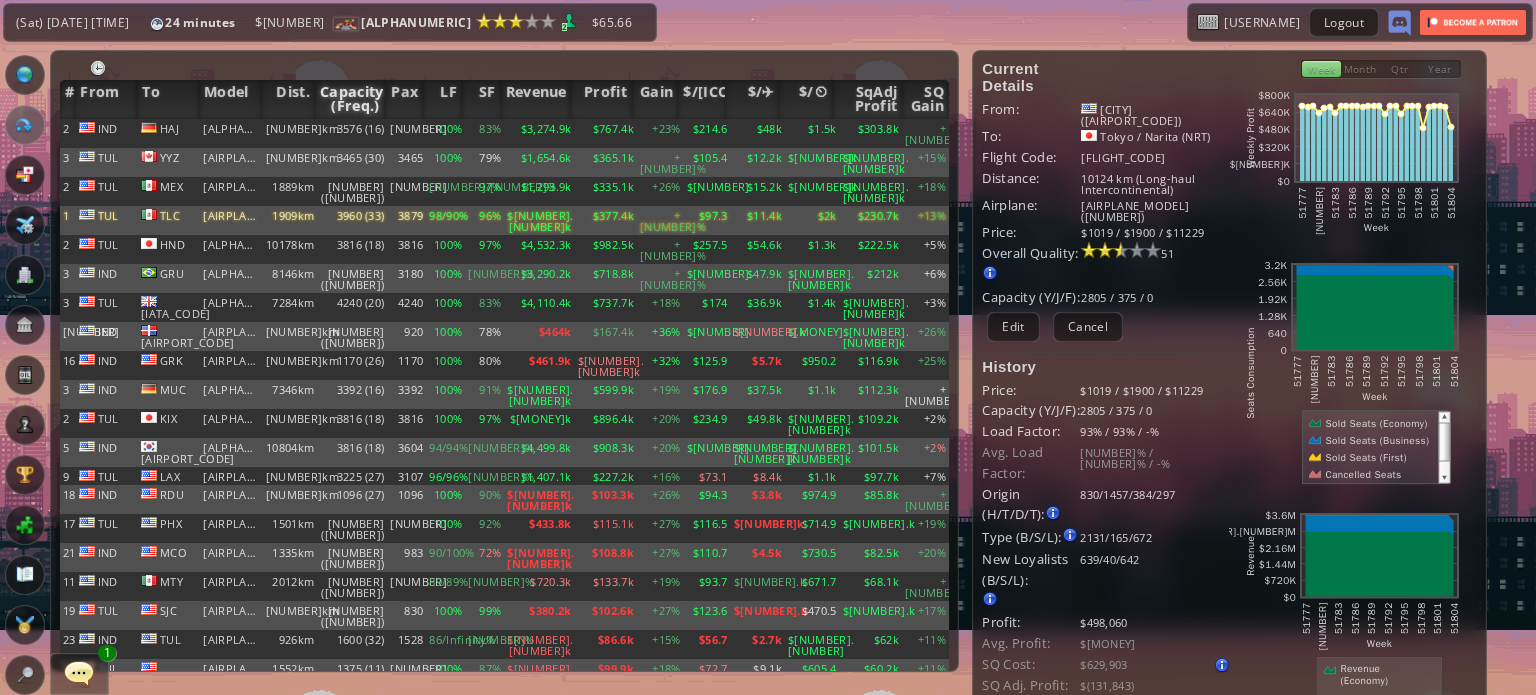 click on "Capacity (Freq.)" at bounding box center [350, 99] 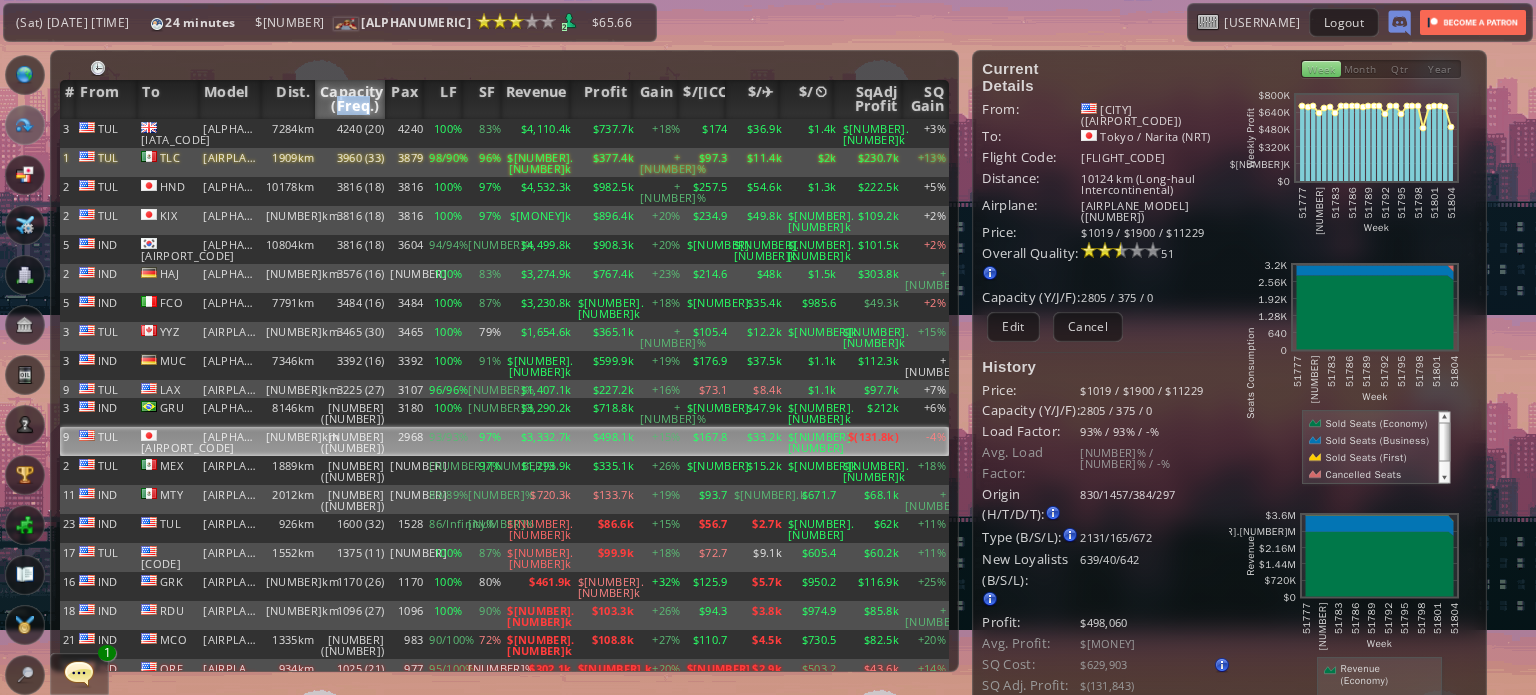 click on "Capacity (Freq.)" at bounding box center (350, 99) 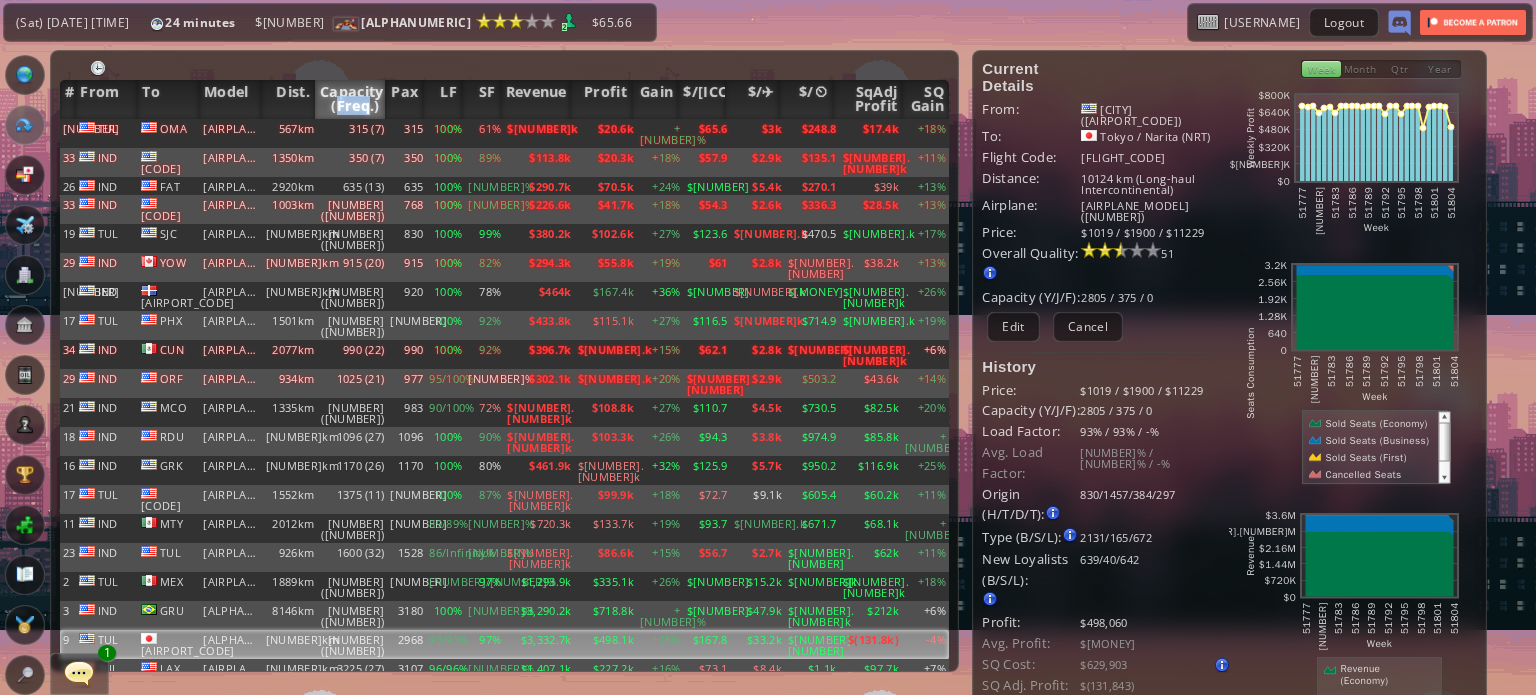 click on "Capacity (Freq.)" at bounding box center (350, 99) 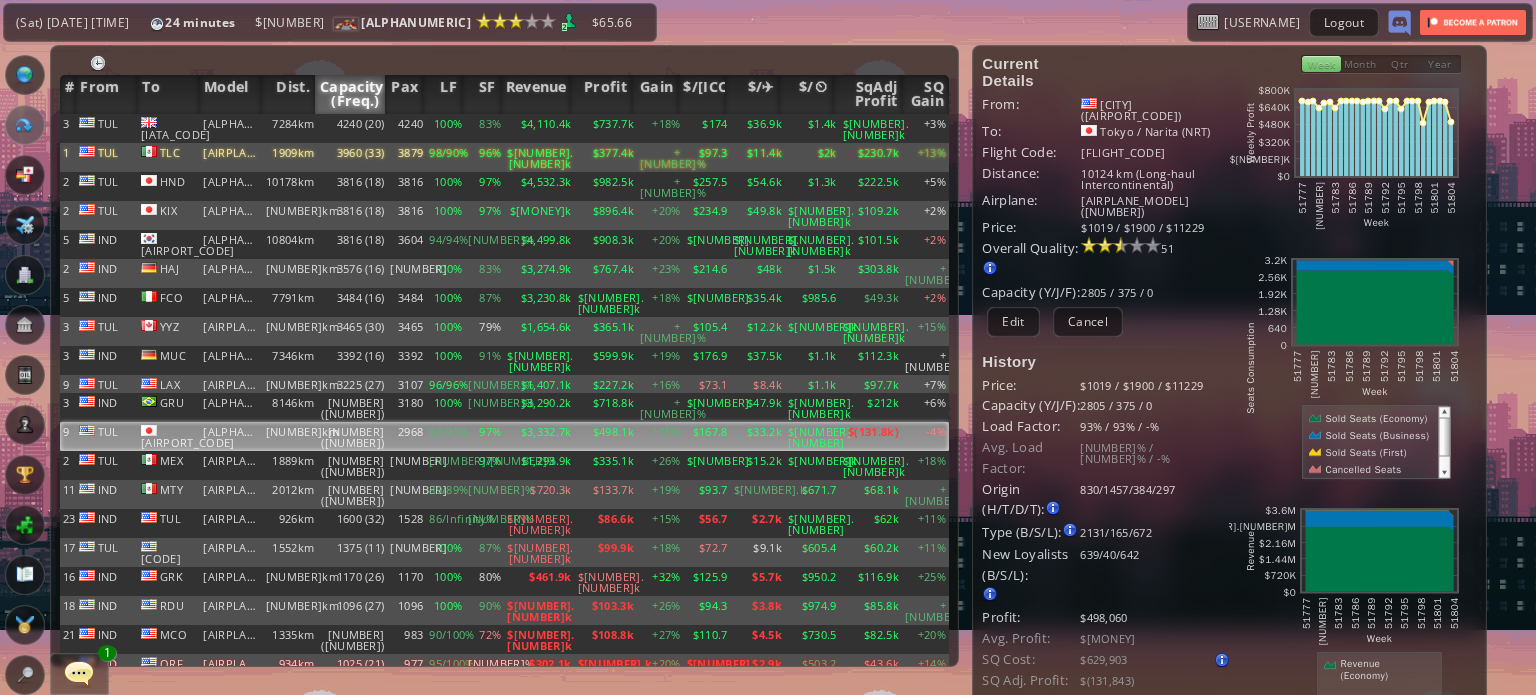 scroll, scrollTop: 0, scrollLeft: 0, axis: both 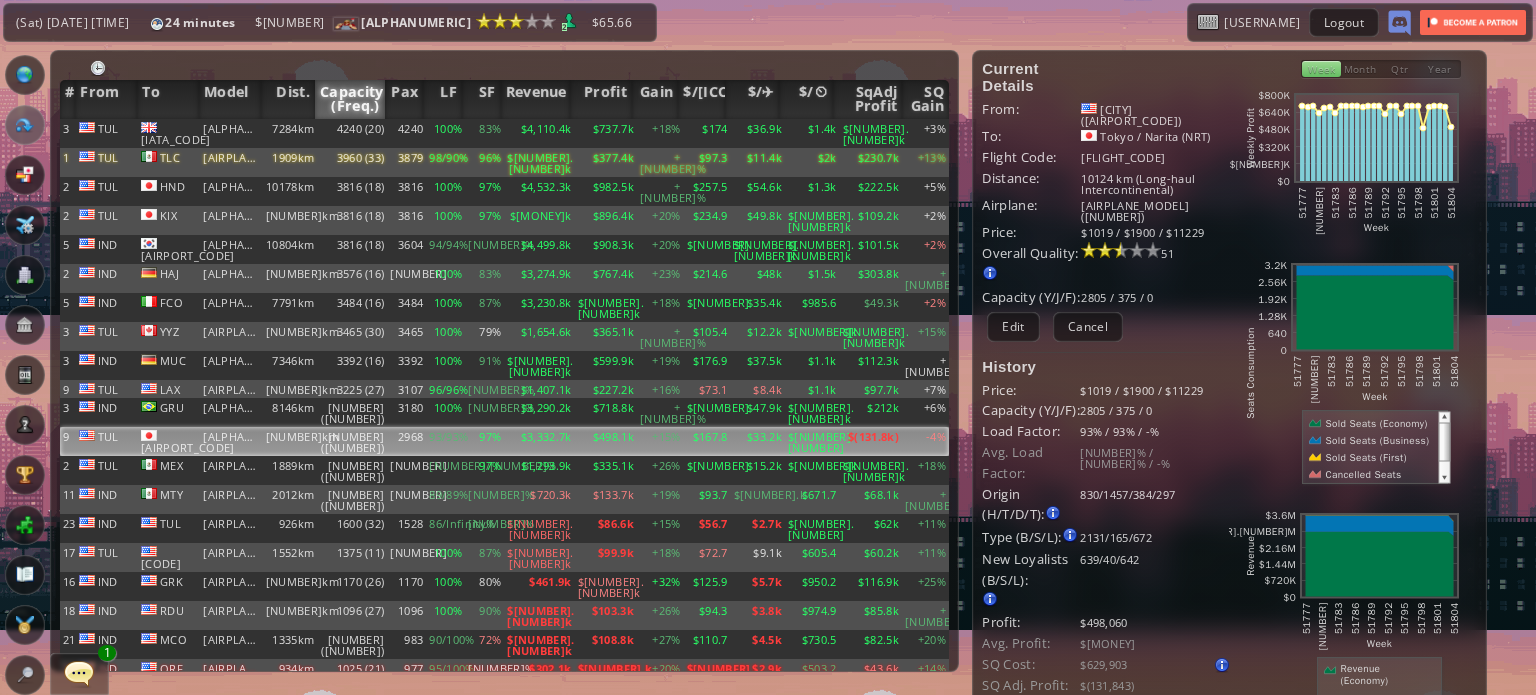 click on "$396.7k" at bounding box center (539, 133) 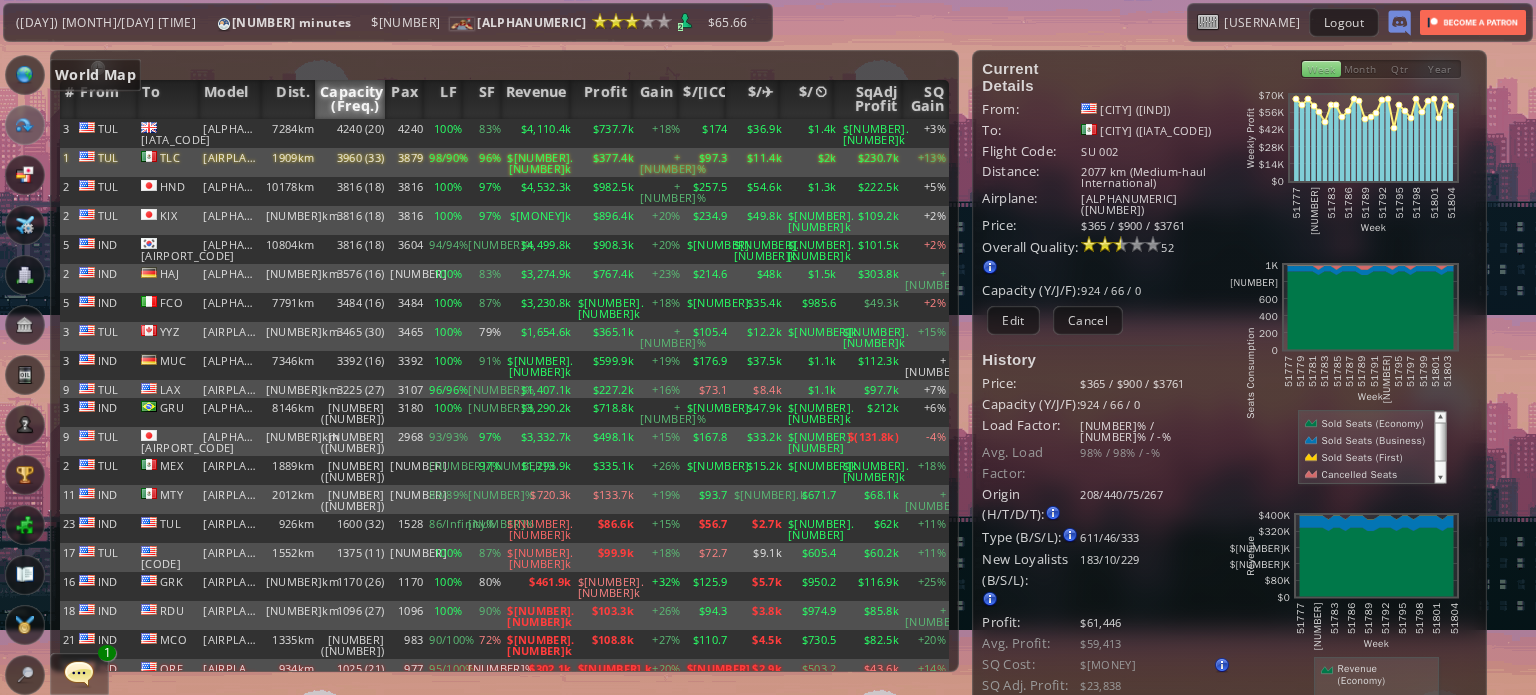 click at bounding box center [25, 75] 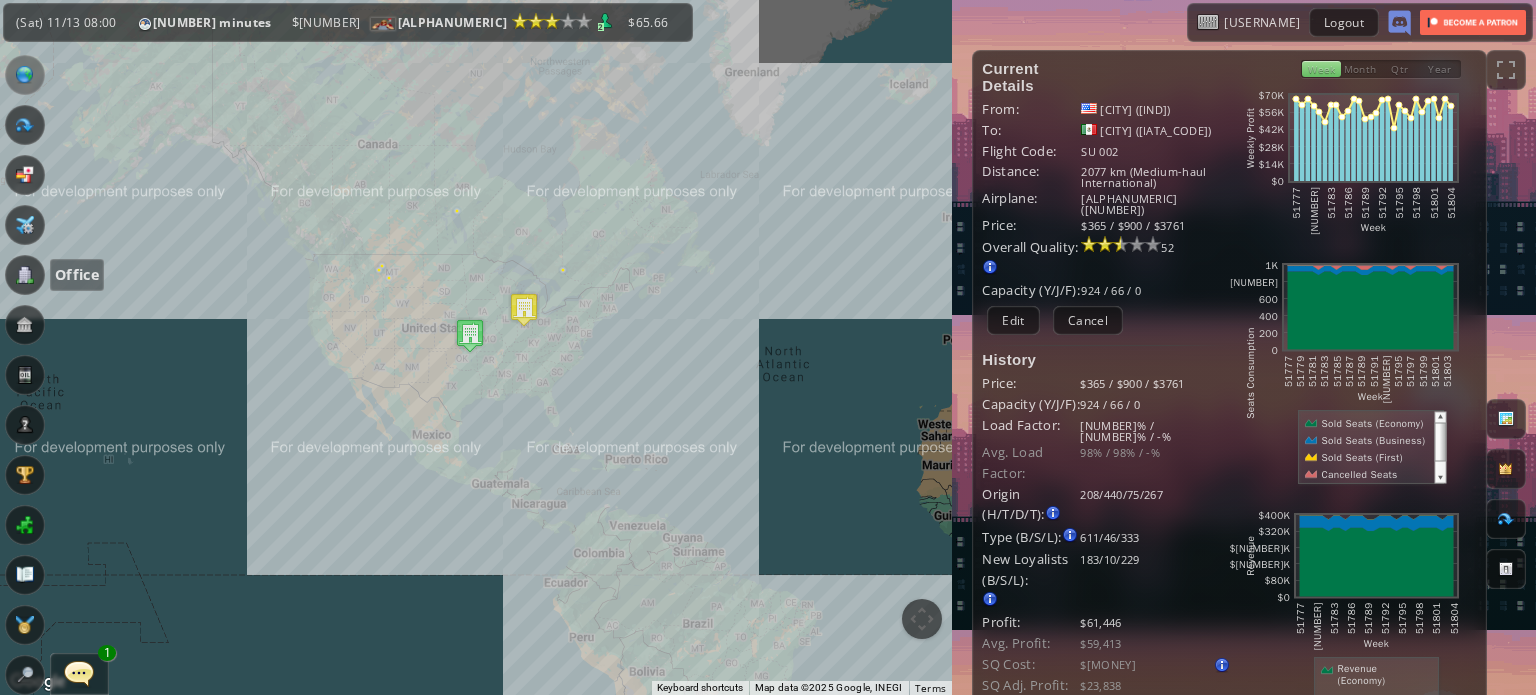 click at bounding box center [25, 275] 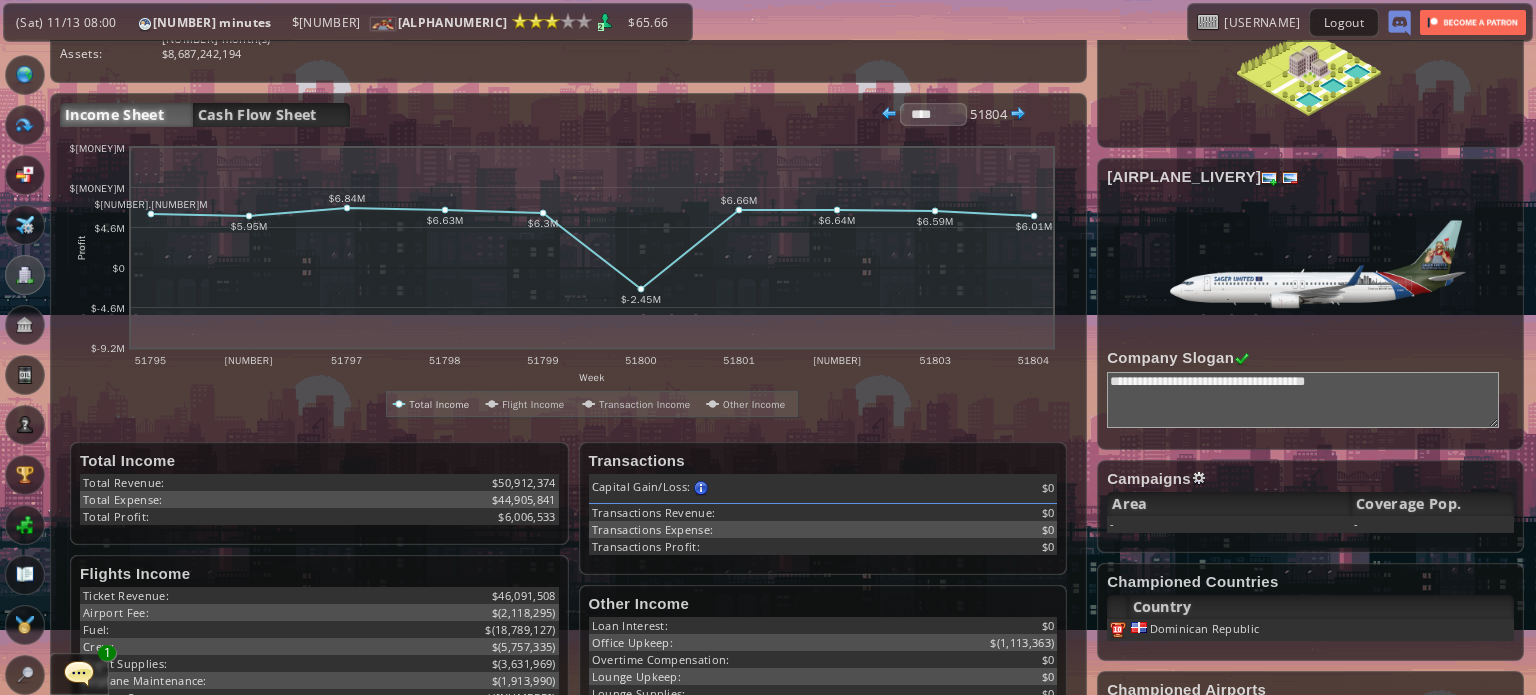 scroll, scrollTop: 200, scrollLeft: 0, axis: vertical 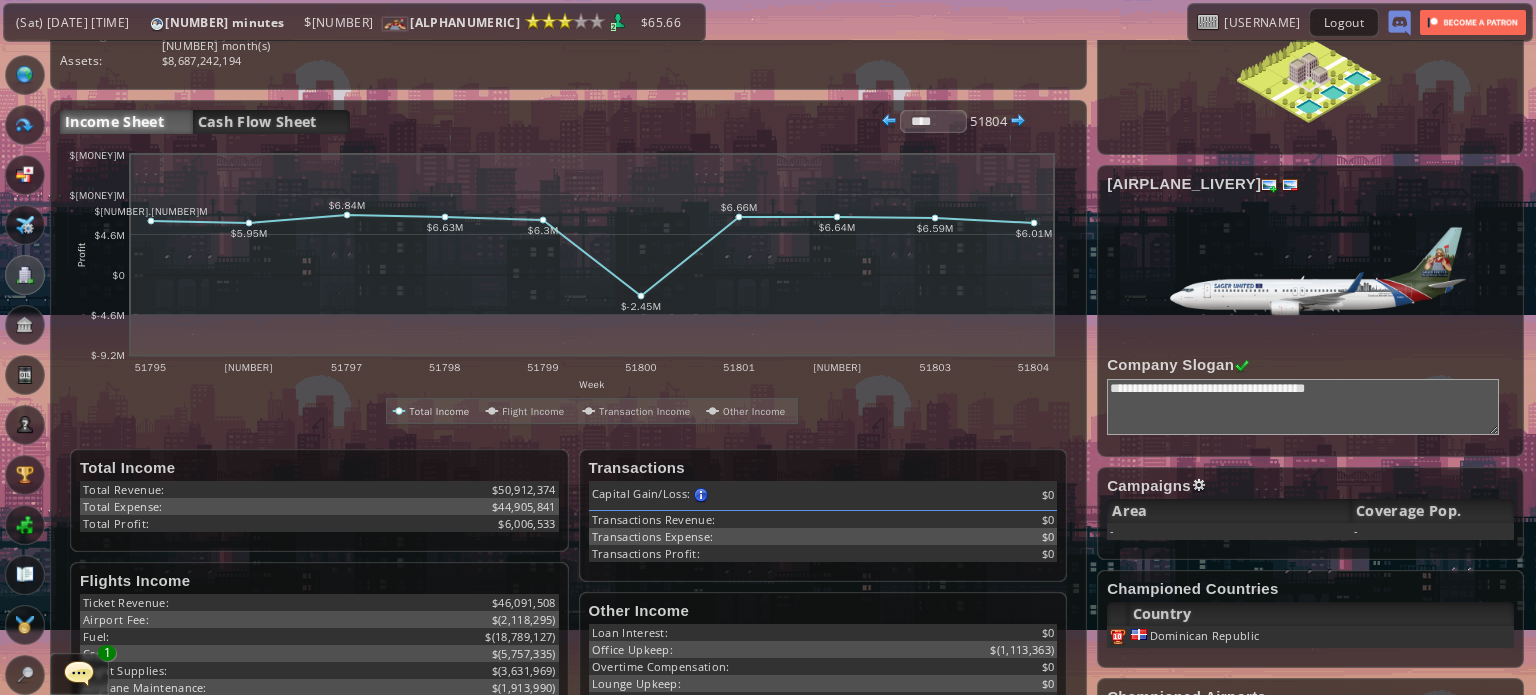 click on "Income Sheet
Cash Flow Sheet
****
*****
****
51804" at bounding box center [543, 122] 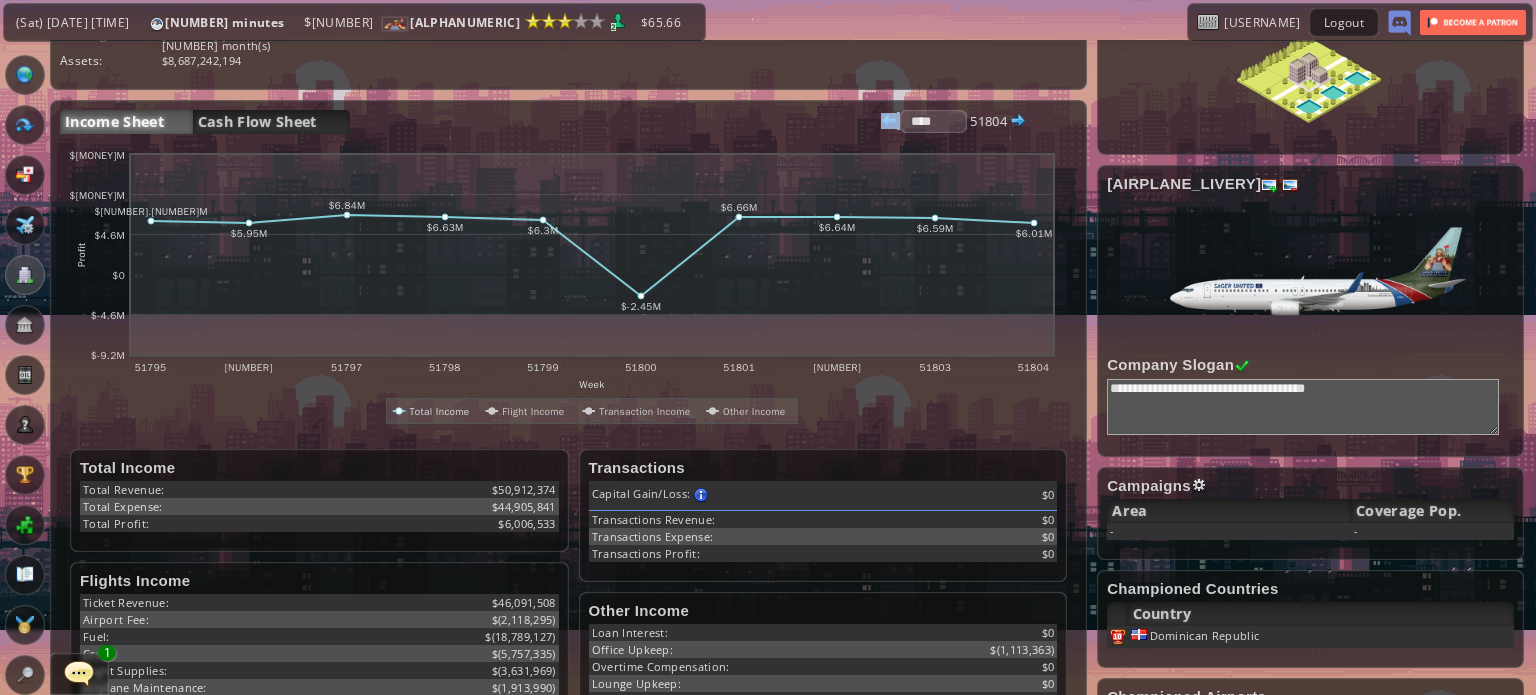 click on "Income Sheet
Cash Flow Sheet
****
*****
****
51804" at bounding box center (543, 122) 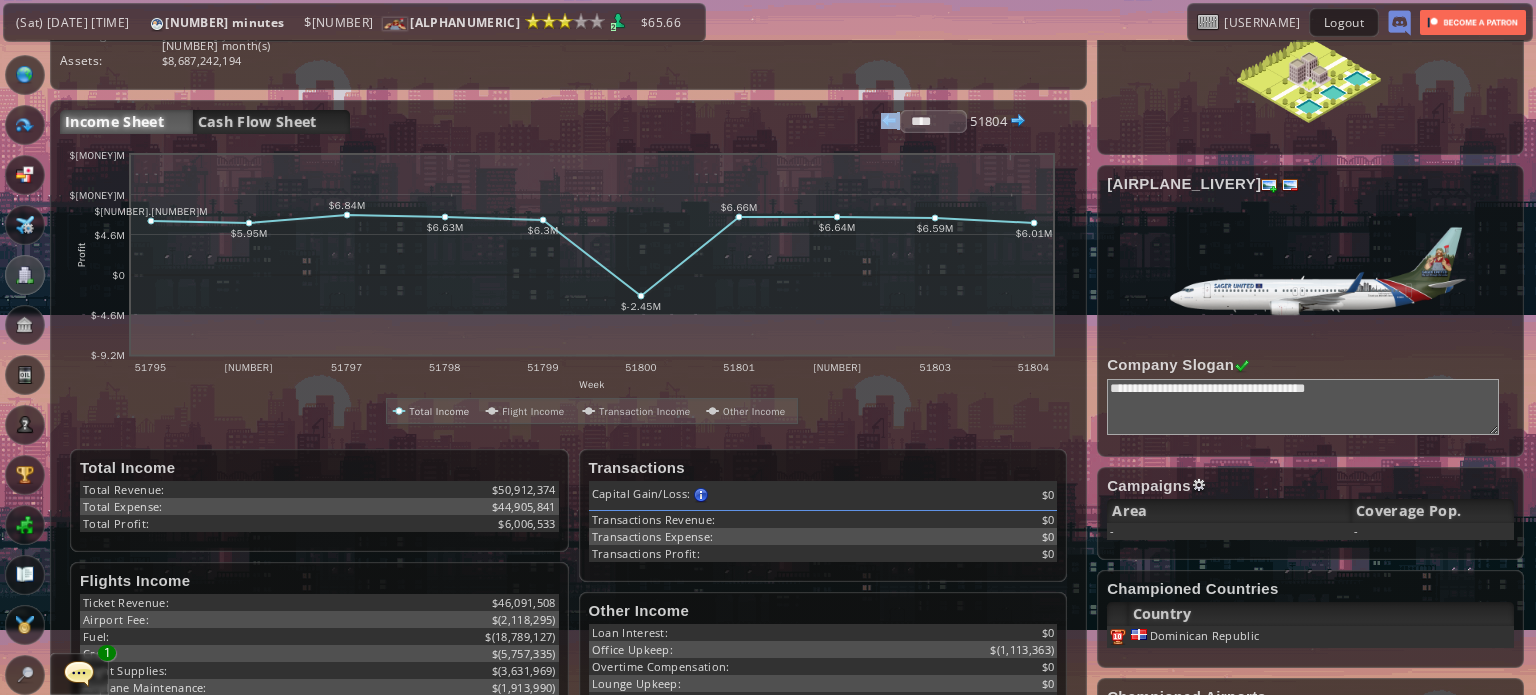 click at bounding box center [889, 121] 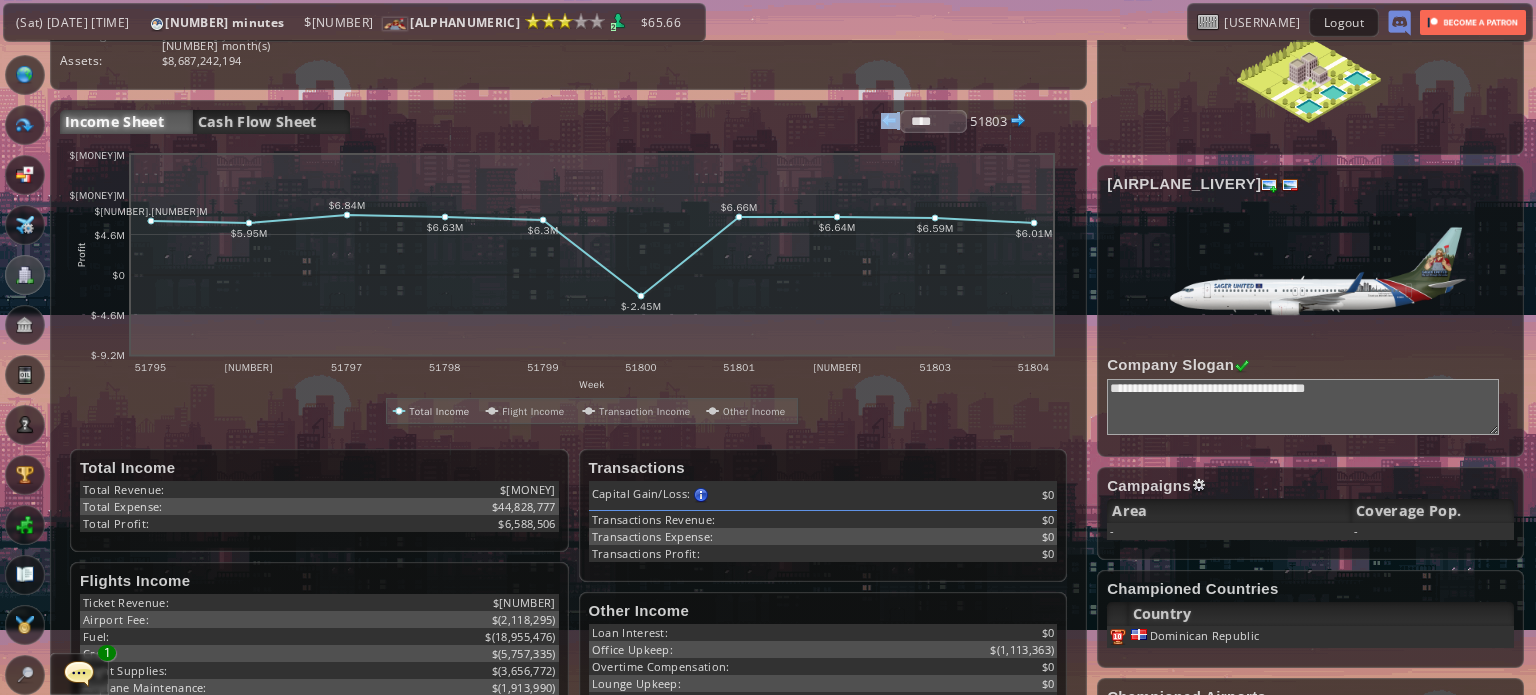 click at bounding box center [889, 121] 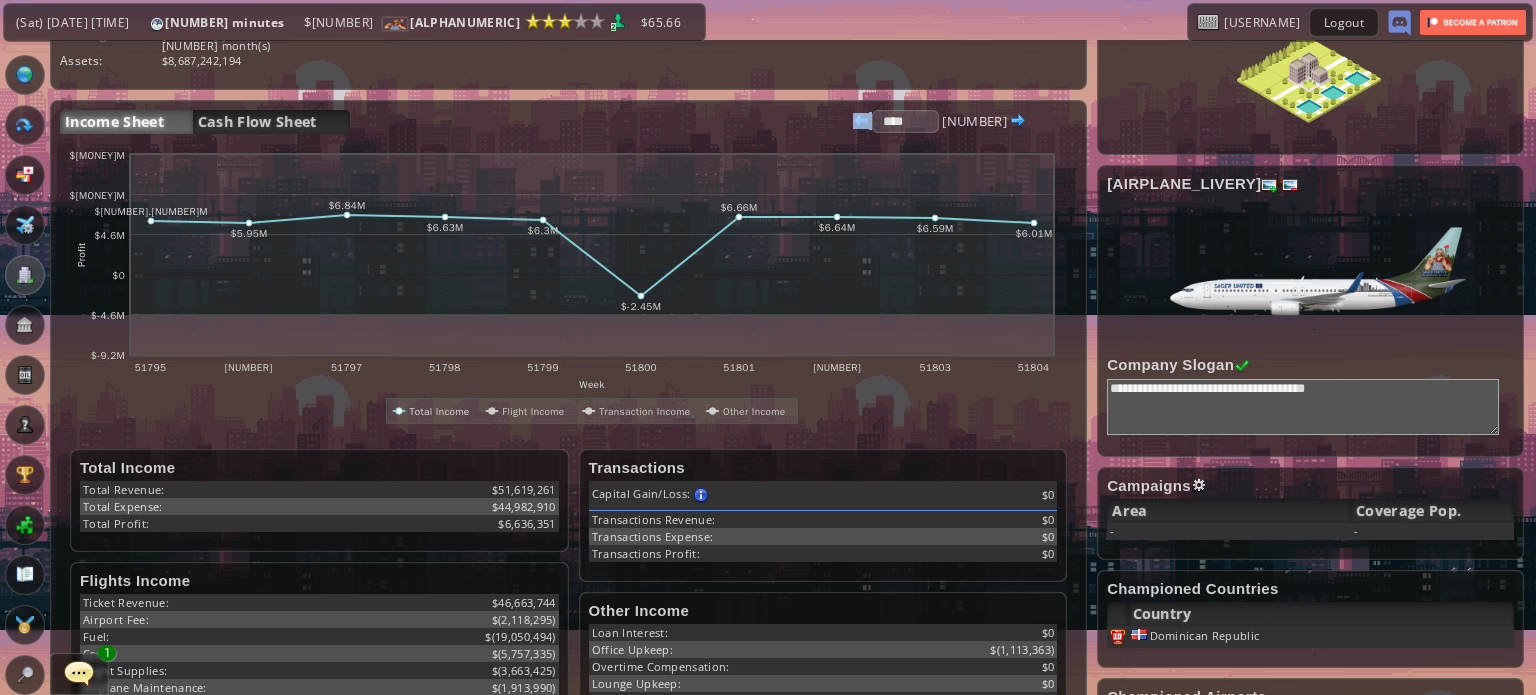 click at bounding box center (565, 288) 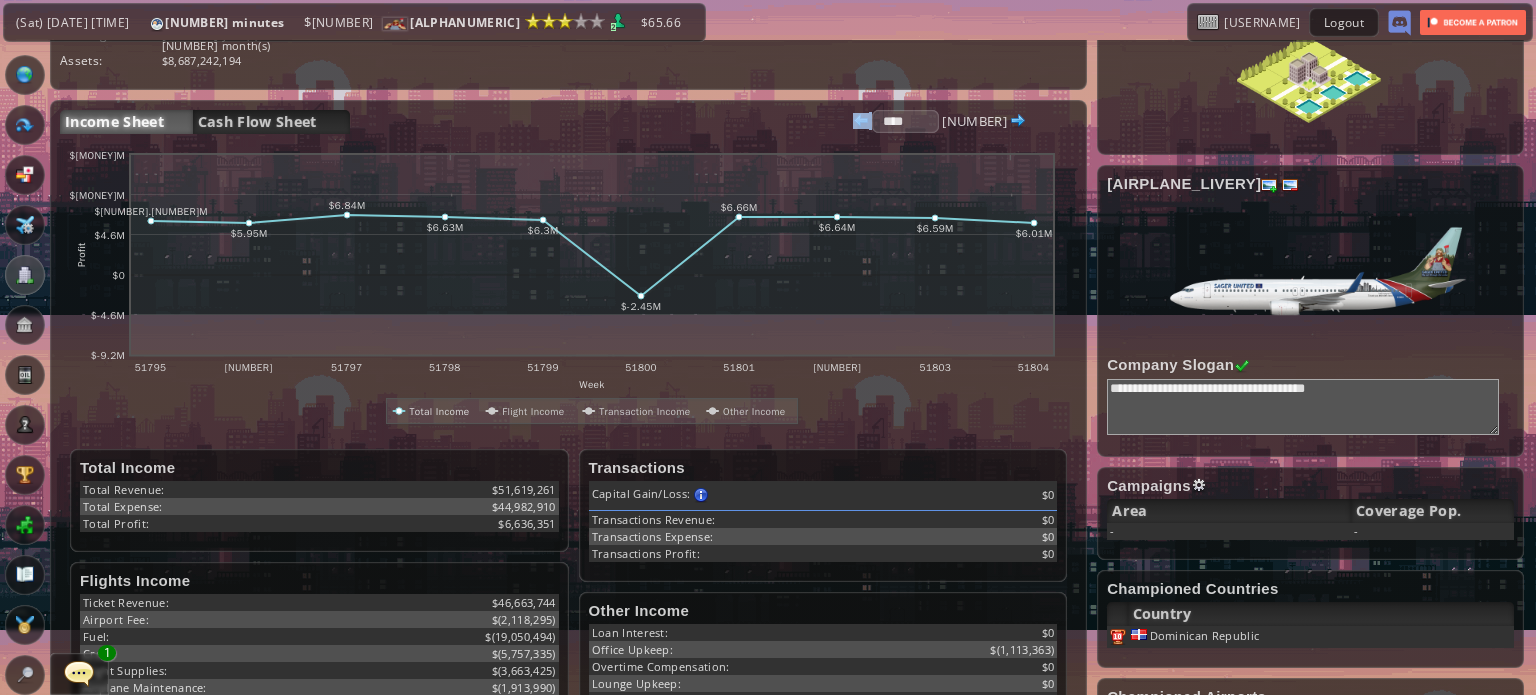 click at bounding box center (565, 288) 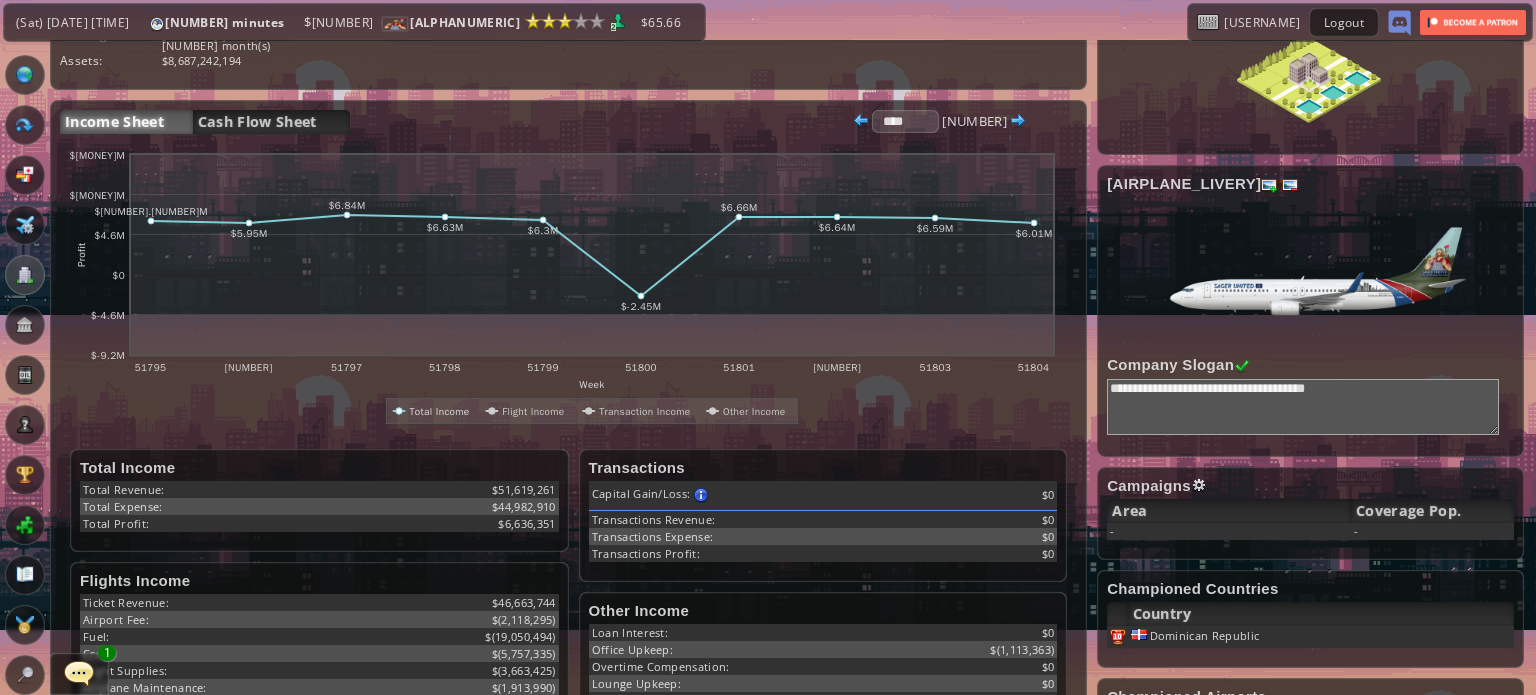 click on "Income Sheet
Cash Flow Sheet
****
*****
****
[NUMBER]" at bounding box center [543, 122] 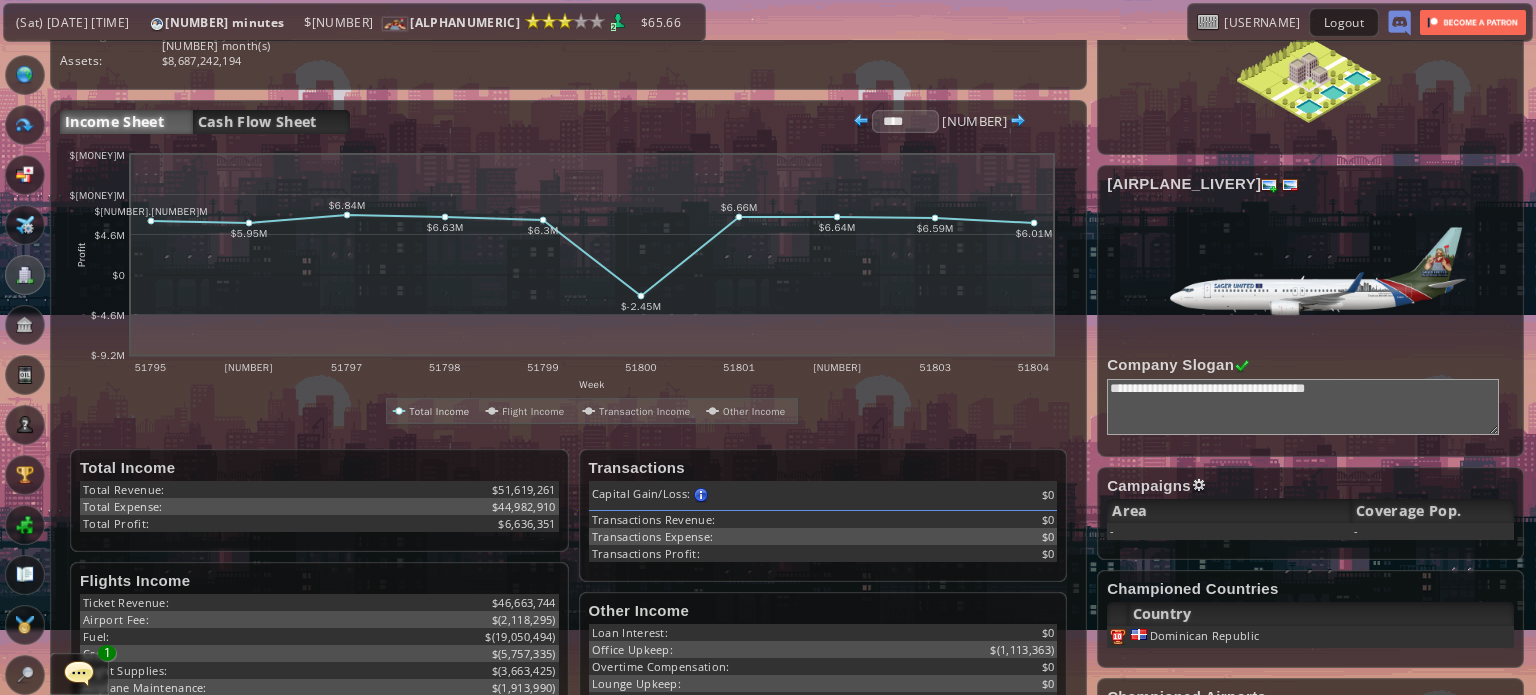 click at bounding box center [861, 121] 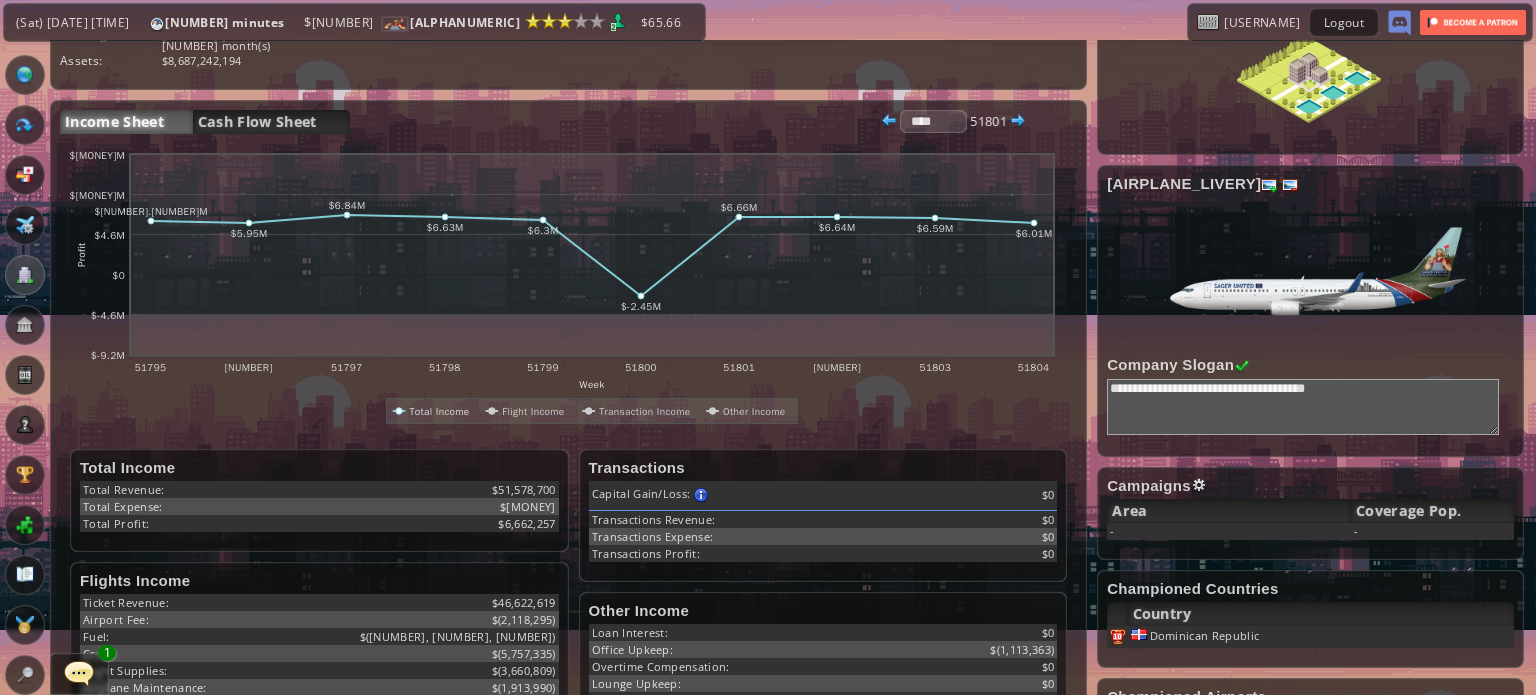 click at bounding box center [889, 121] 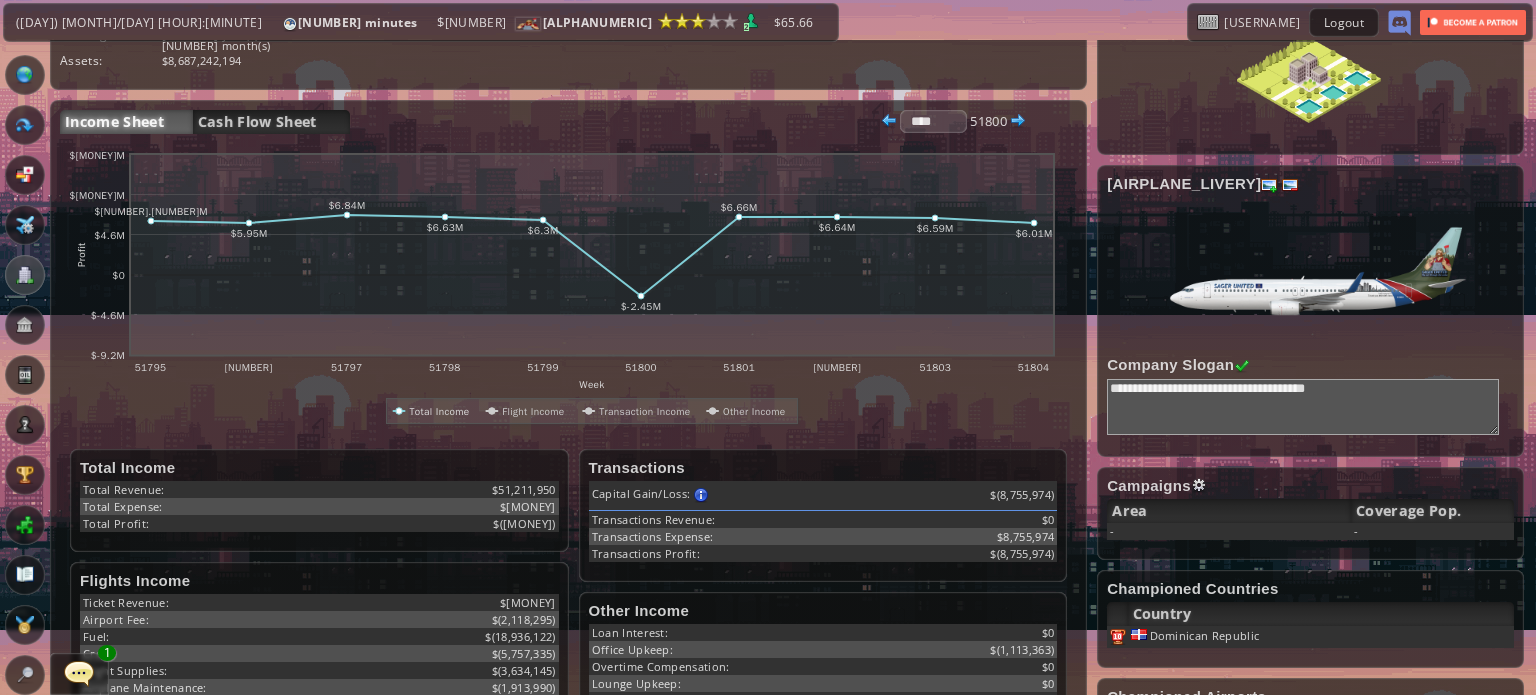 click at bounding box center (1018, 121) 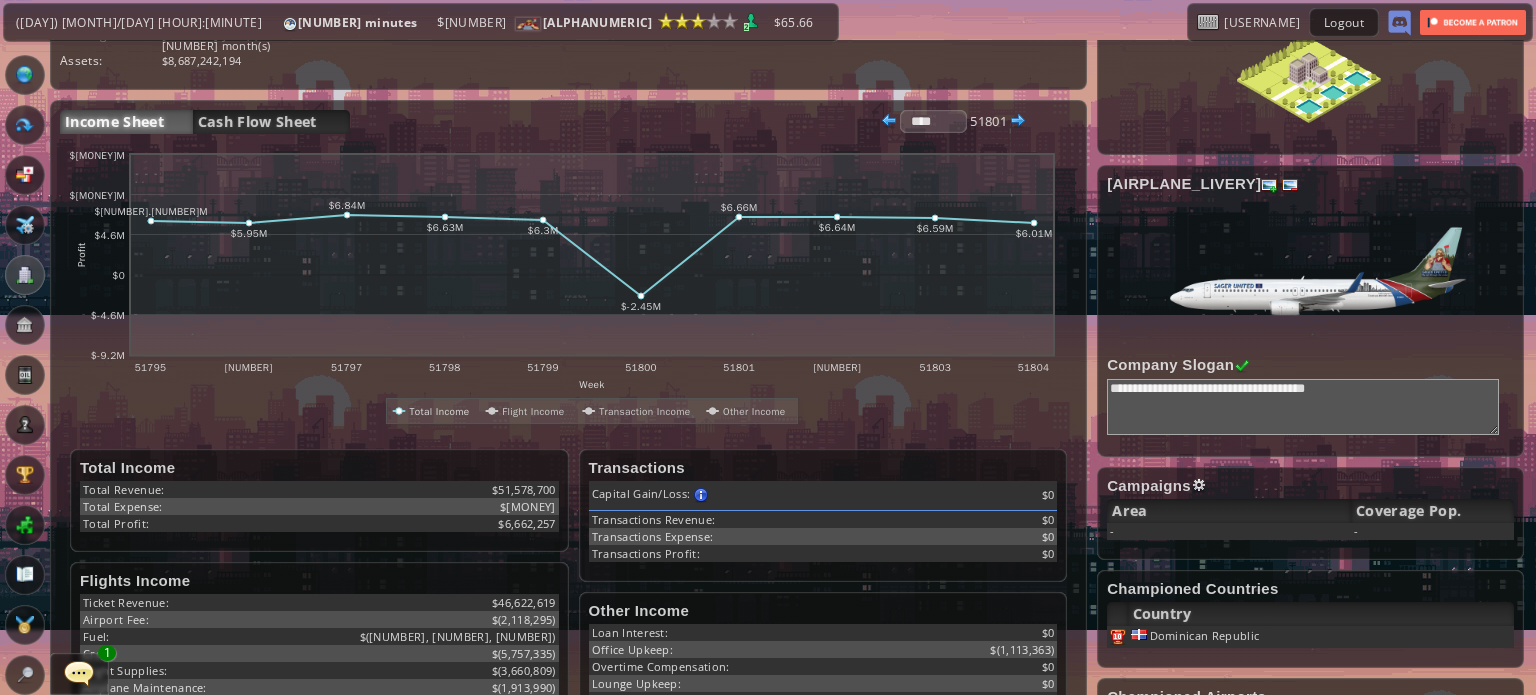 click at bounding box center (1018, 121) 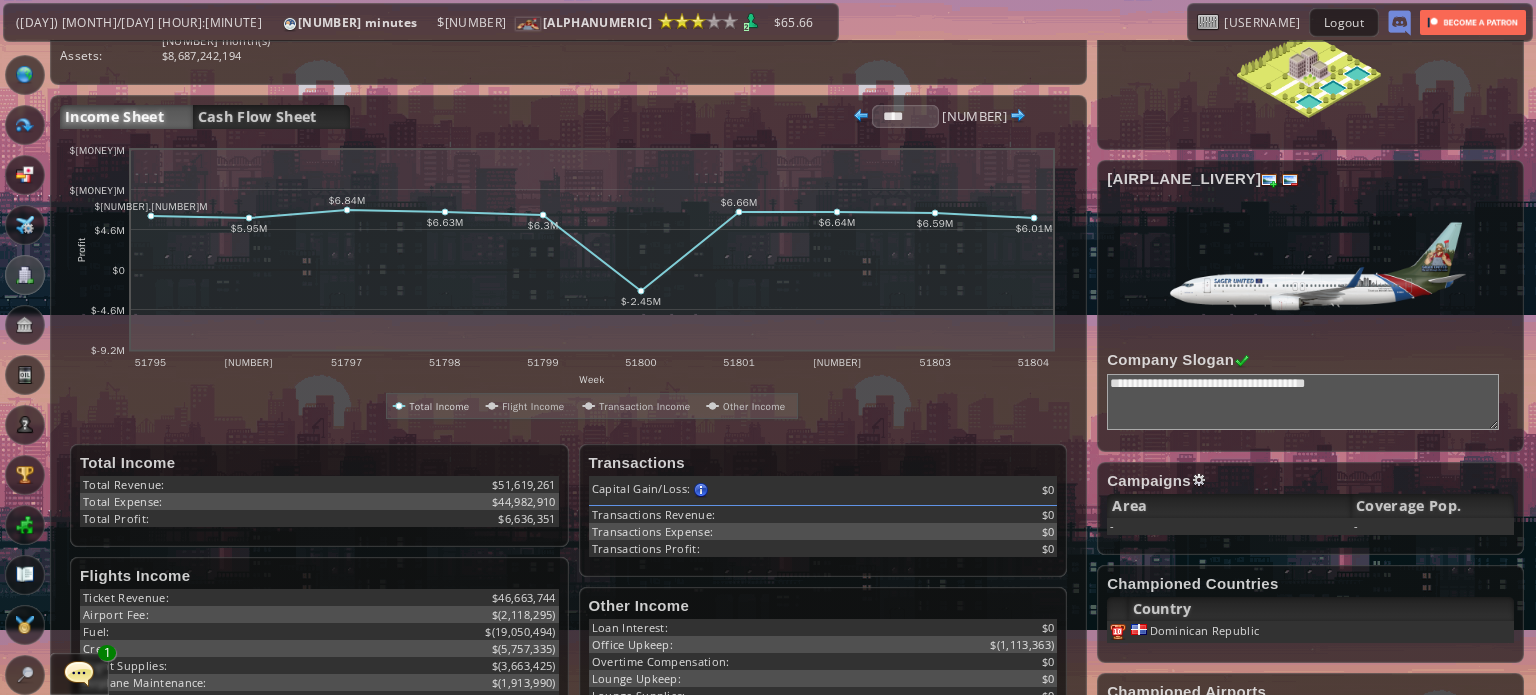 scroll, scrollTop: 0, scrollLeft: 0, axis: both 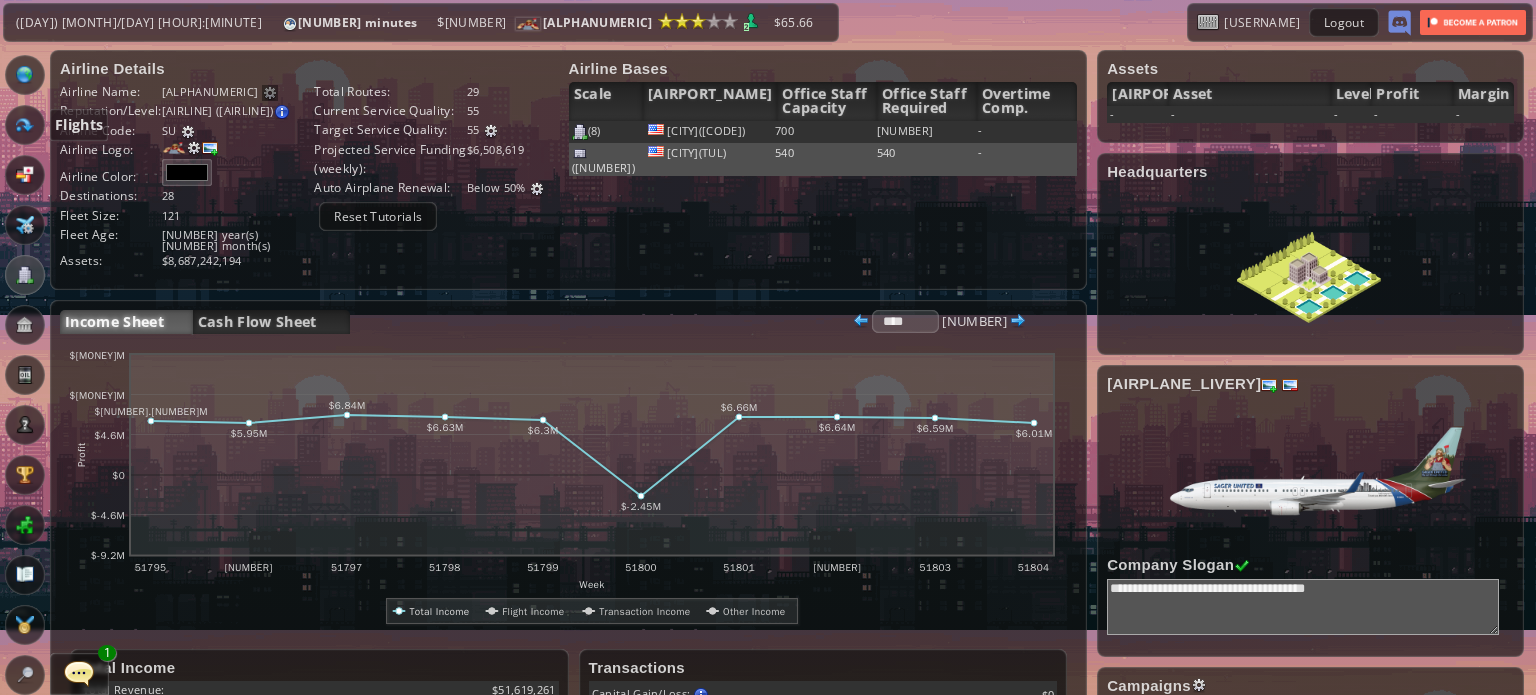 click at bounding box center (25, 125) 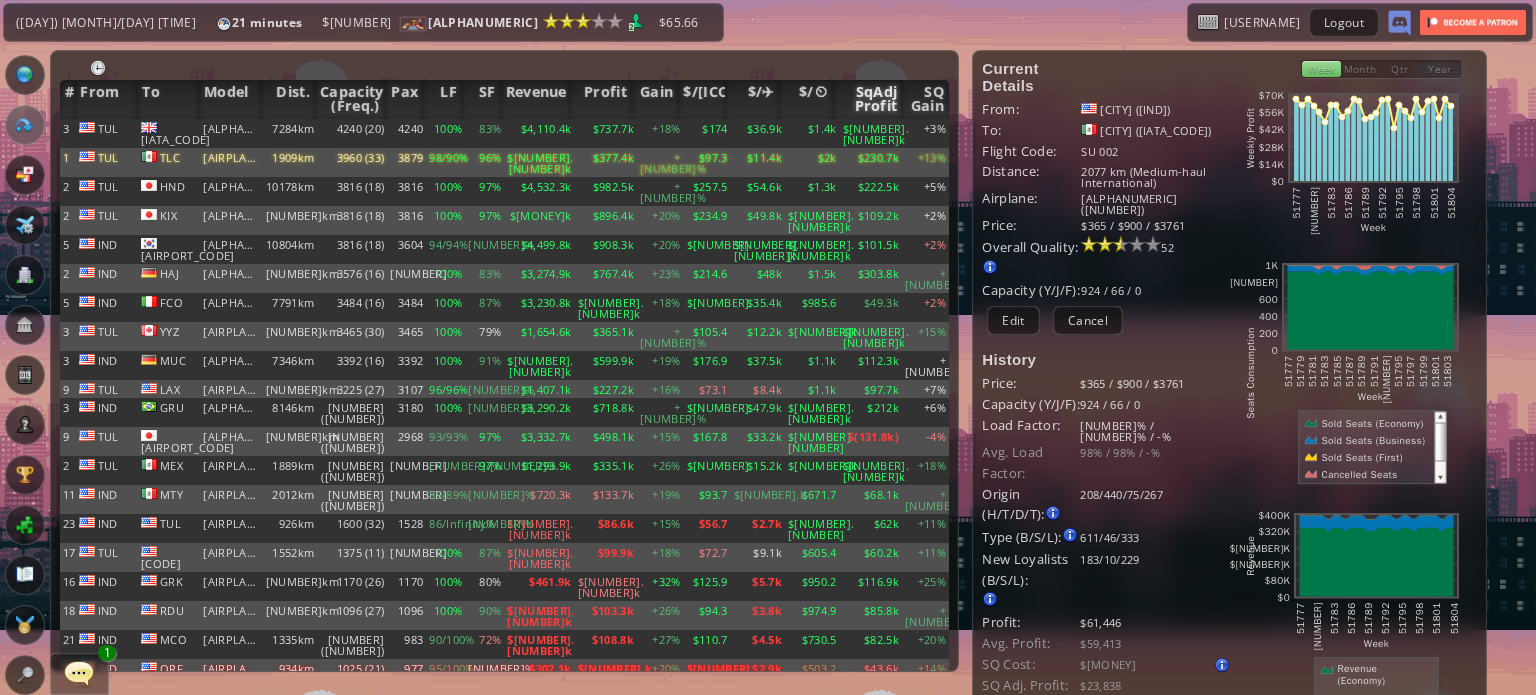 click on "SqAdj Profit" at bounding box center (868, 99) 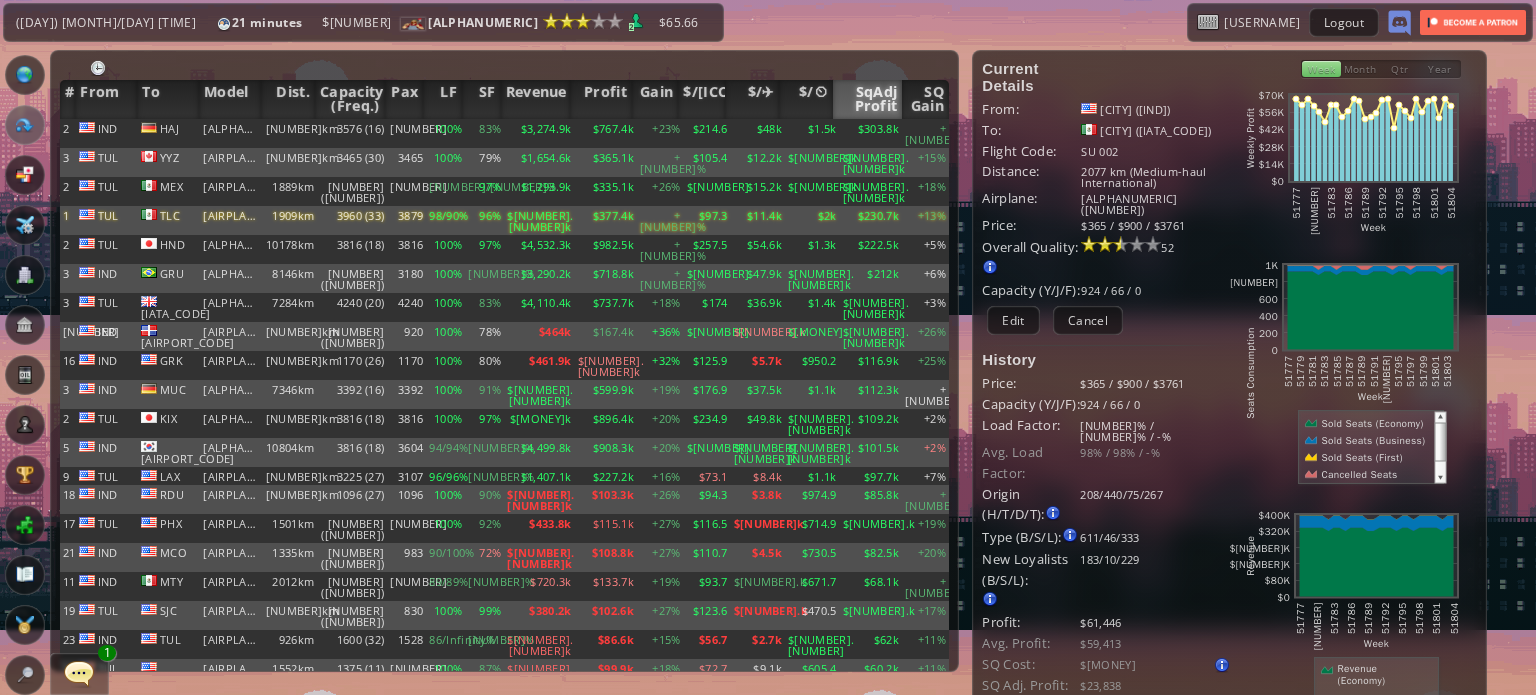 click on "SqAdj Profit" at bounding box center [868, 99] 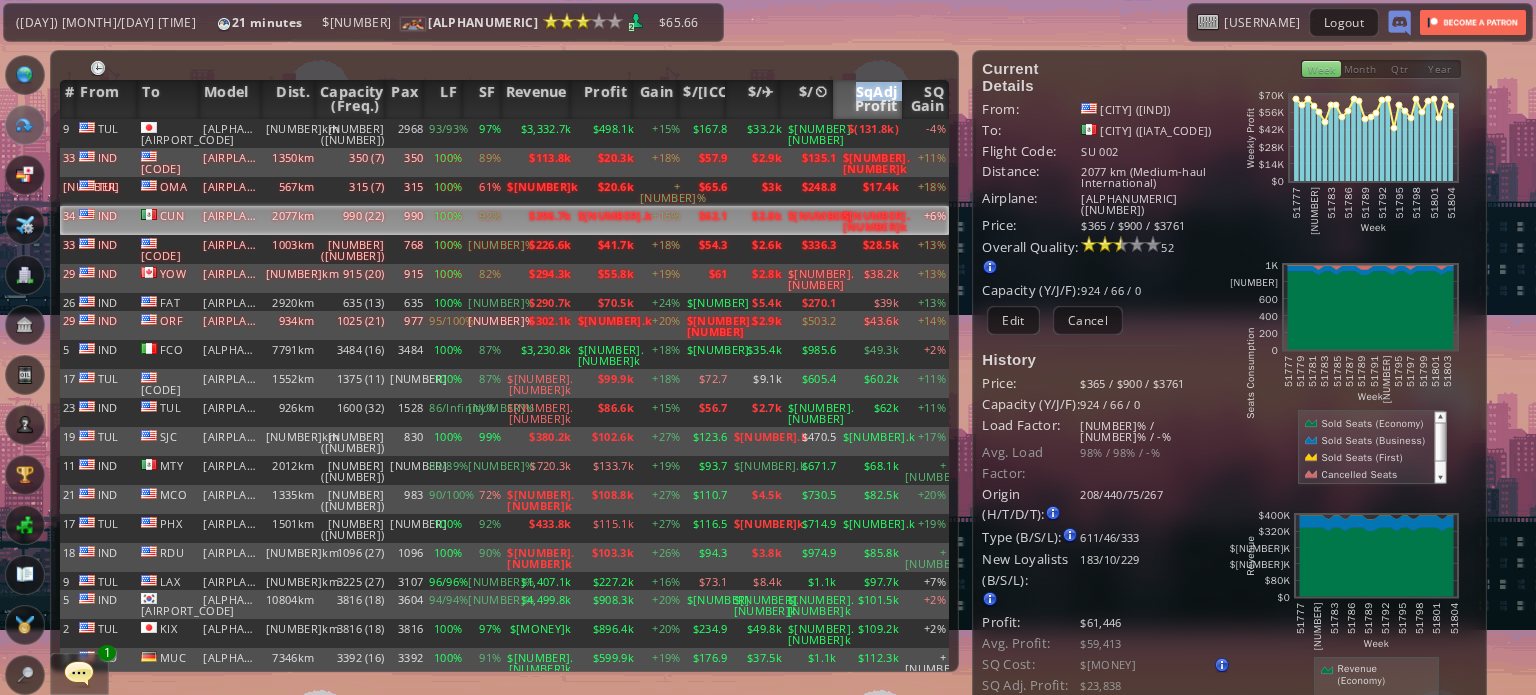click on "SqAdj Profit" at bounding box center [868, 99] 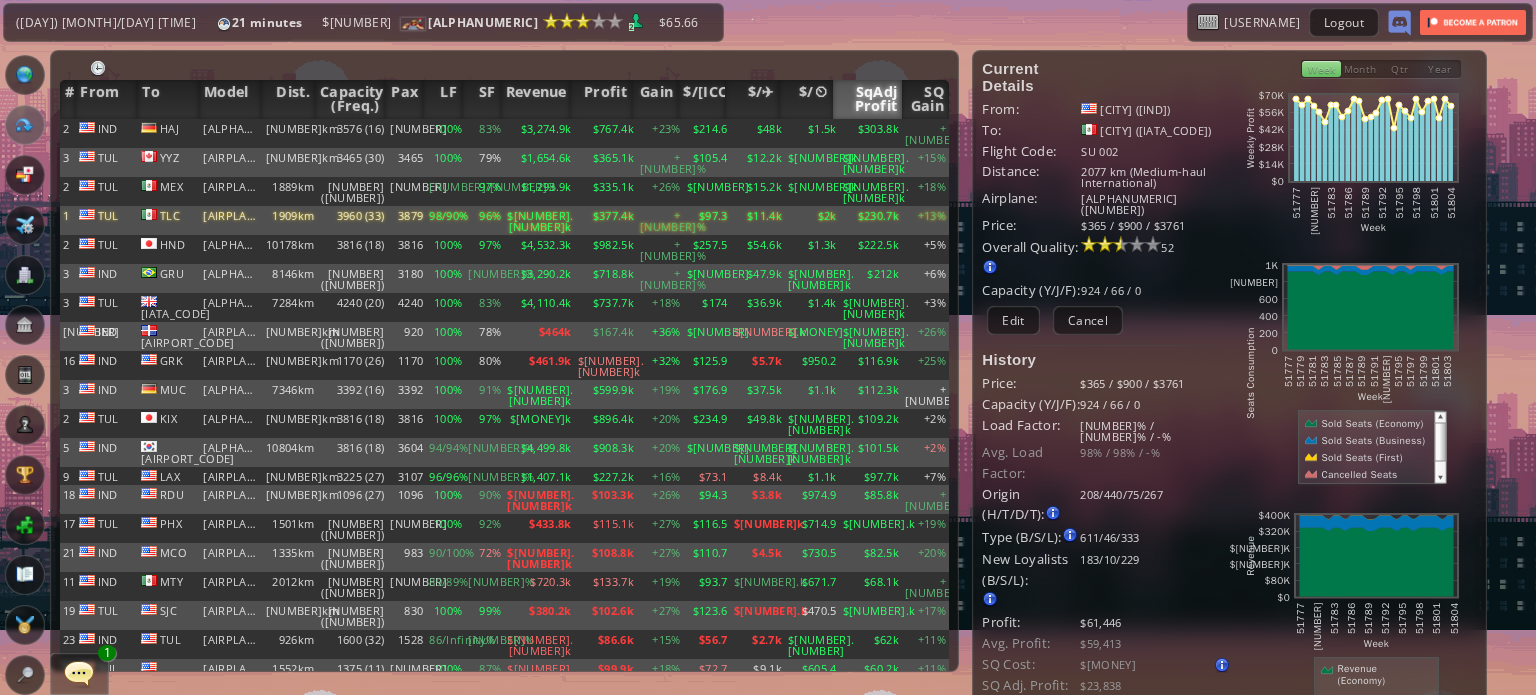 click at bounding box center (79, 673) 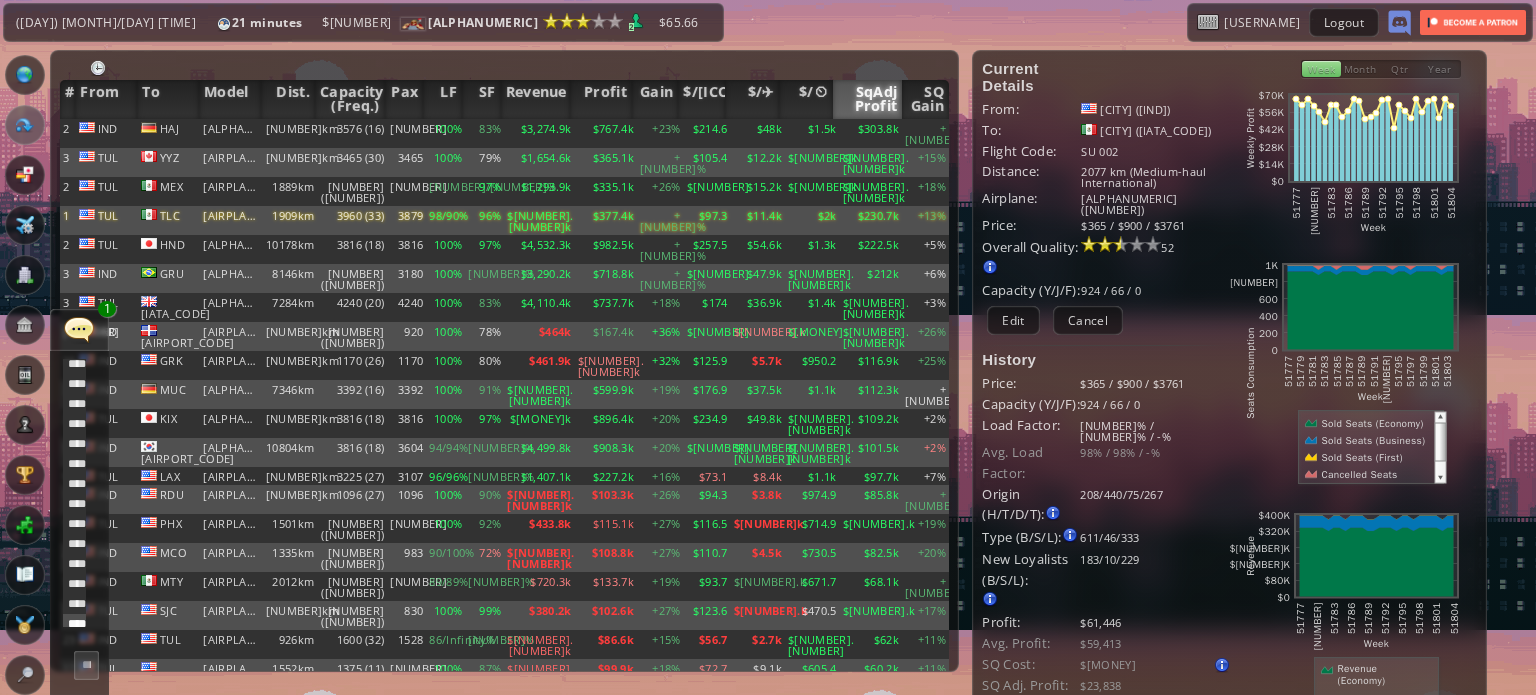 scroll, scrollTop: 798, scrollLeft: 0, axis: vertical 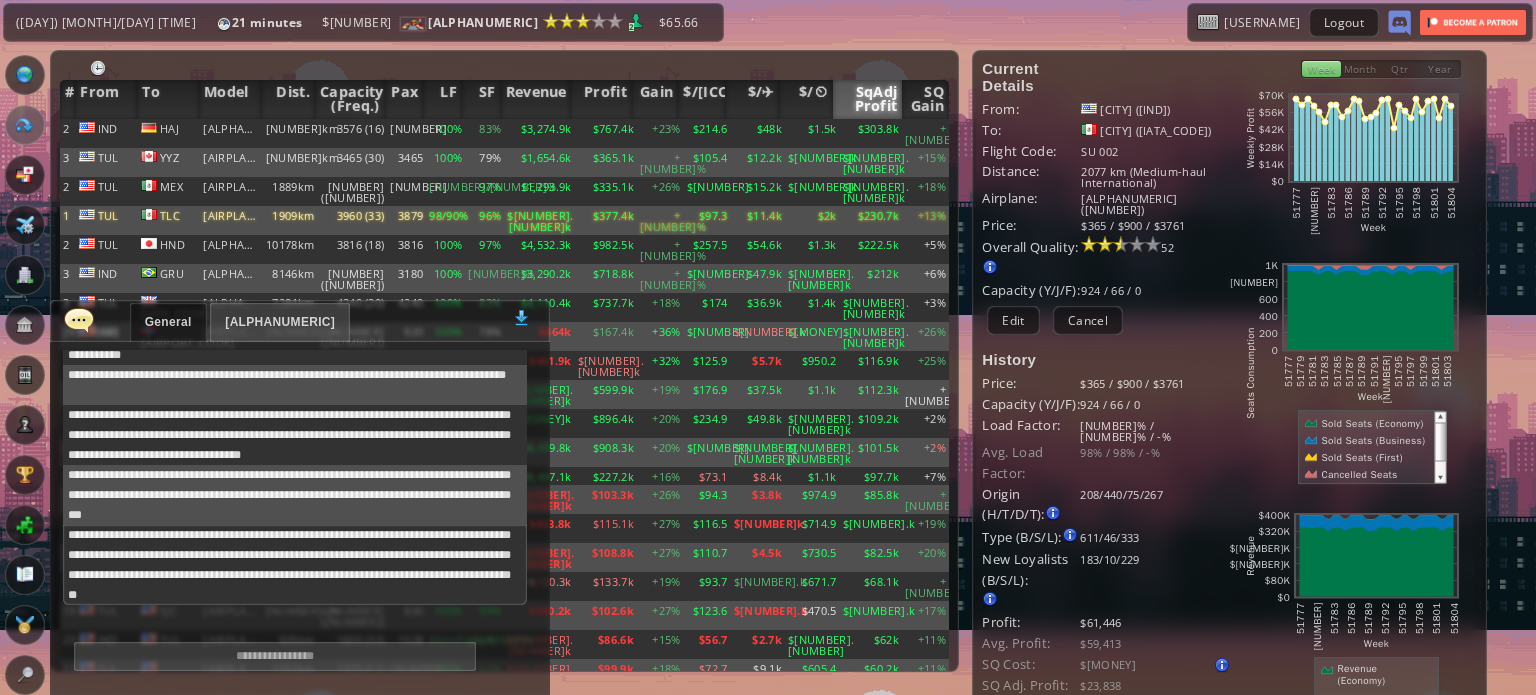 click at bounding box center [79, 320] 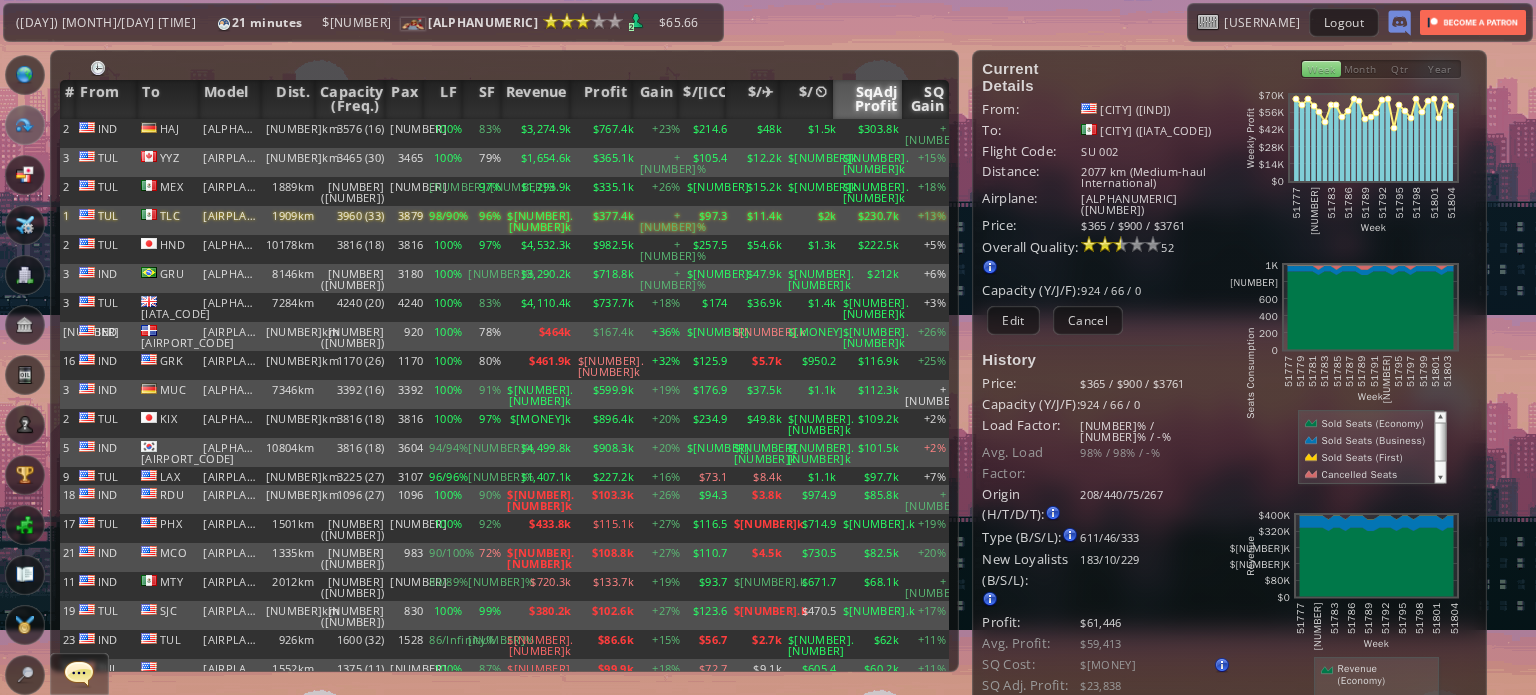 click on "SQ Gain" at bounding box center [925, 99] 